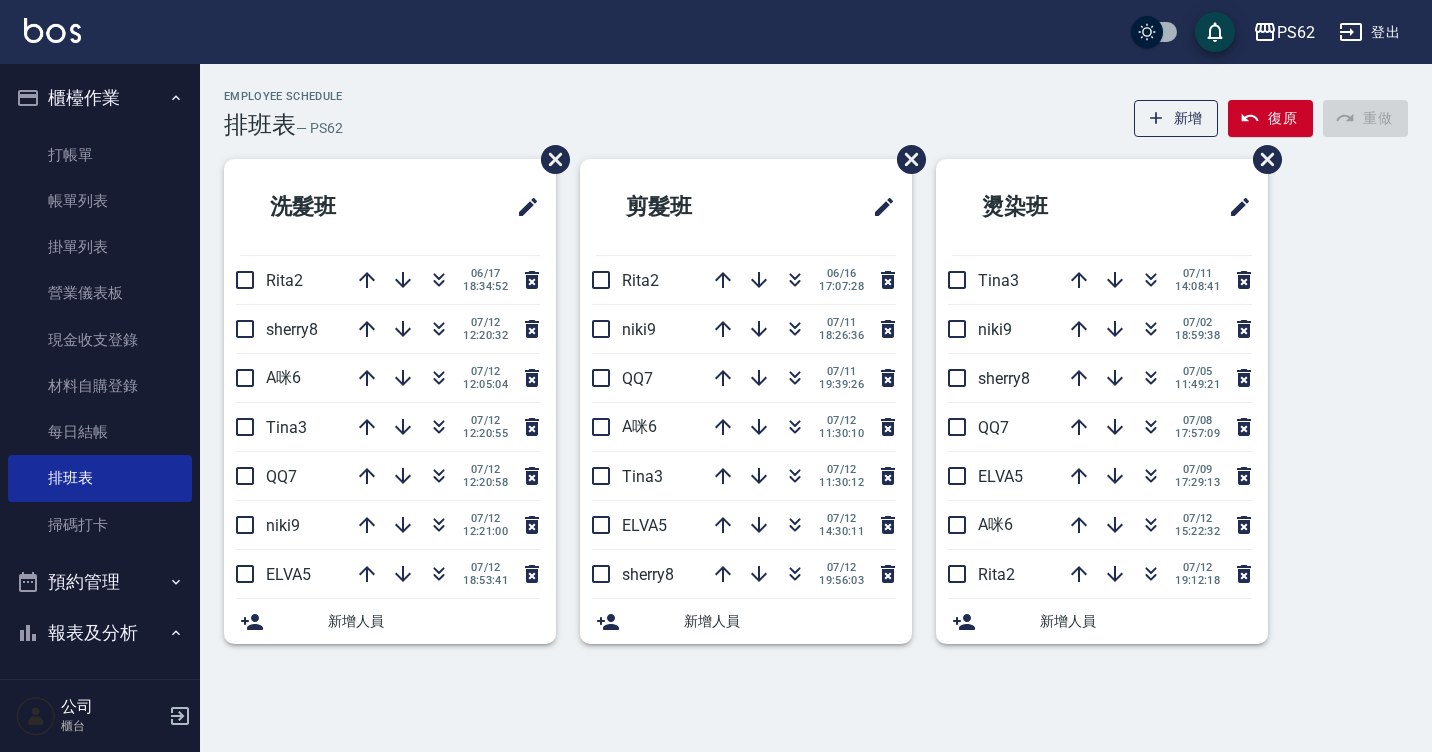 scroll, scrollTop: 0, scrollLeft: 0, axis: both 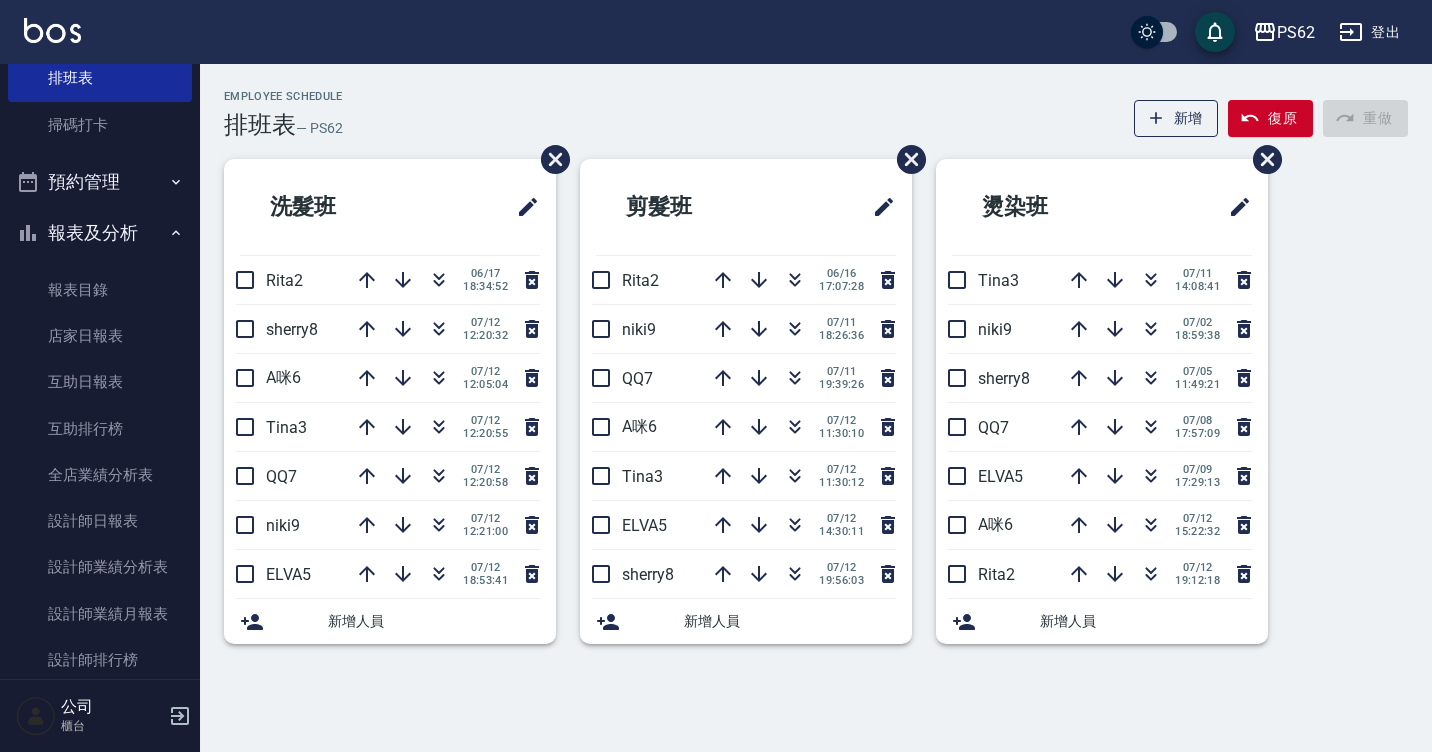 click on "Employee Schedule 排班表   —  PS62 新增 復原 重做" at bounding box center [816, 114] 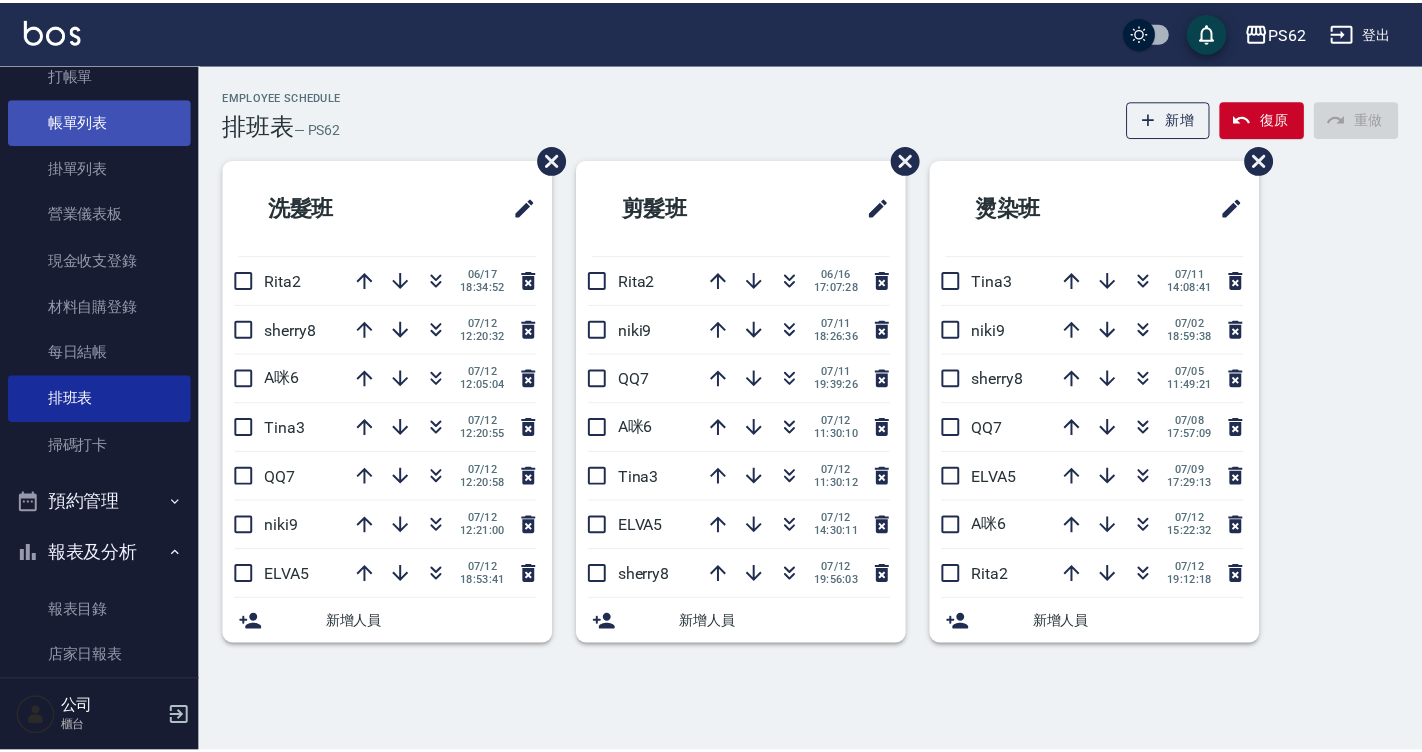 scroll, scrollTop: 0, scrollLeft: 0, axis: both 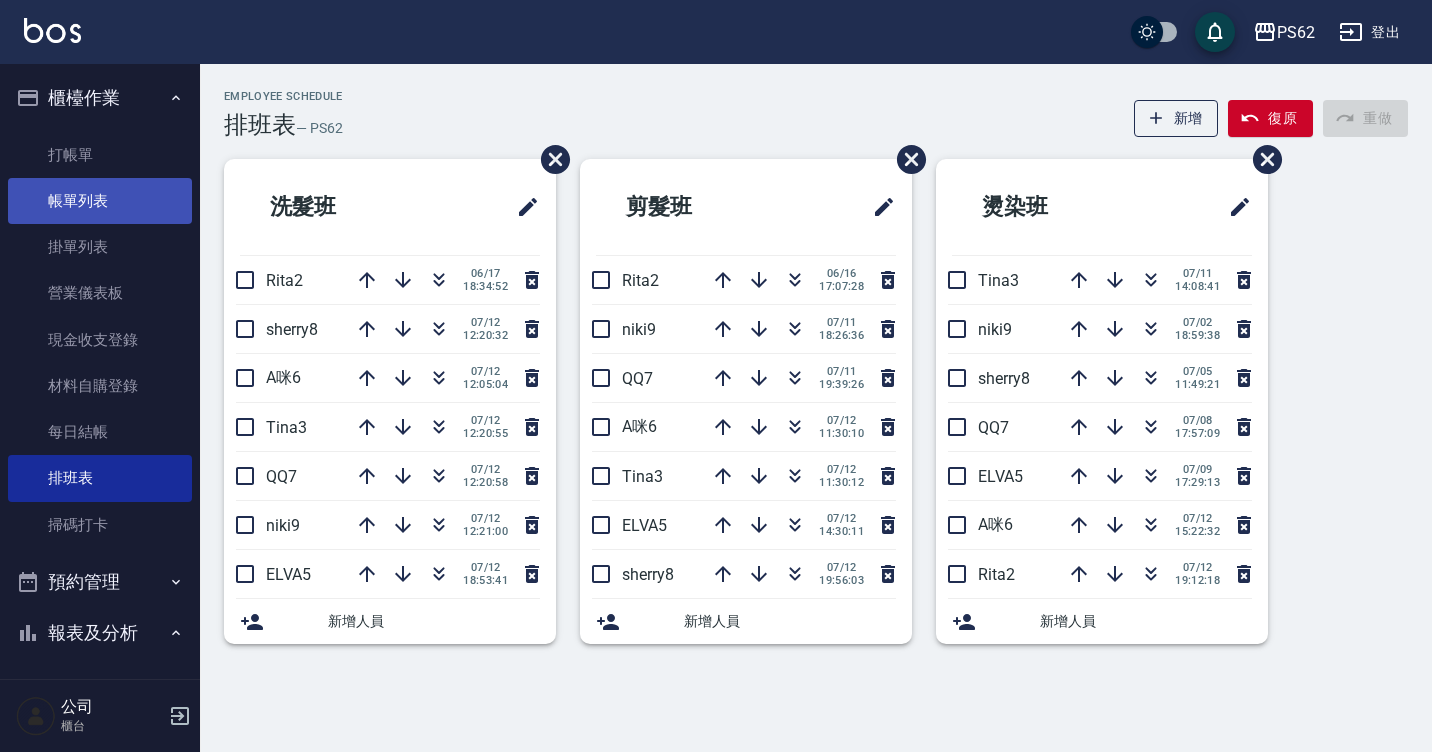 click on "帳單列表" at bounding box center [100, 201] 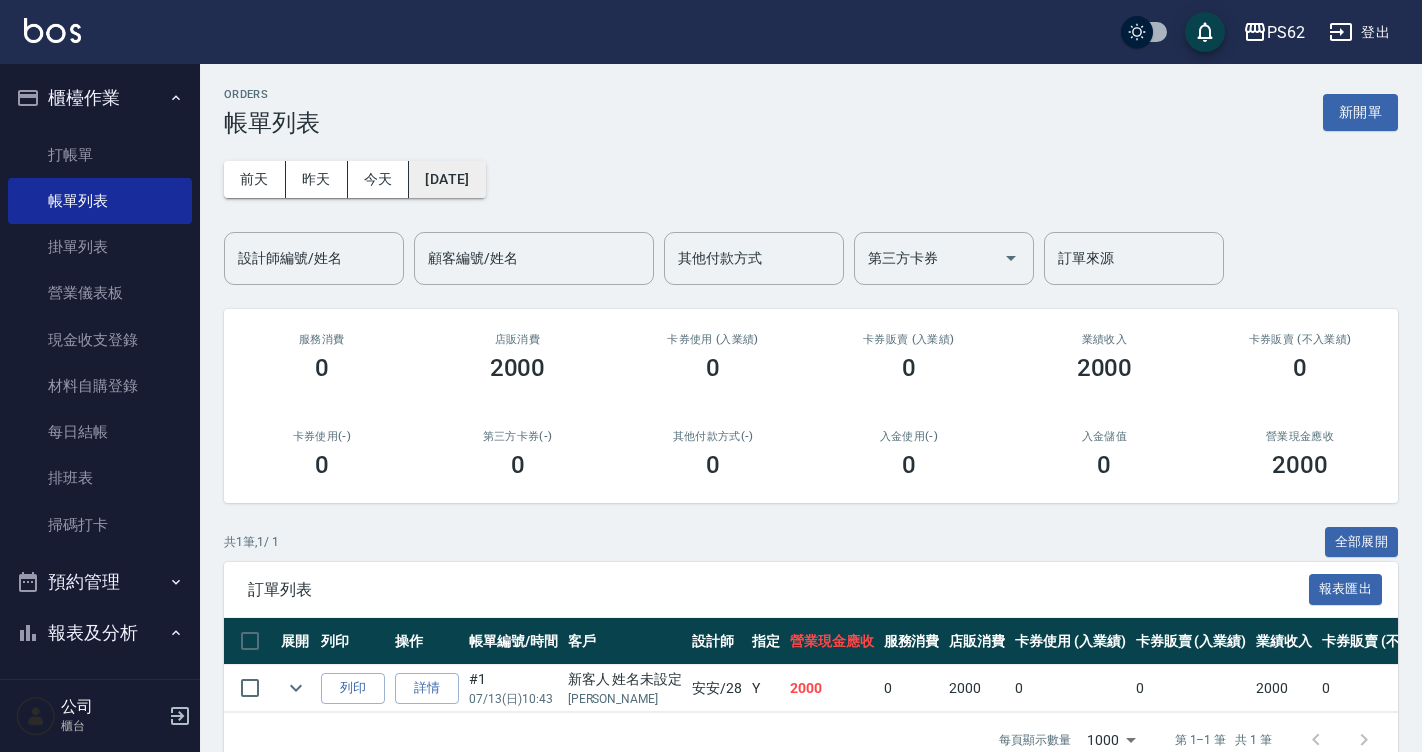 click on "[DATE]" at bounding box center [447, 179] 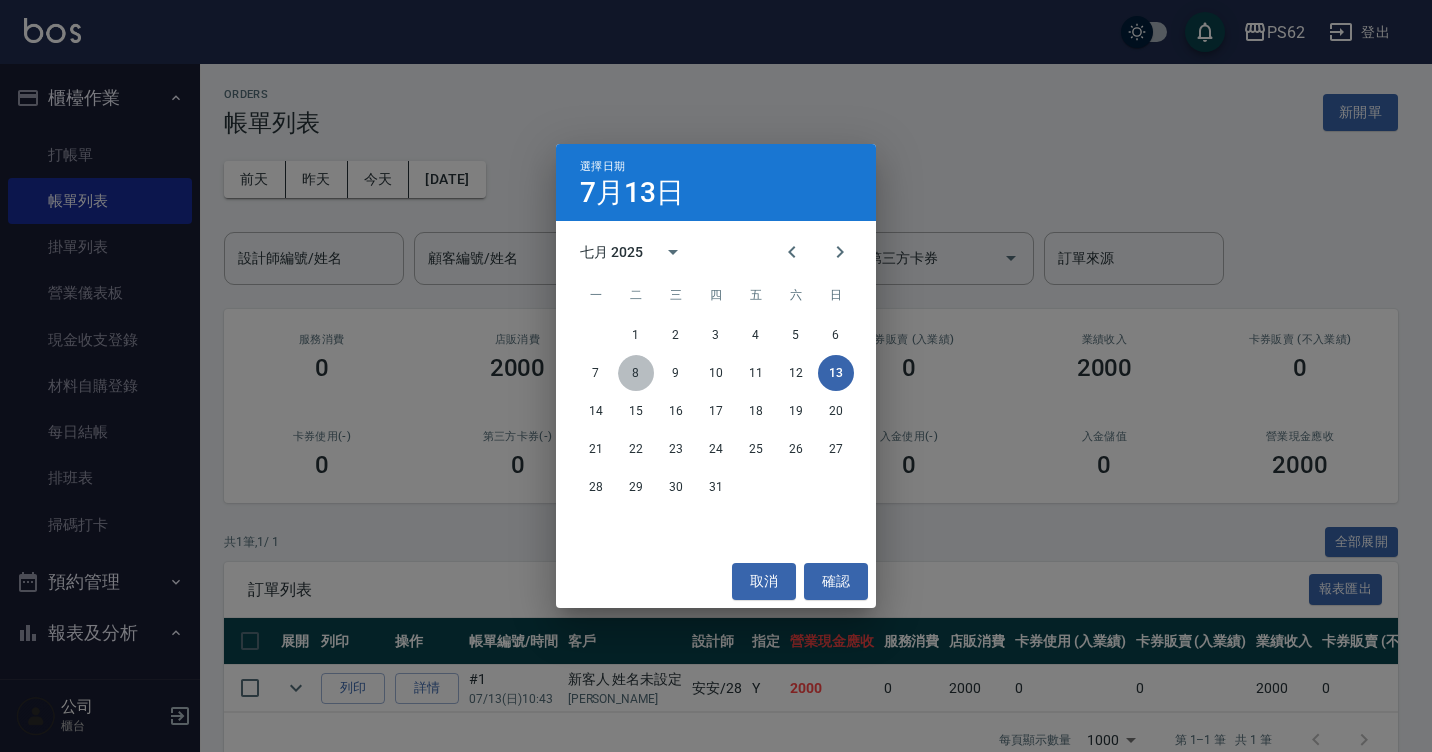 click on "8" at bounding box center [636, 373] 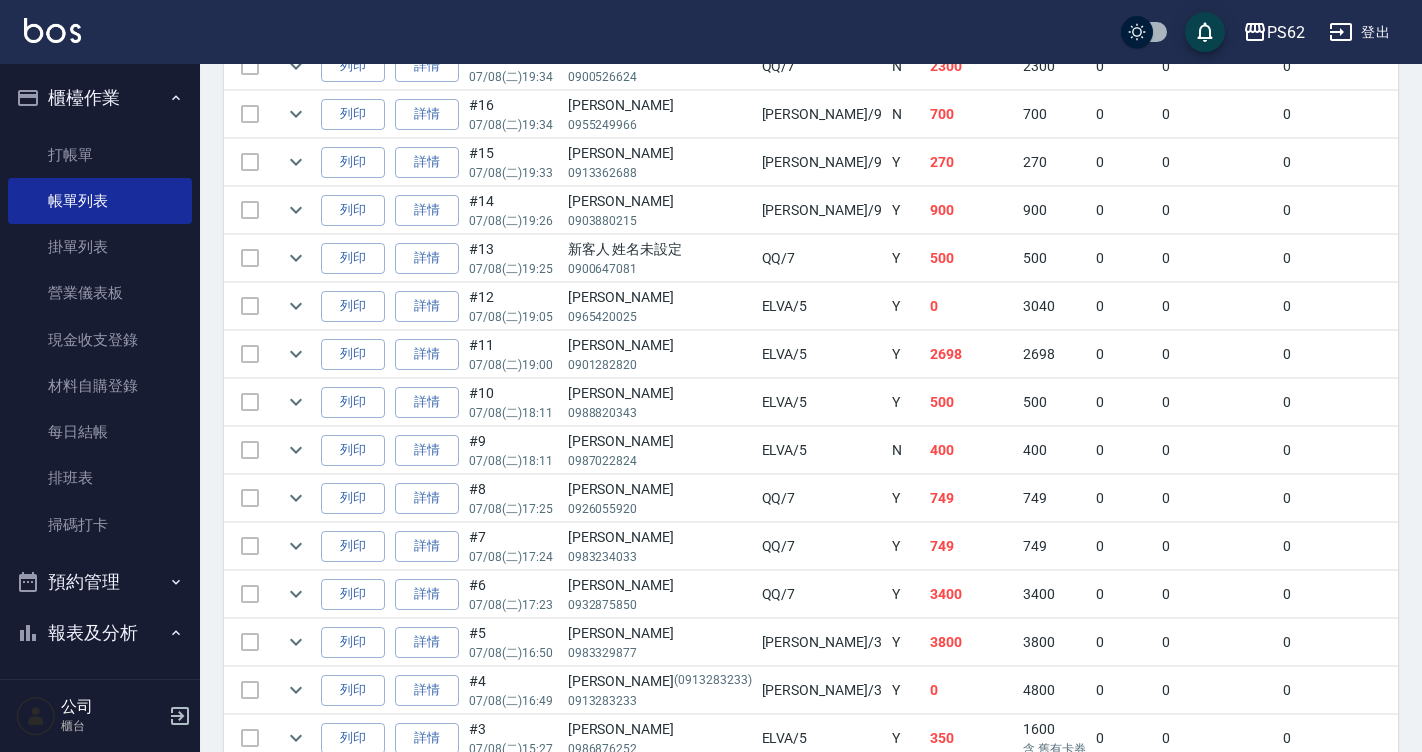 scroll, scrollTop: 666, scrollLeft: 0, axis: vertical 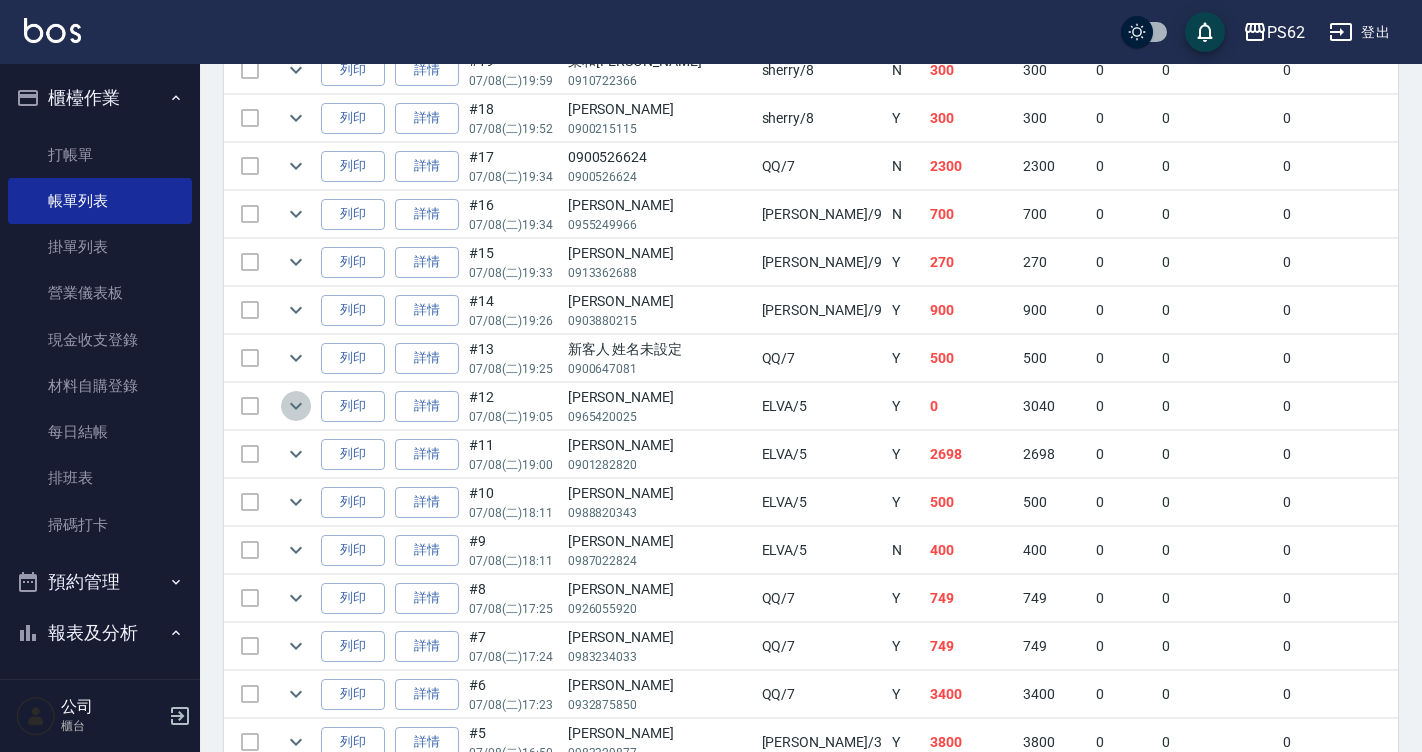 click 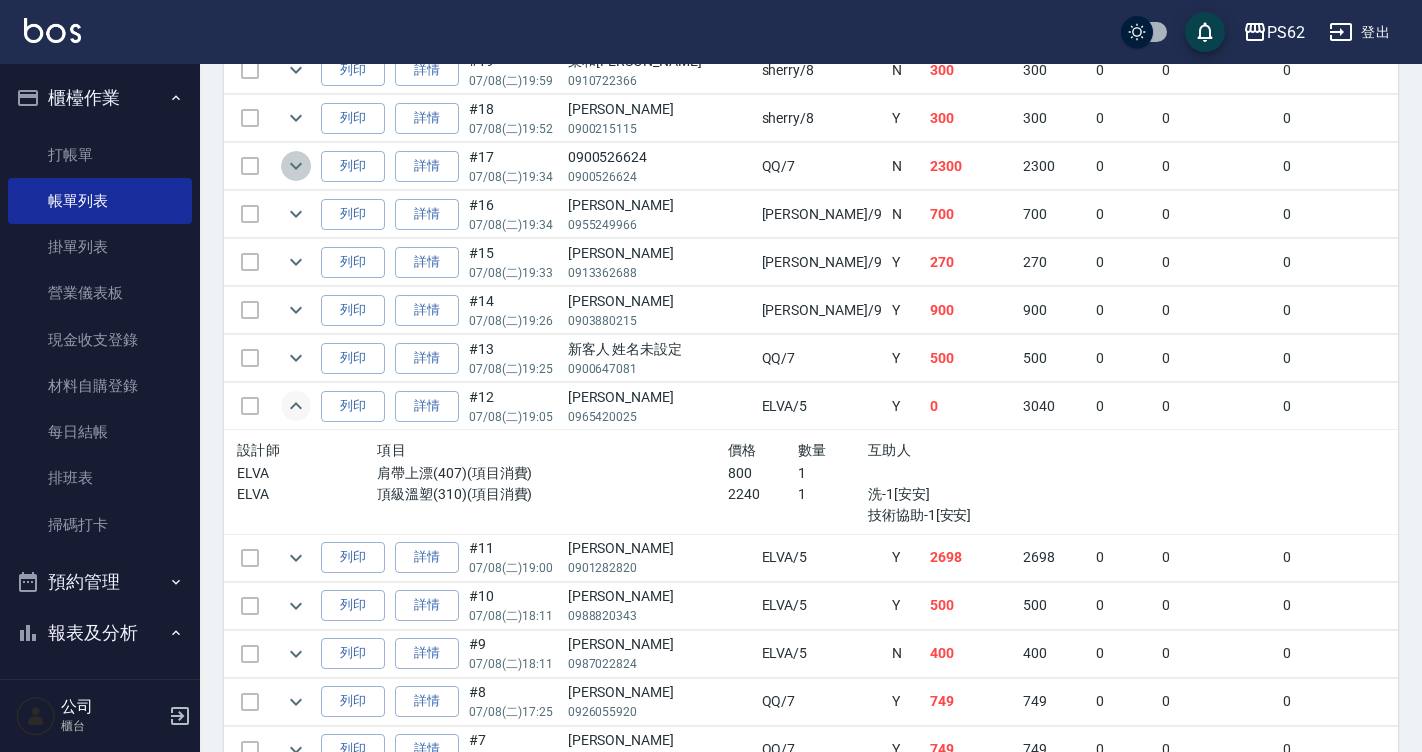 click 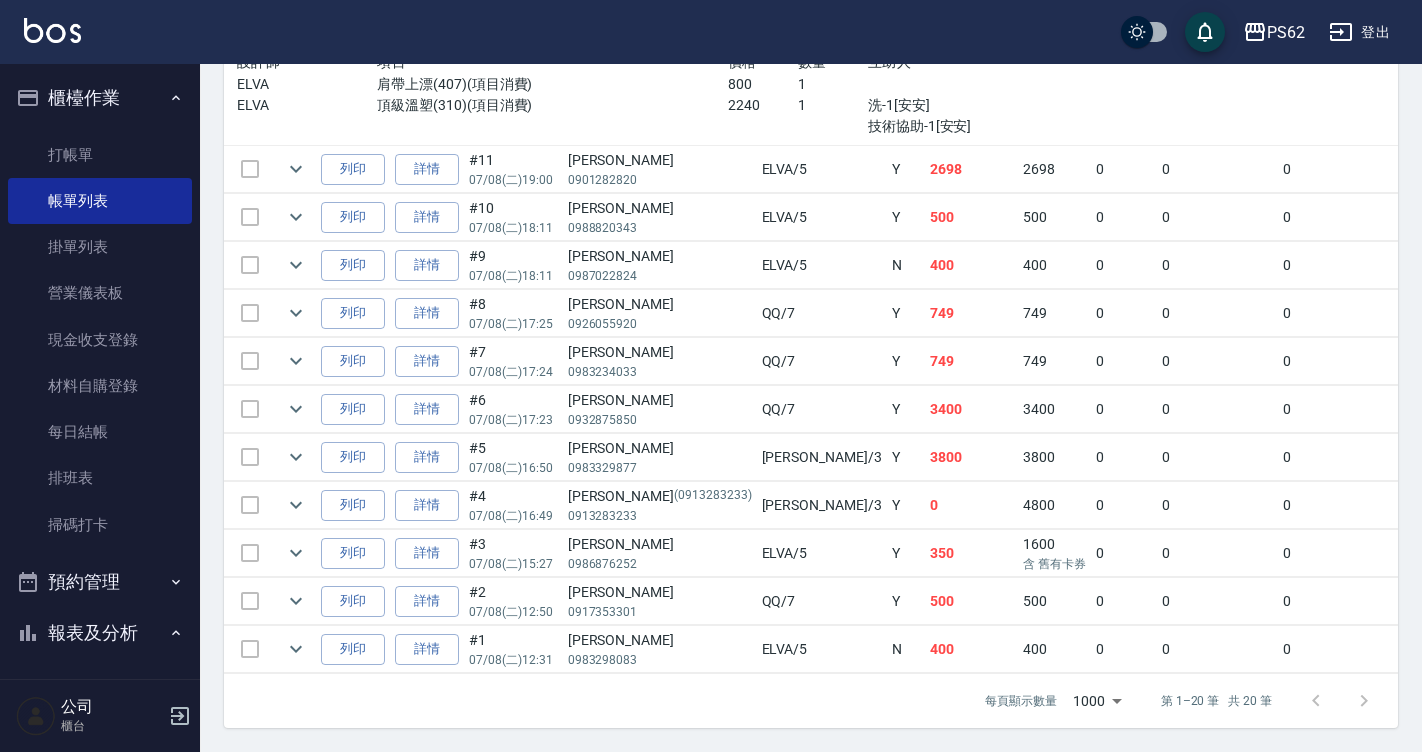 scroll, scrollTop: 1173, scrollLeft: 0, axis: vertical 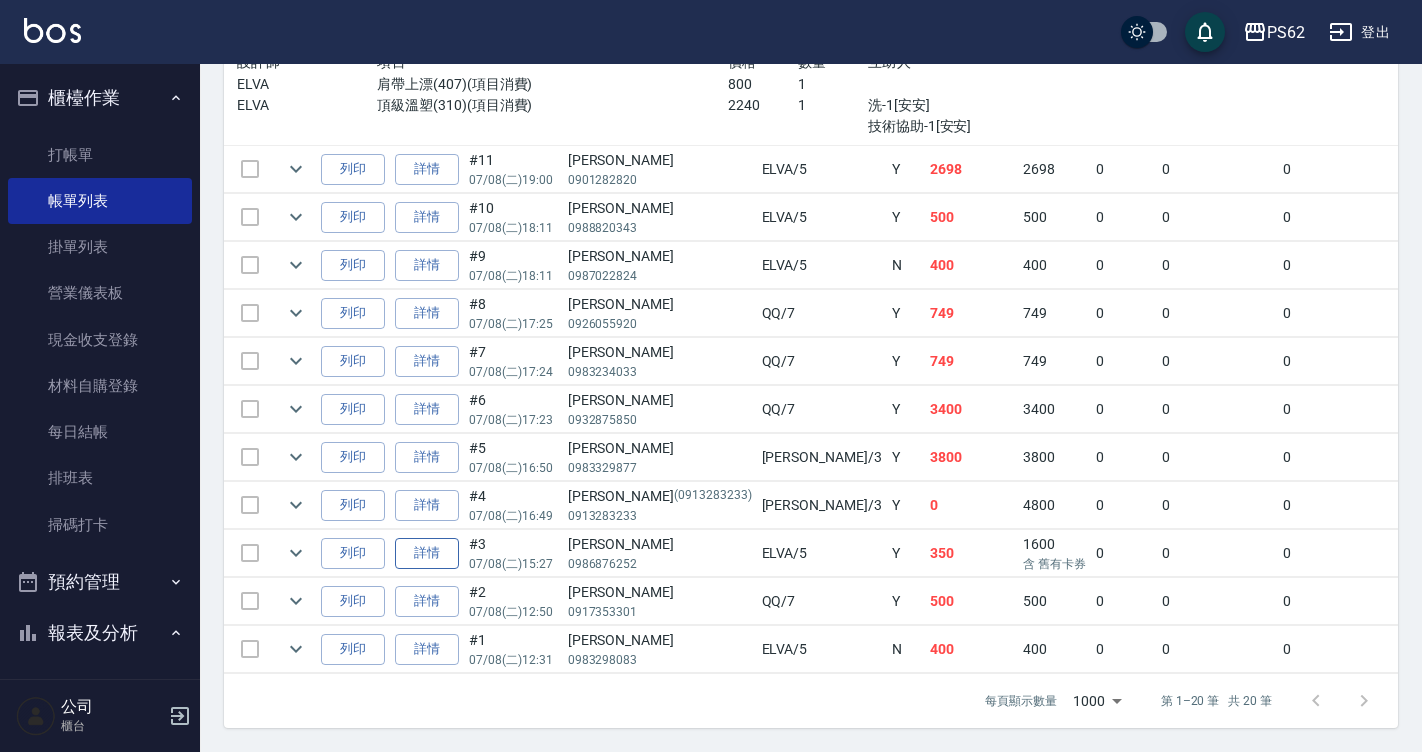click on "詳情" at bounding box center [427, 553] 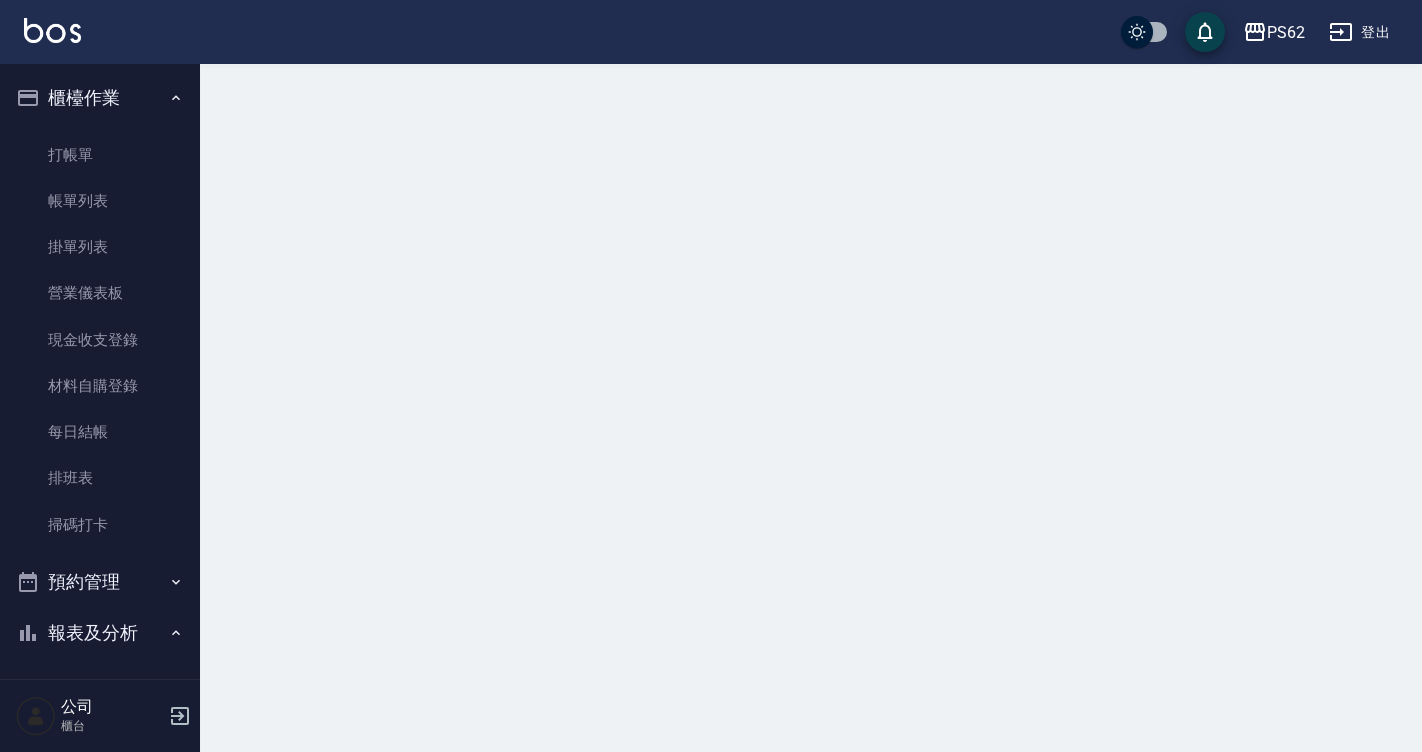 scroll, scrollTop: 0, scrollLeft: 0, axis: both 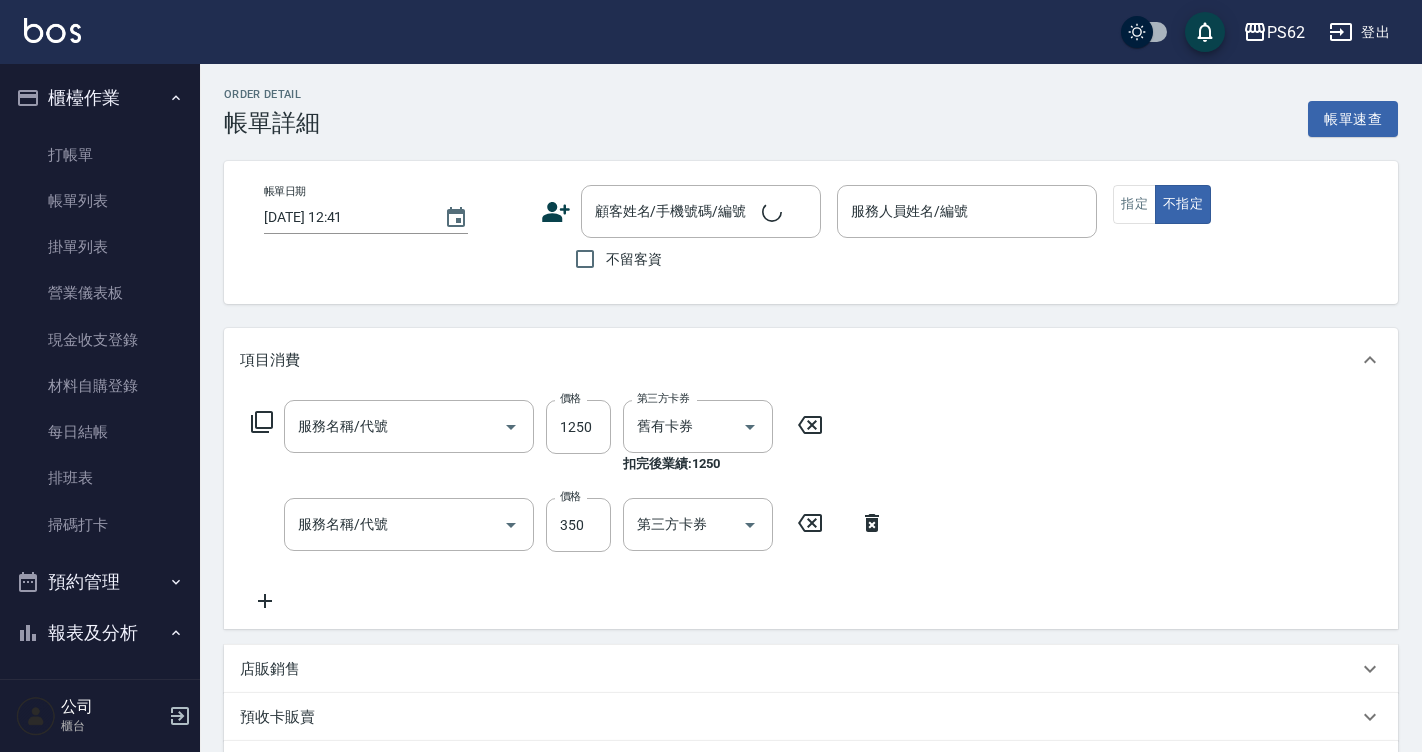type on "頭皮卡使用(2024)(1212)" 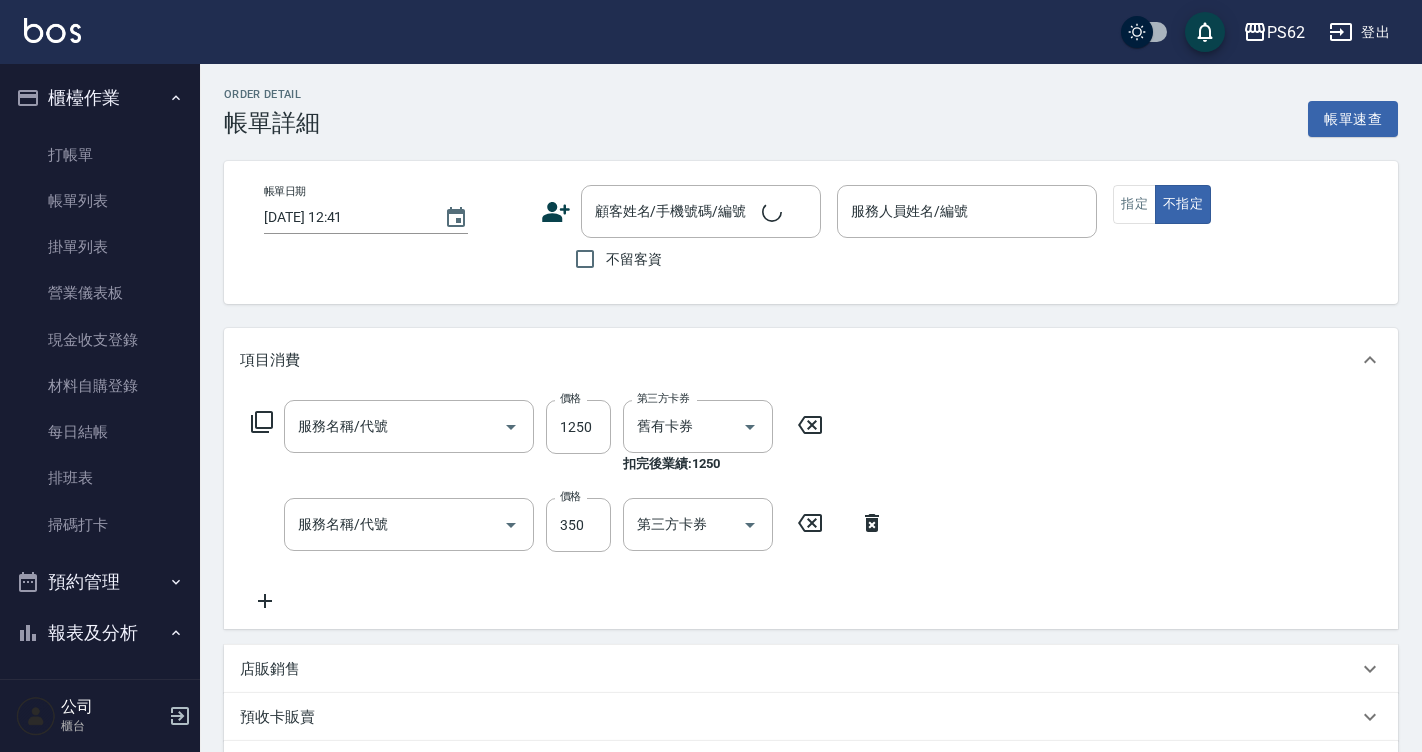 type on "單剪髮300(204)" 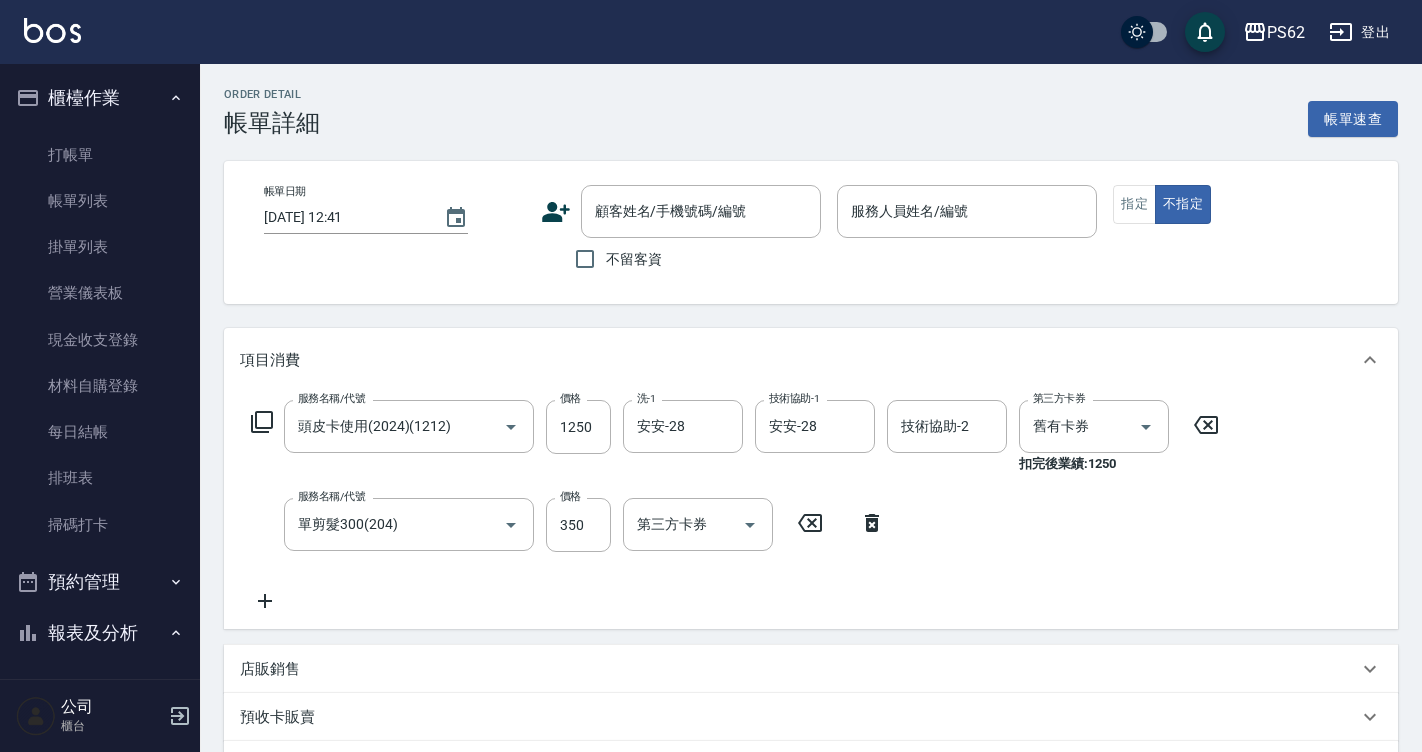 type on "2025/07/08 15:27" 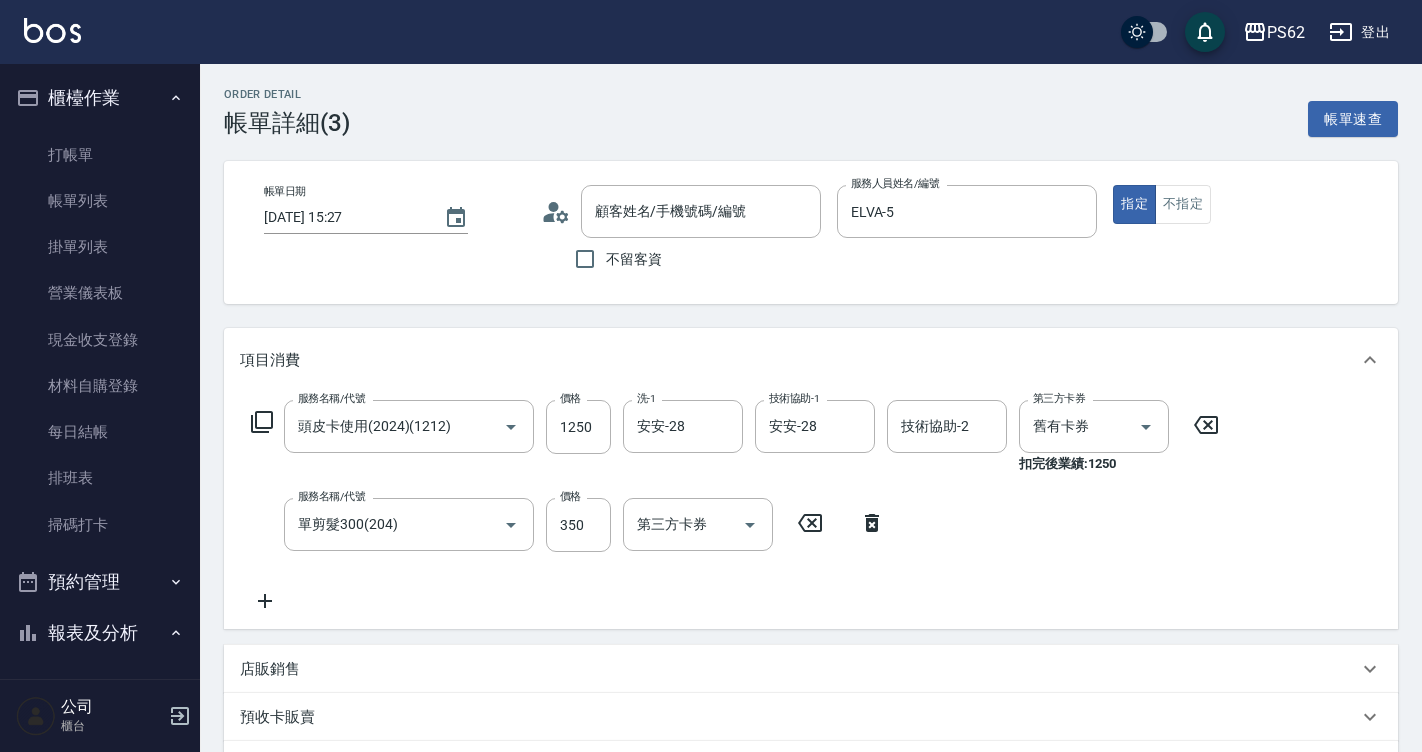 type on "蔡凱宇/0986876252/" 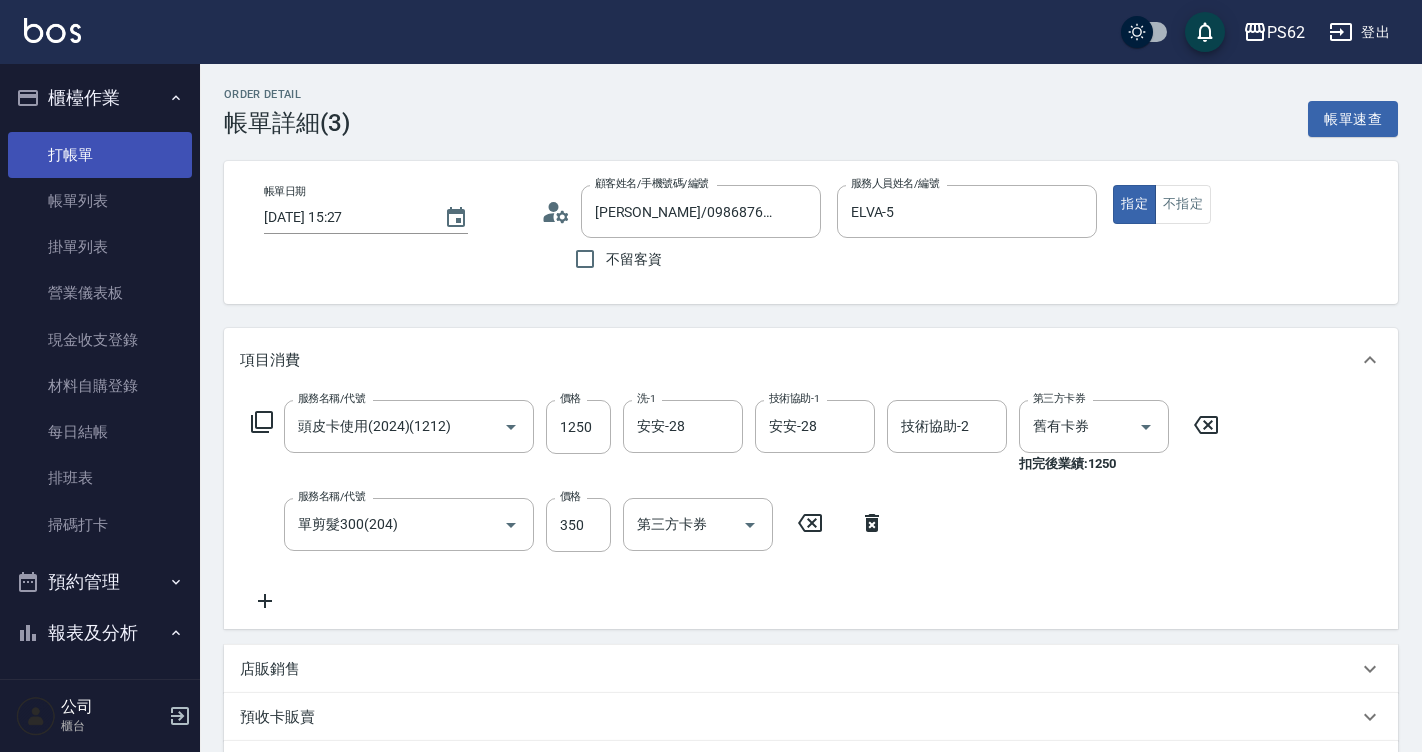 click on "打帳單" at bounding box center (100, 155) 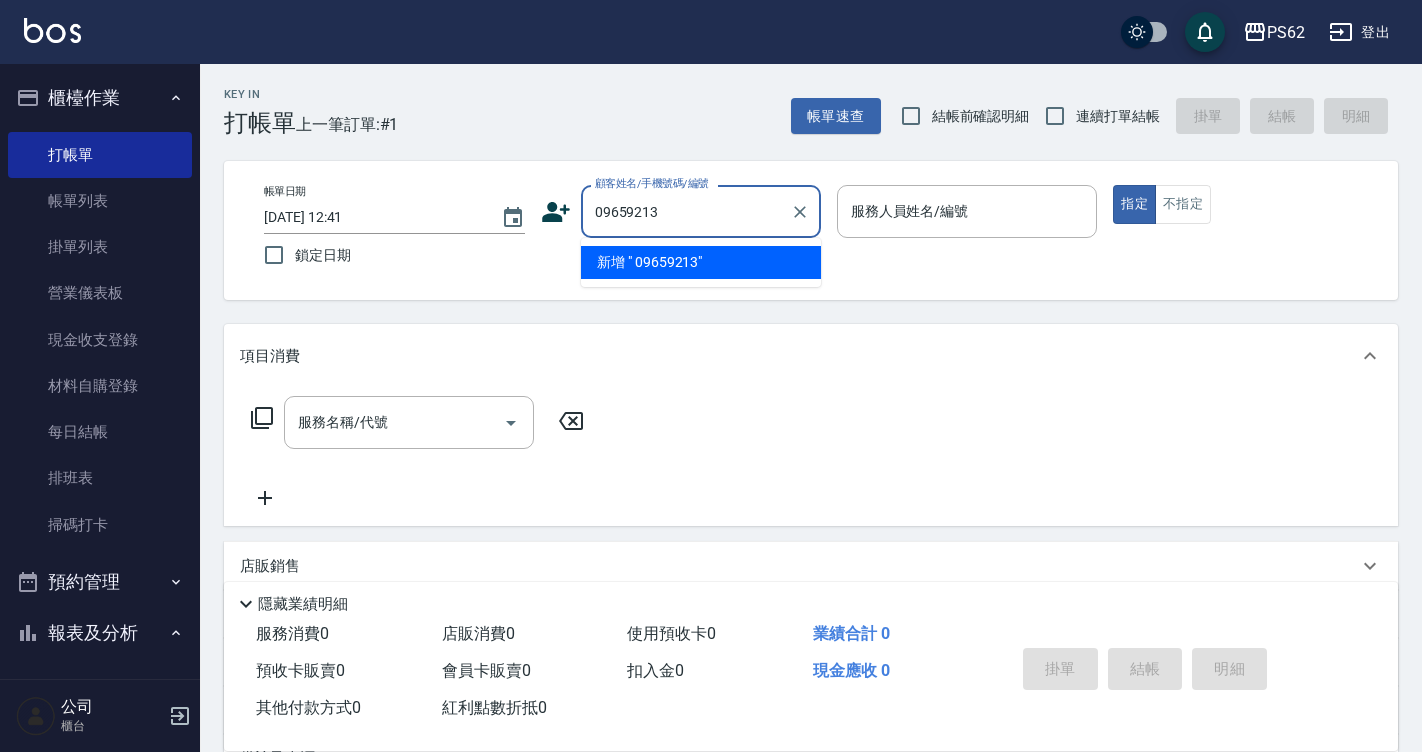 type on "09659213" 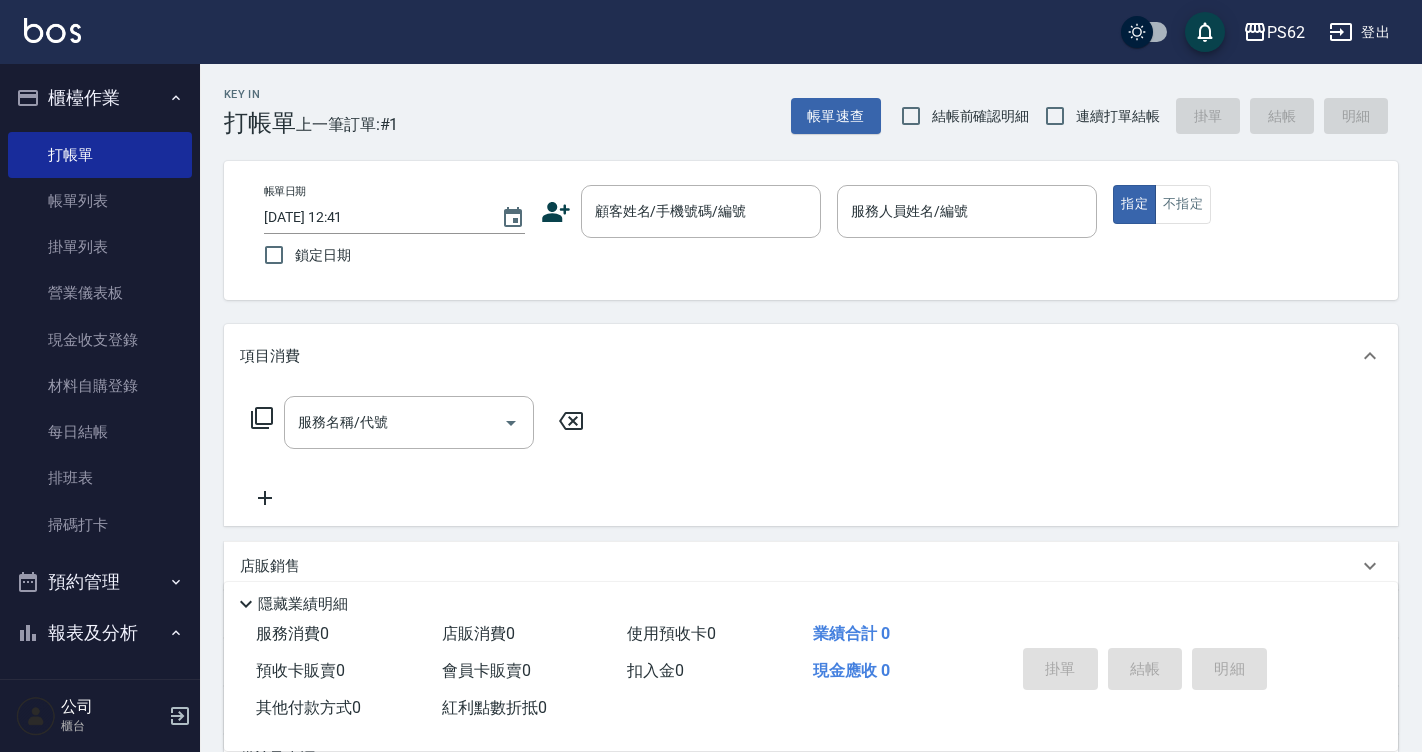 click 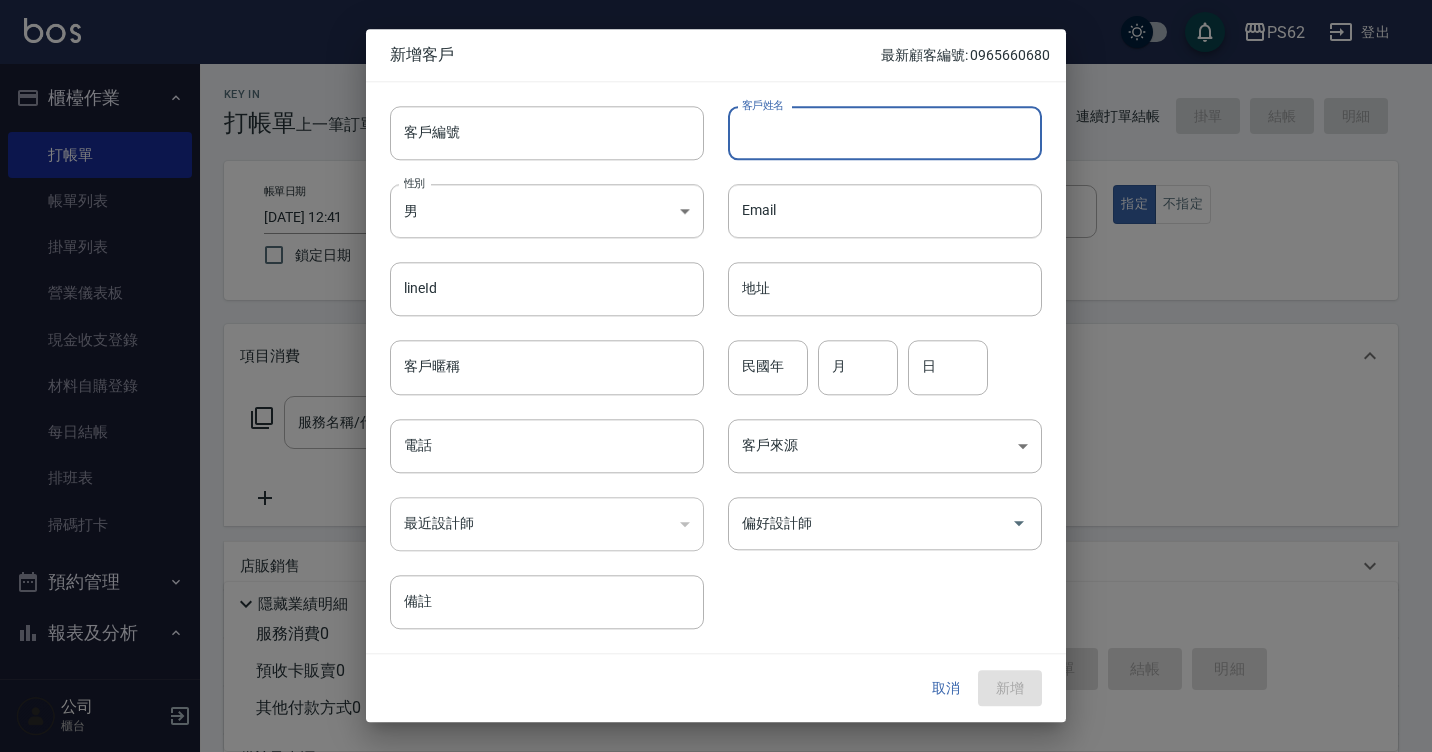 click on "客戶姓名" at bounding box center [885, 133] 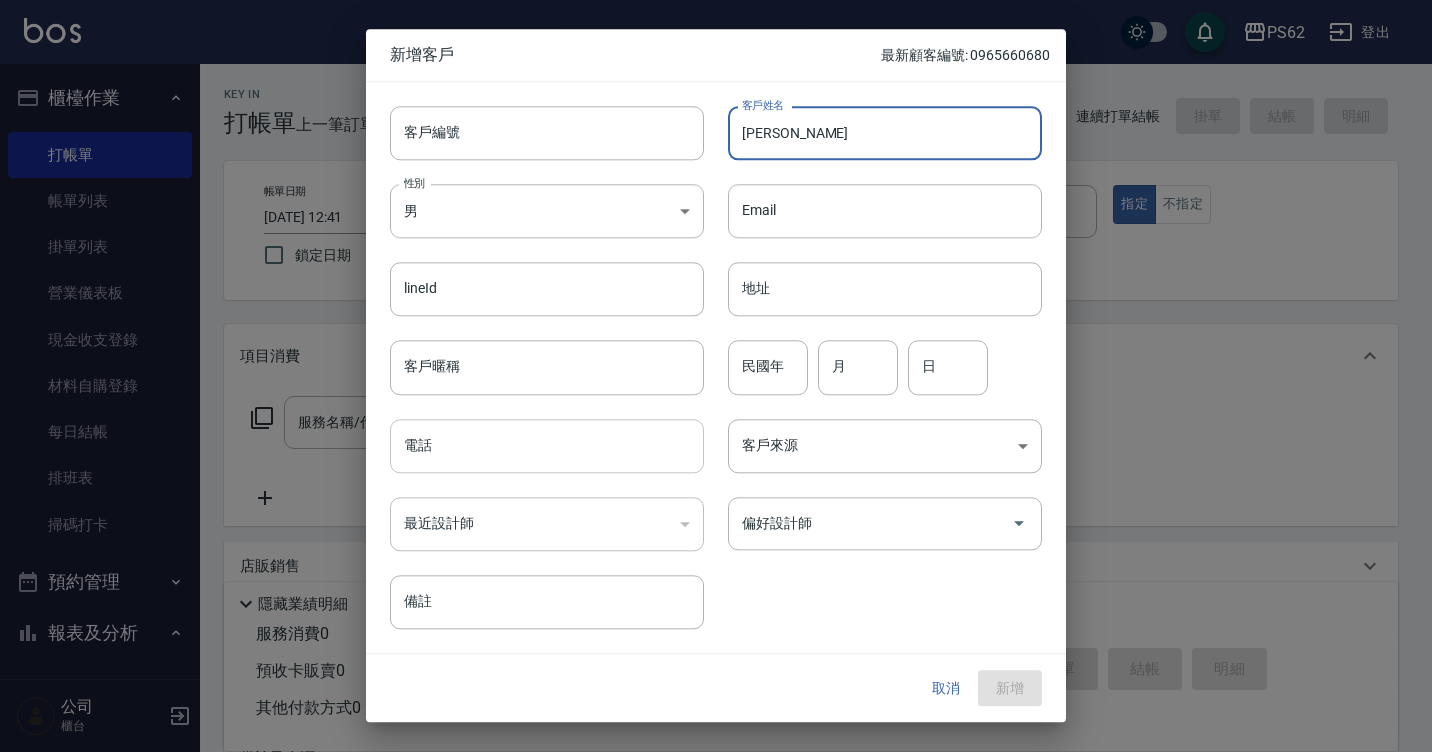 type on "[PERSON_NAME]" 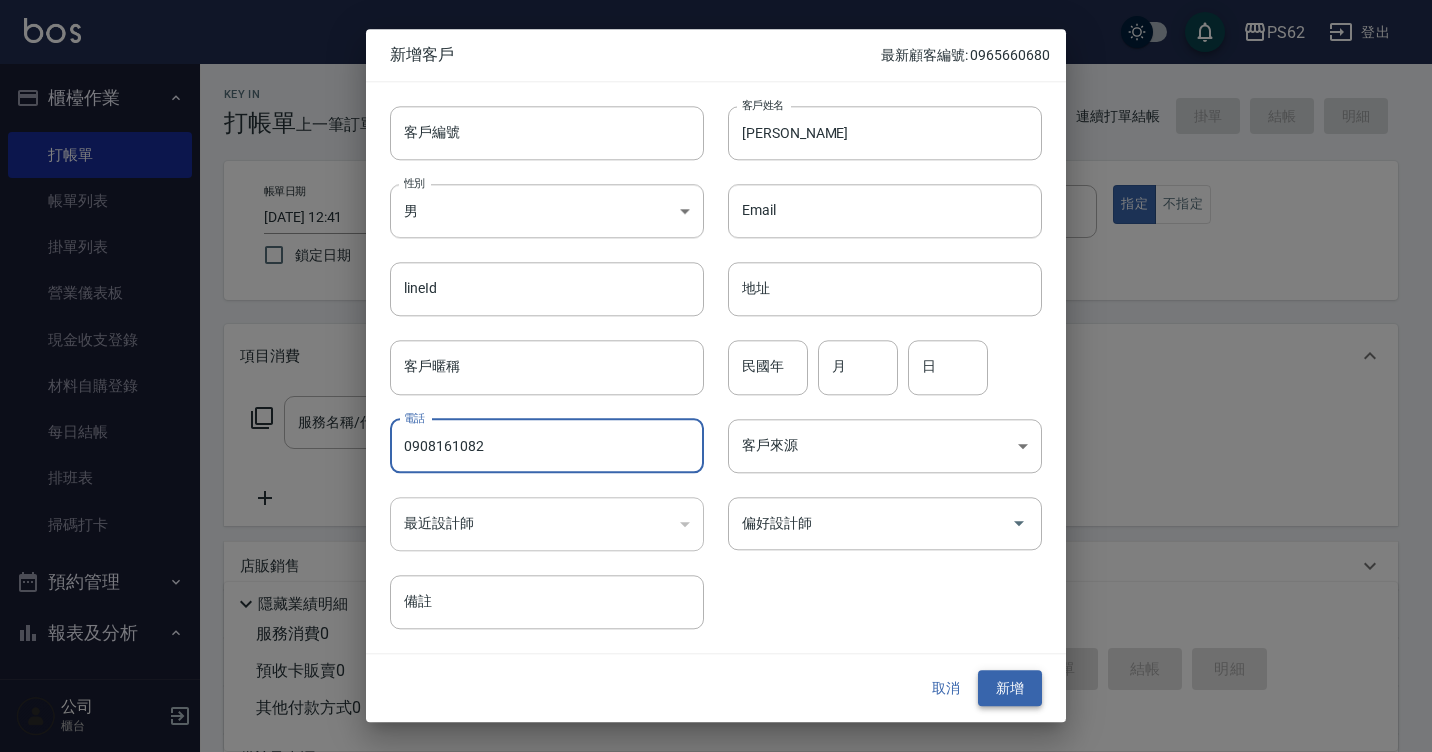 type on "0908161082" 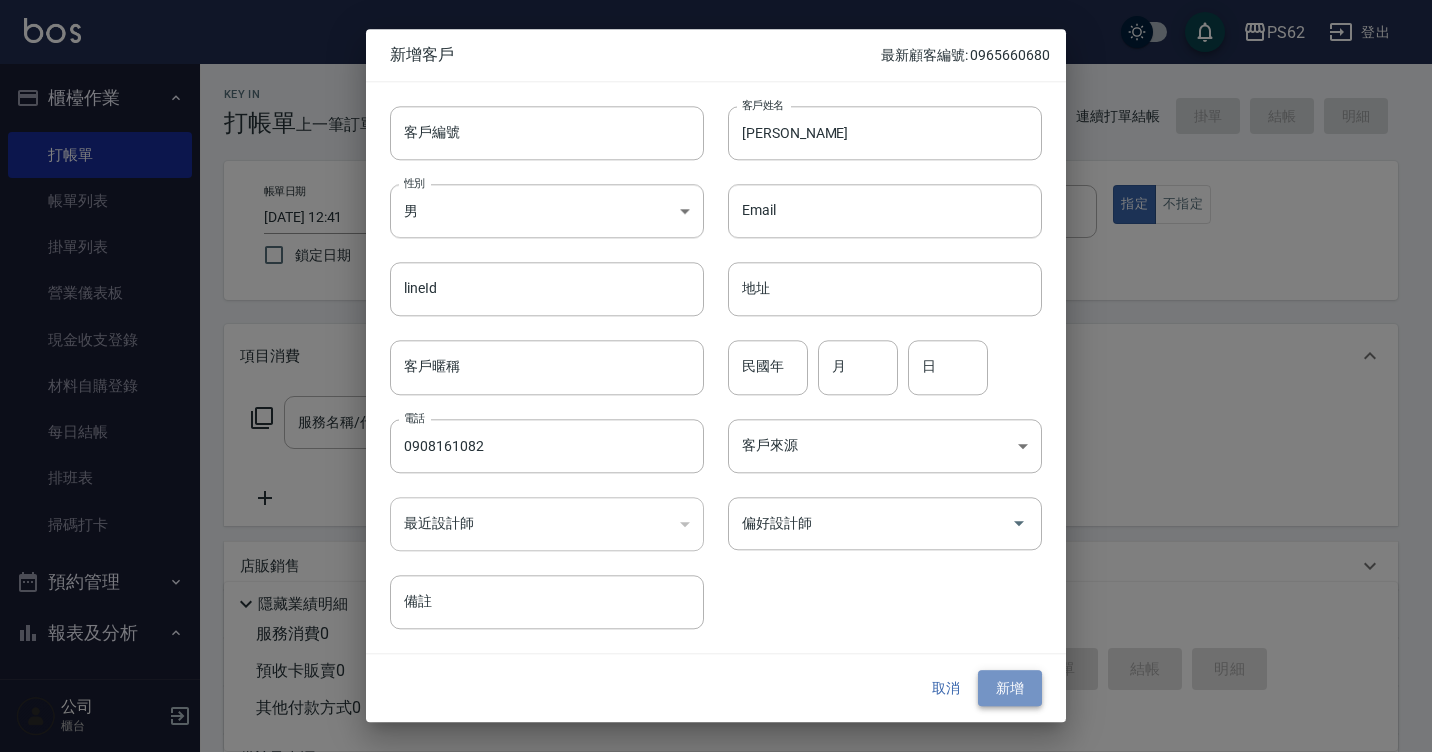 click on "新增" at bounding box center (1010, 688) 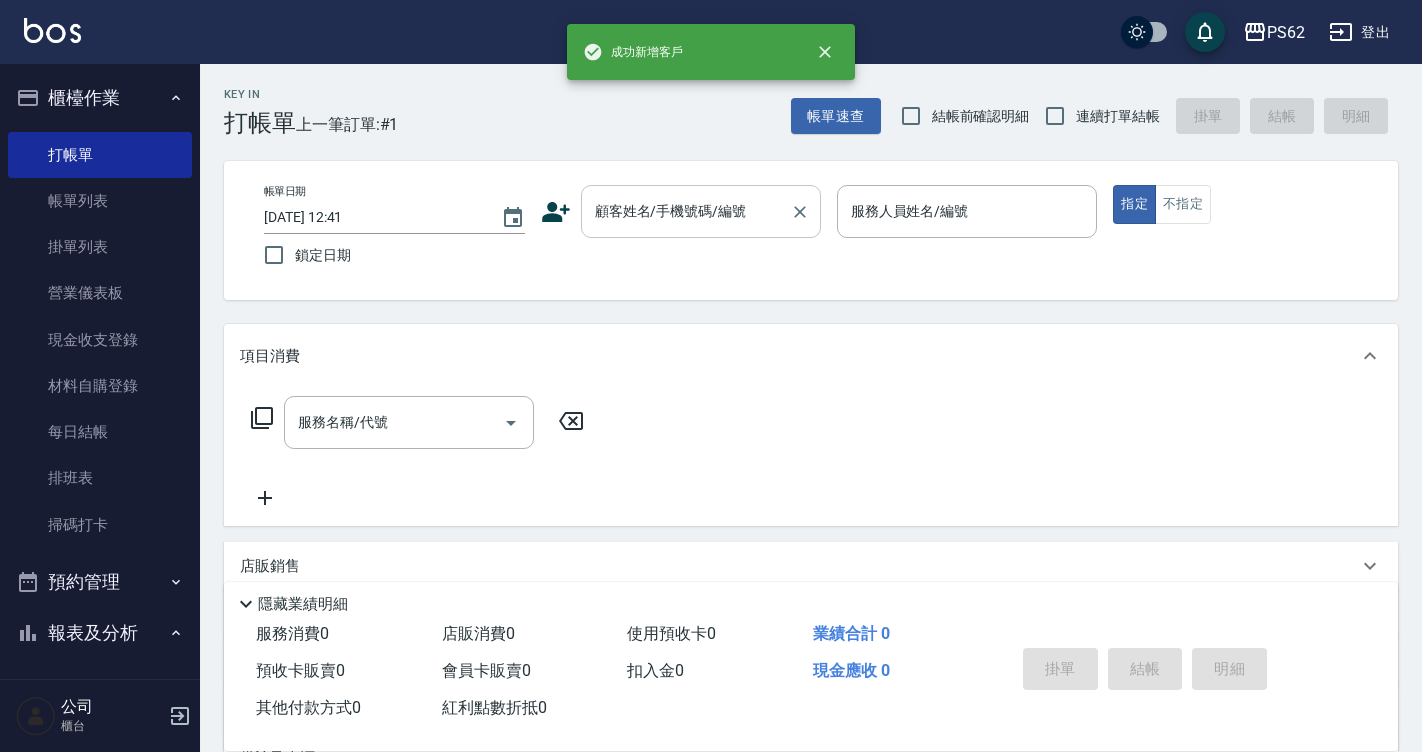 click on "顧客姓名/手機號碼/編號 顧客姓名/手機號碼/編號" at bounding box center (701, 211) 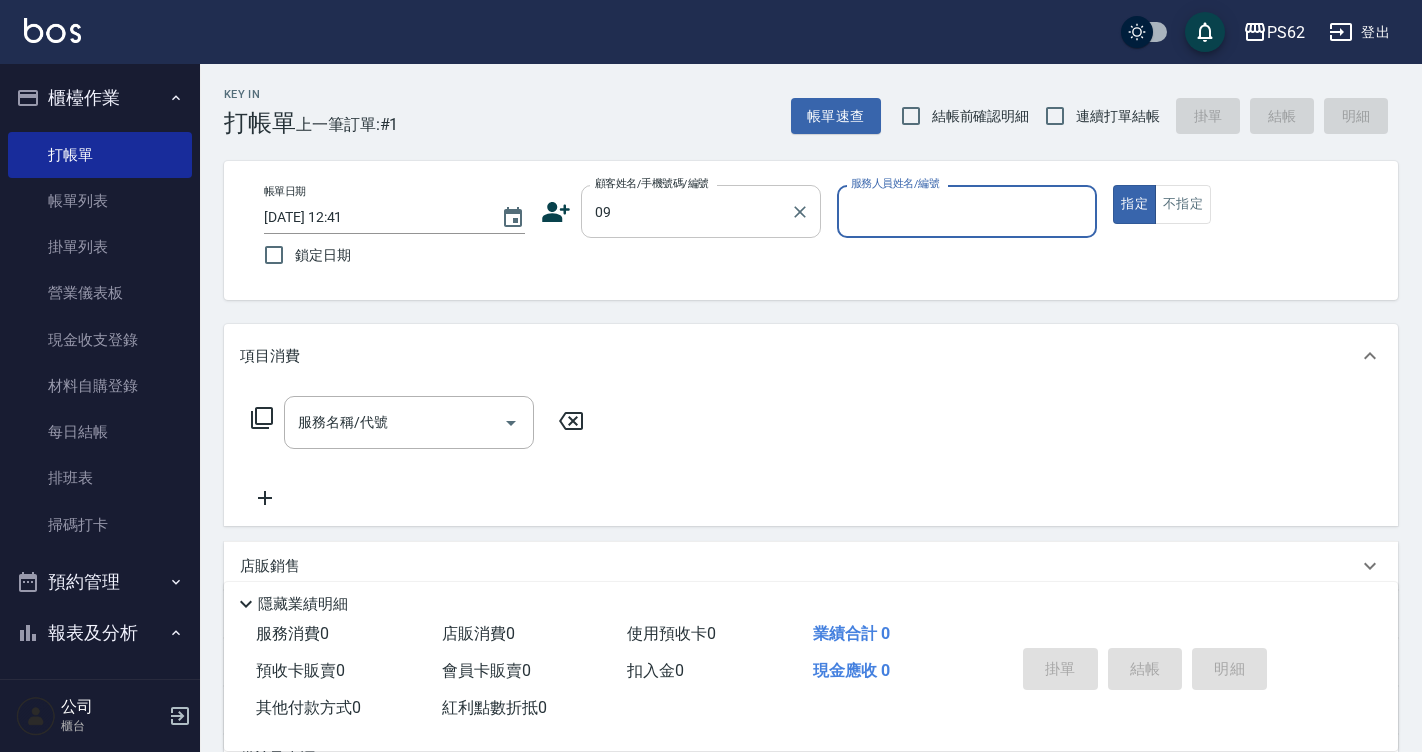 click on "09" at bounding box center (686, 211) 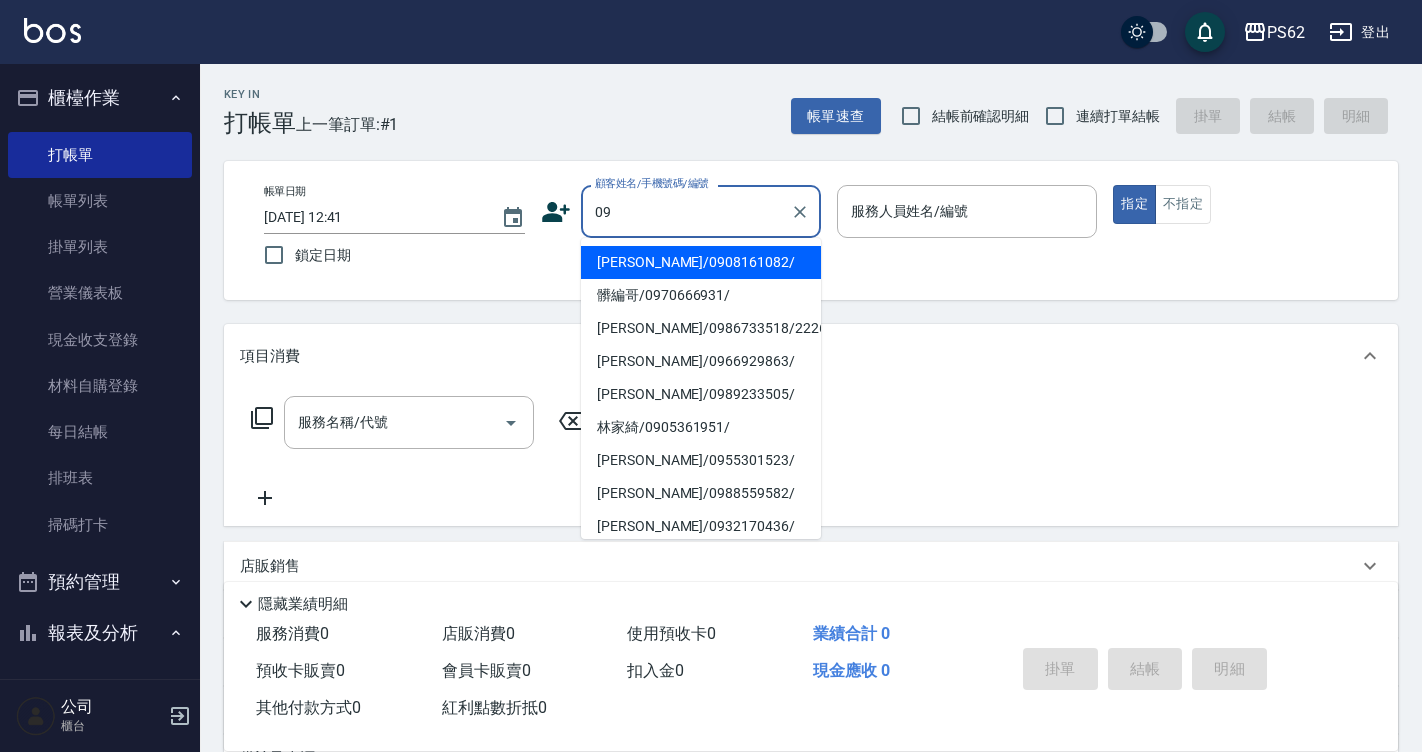 type on "[PERSON_NAME]/0908161082/" 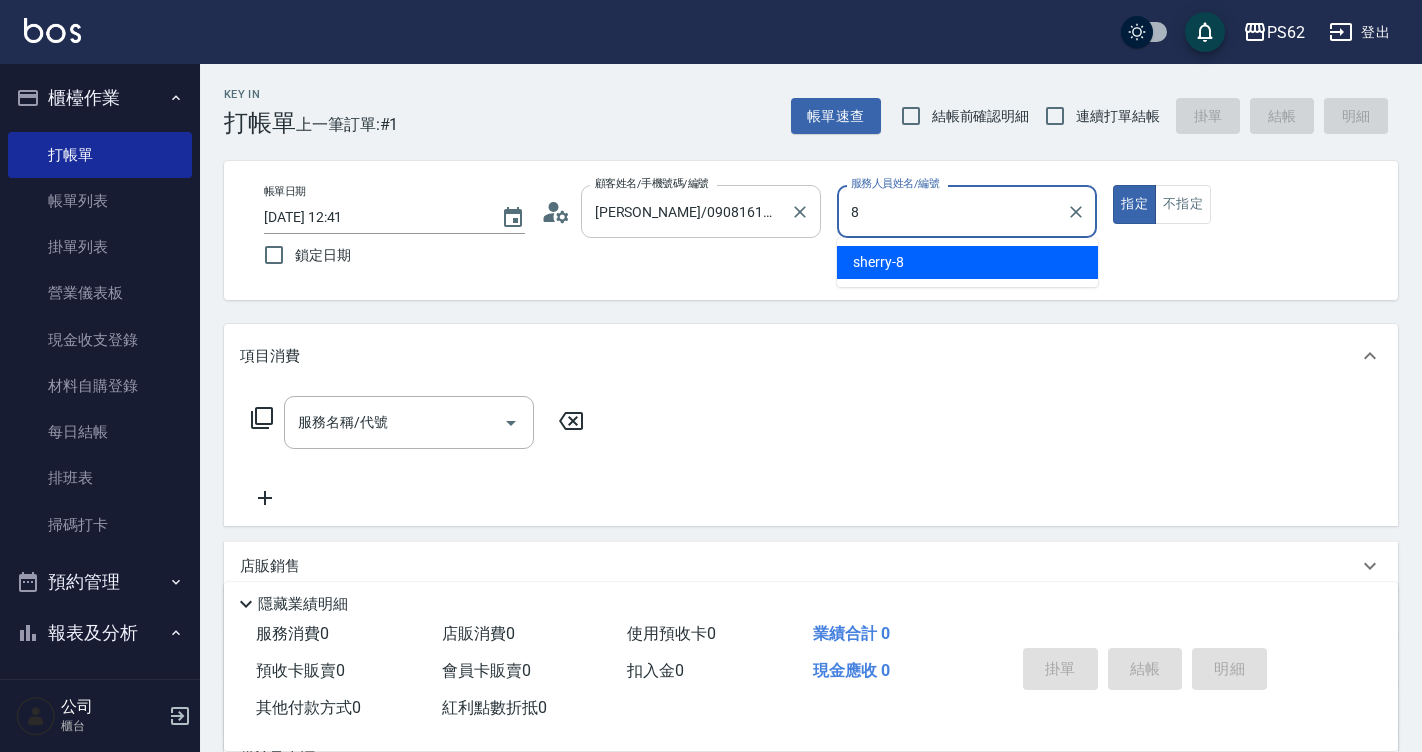 type on "sherry-8" 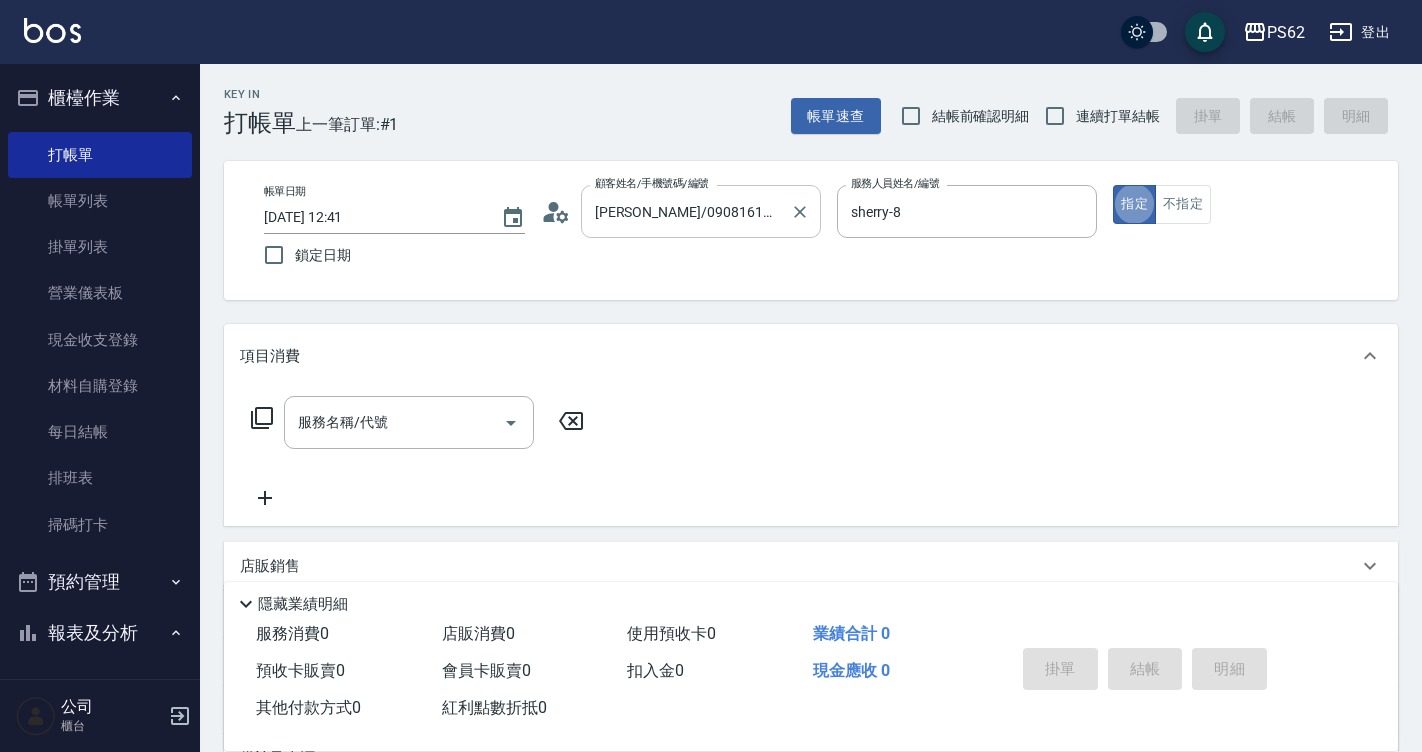 type on "true" 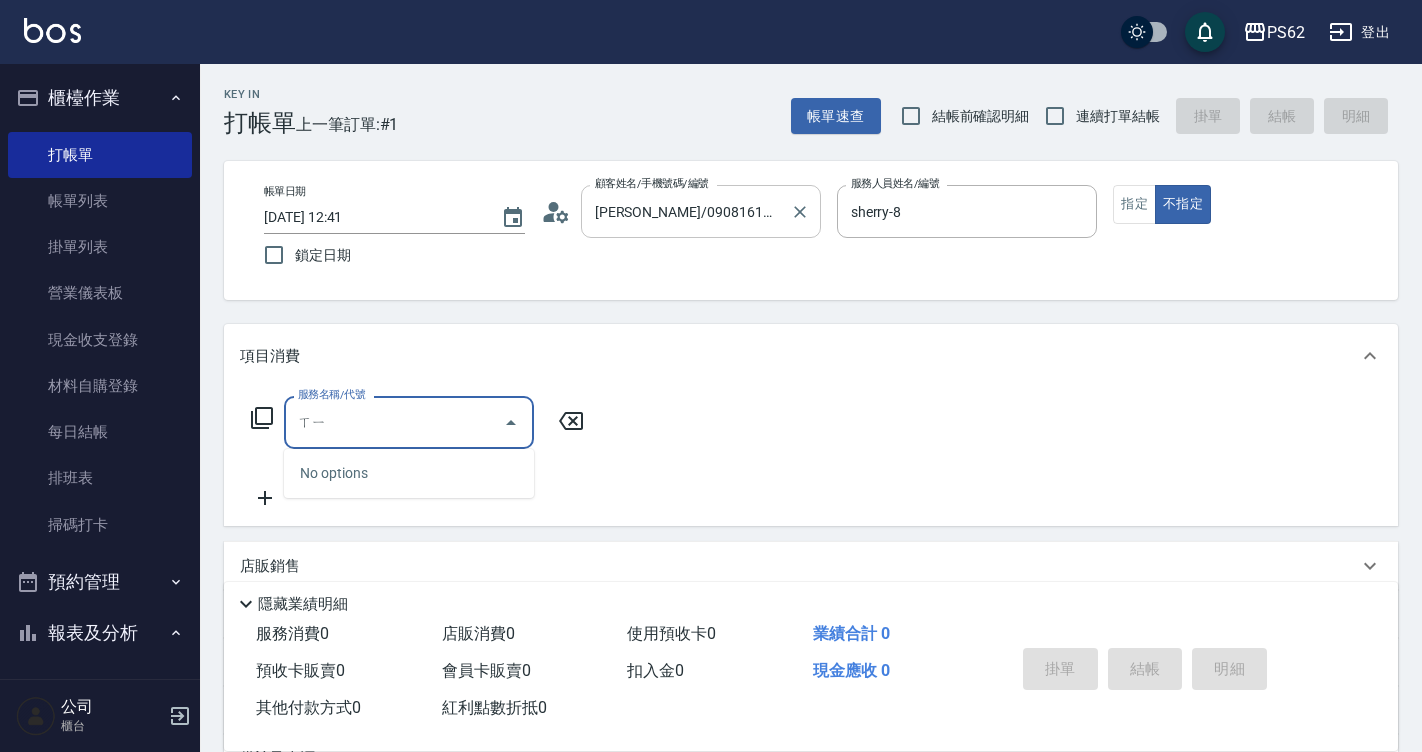 type on "喜" 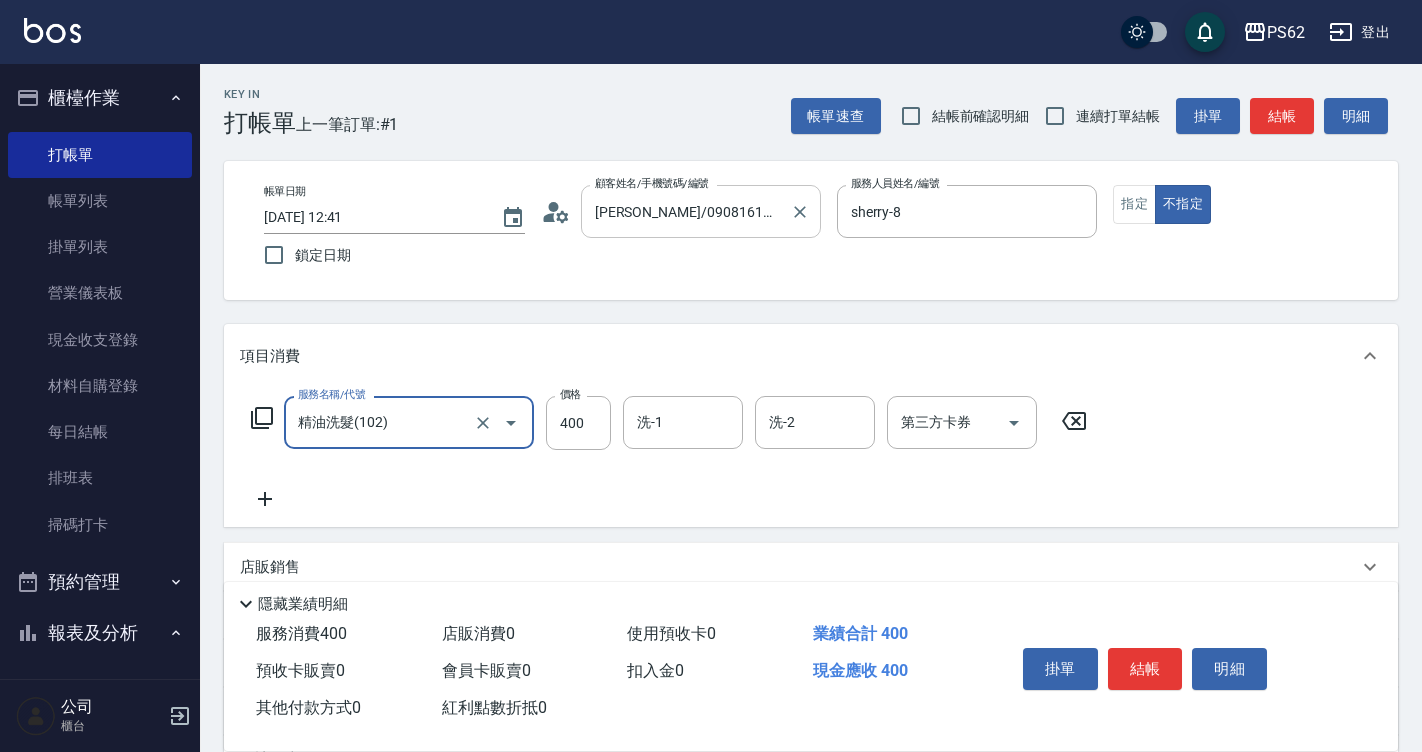 type on "精油洗髮(102)" 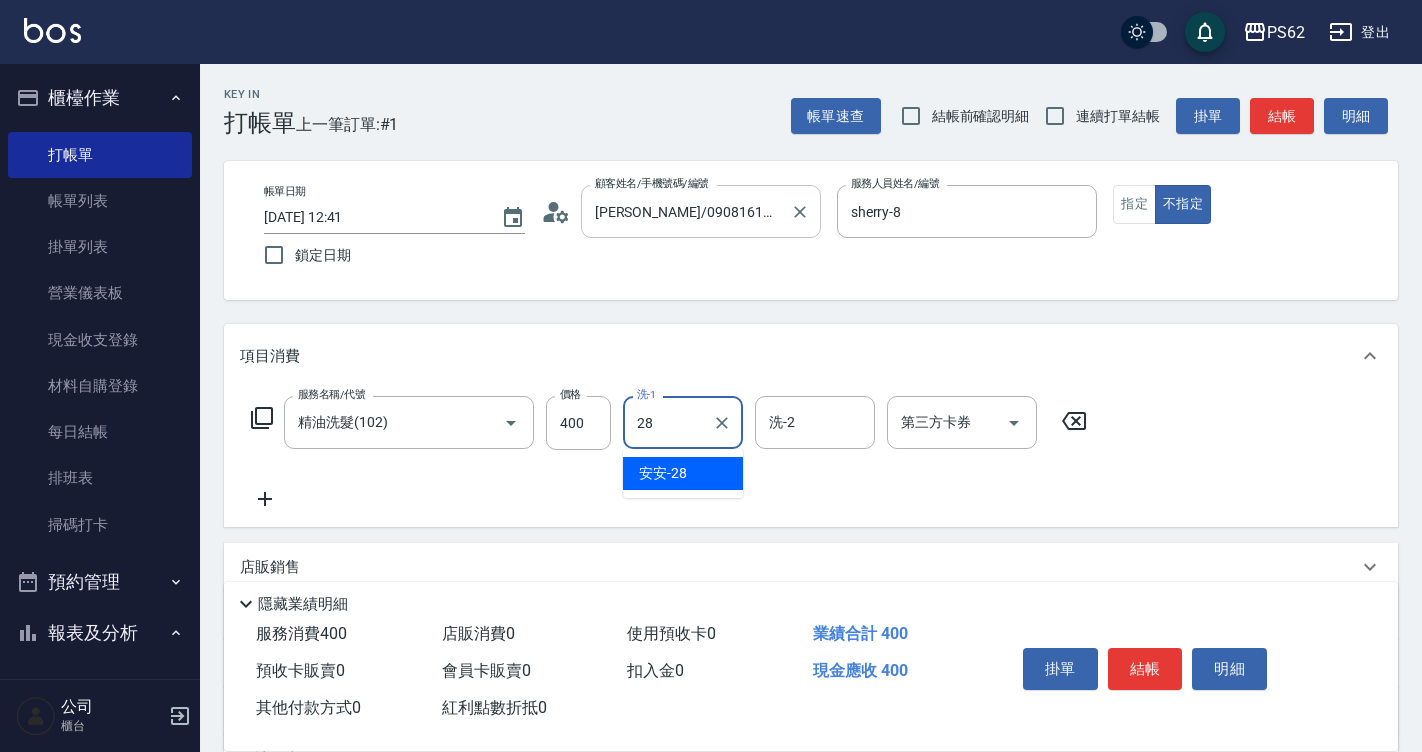 type on "安安-28" 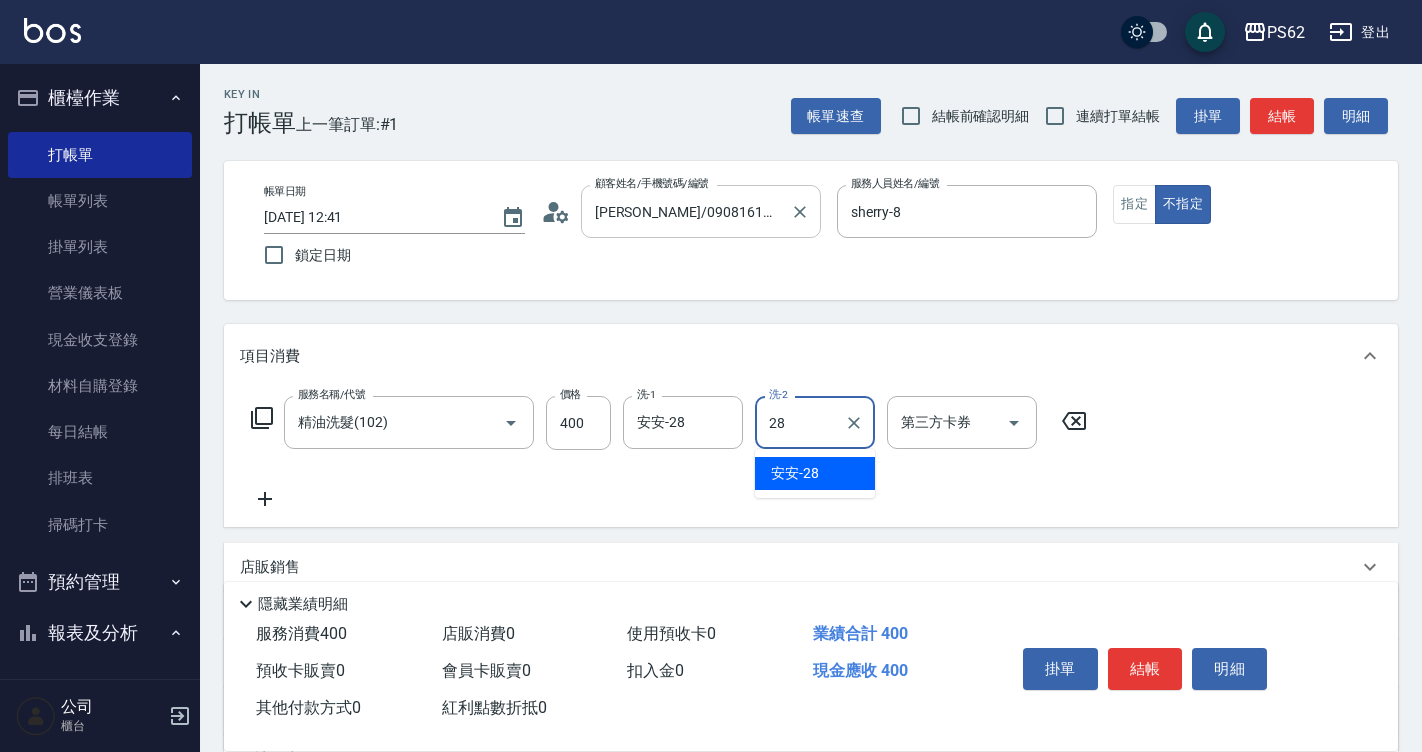 type on "安安-28" 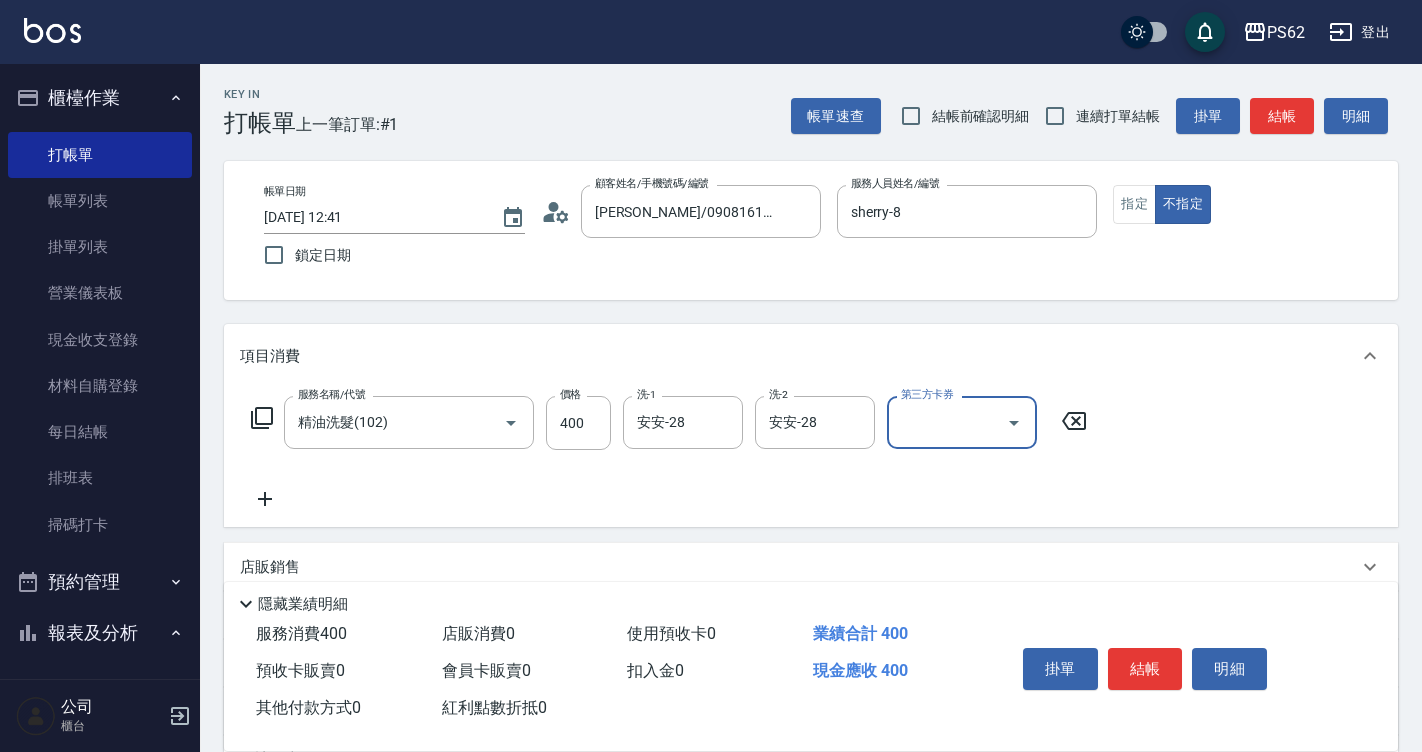 click on "結帳" at bounding box center (1145, 669) 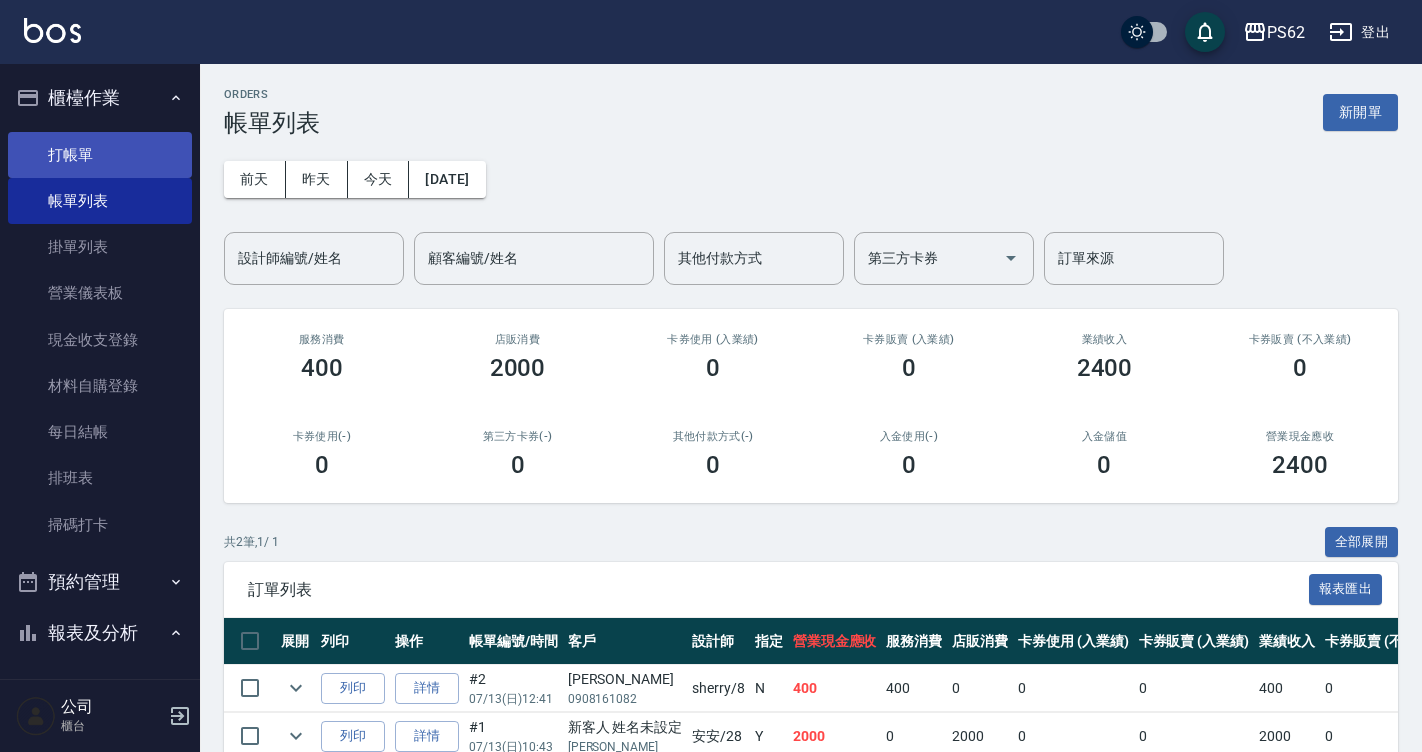 click on "打帳單" at bounding box center (100, 155) 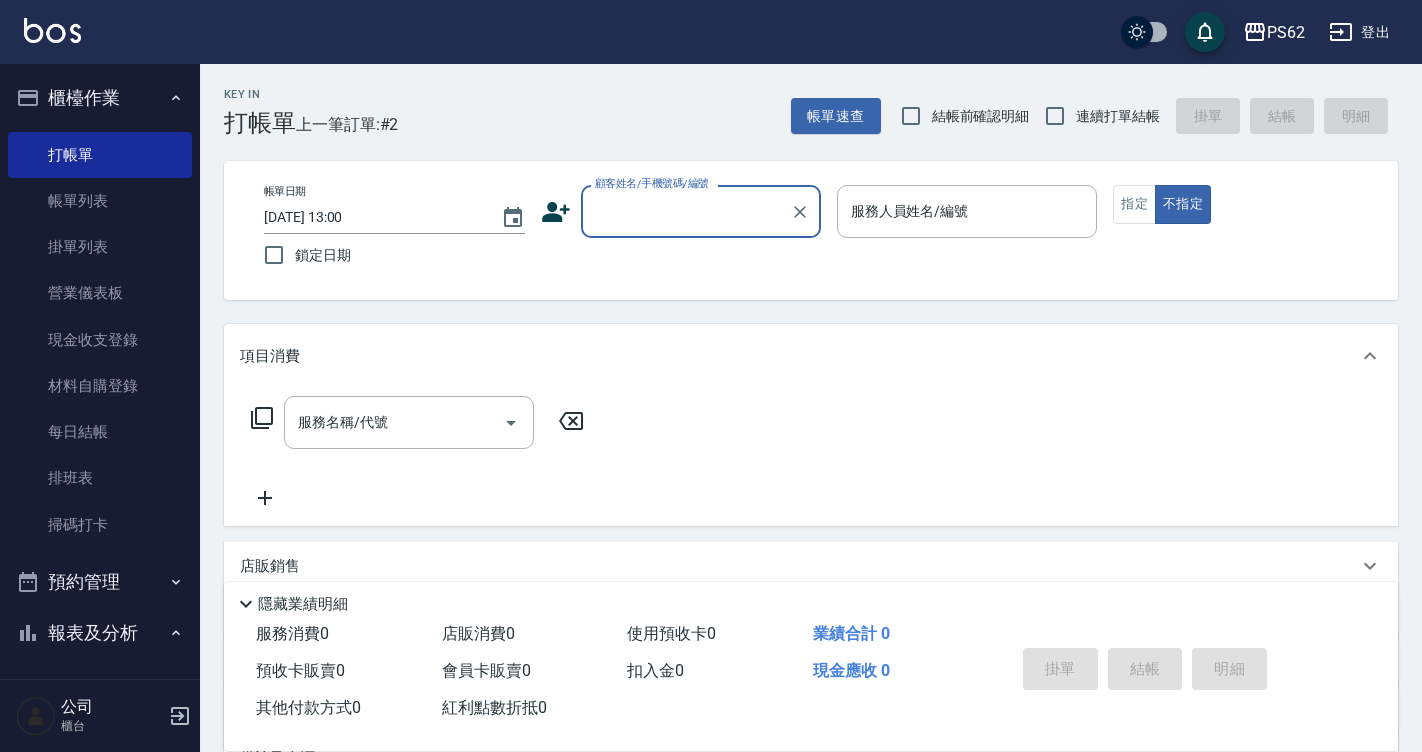 click on "顧客姓名/手機號碼/編號" at bounding box center [686, 211] 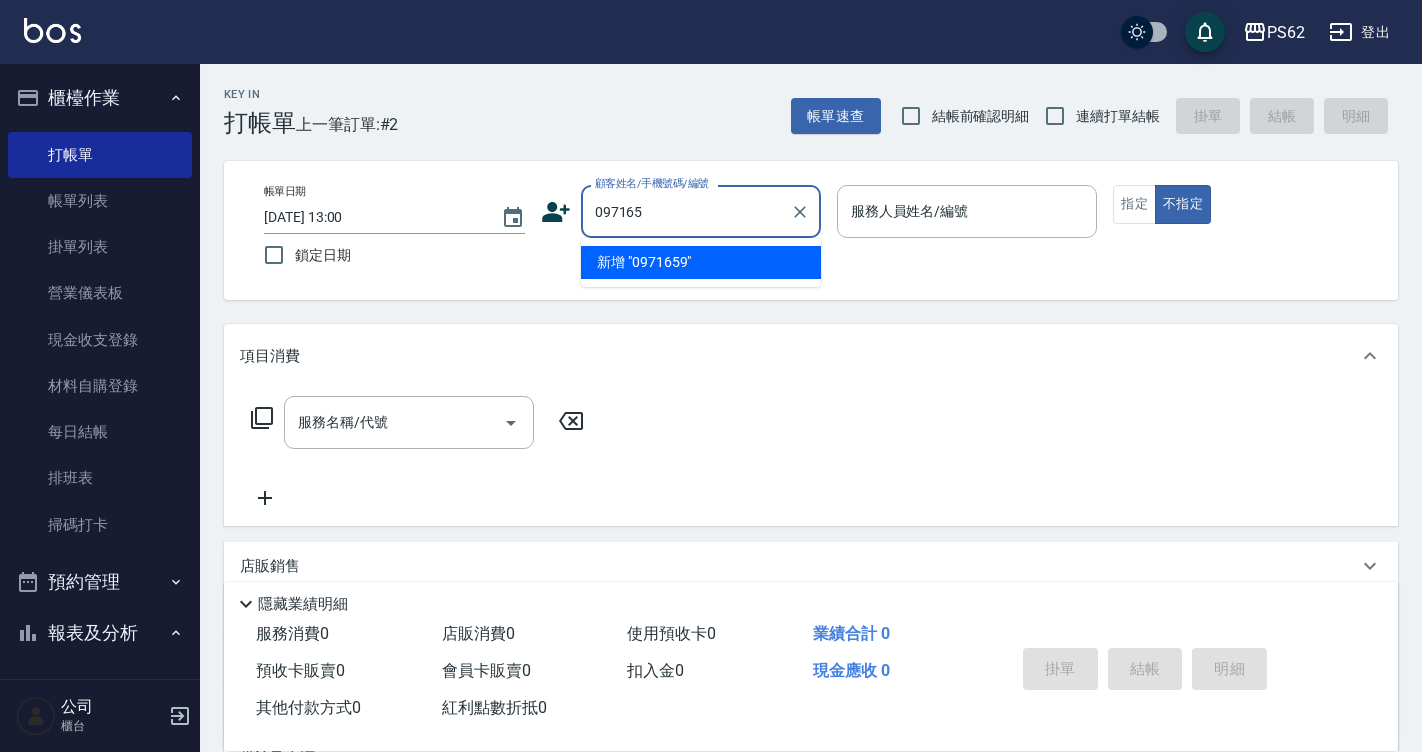 type on "0971659" 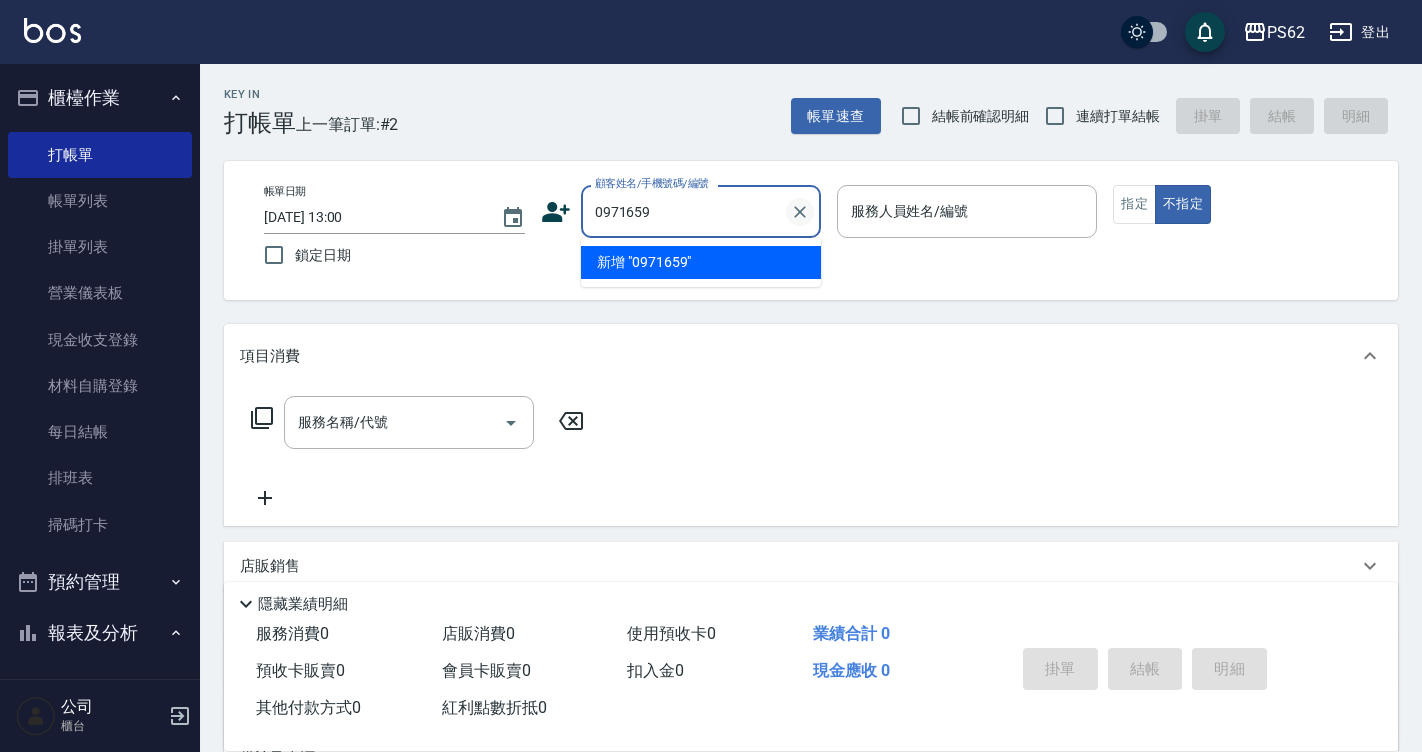 drag, startPoint x: 796, startPoint y: 208, endPoint x: 797, endPoint y: 218, distance: 10.049875 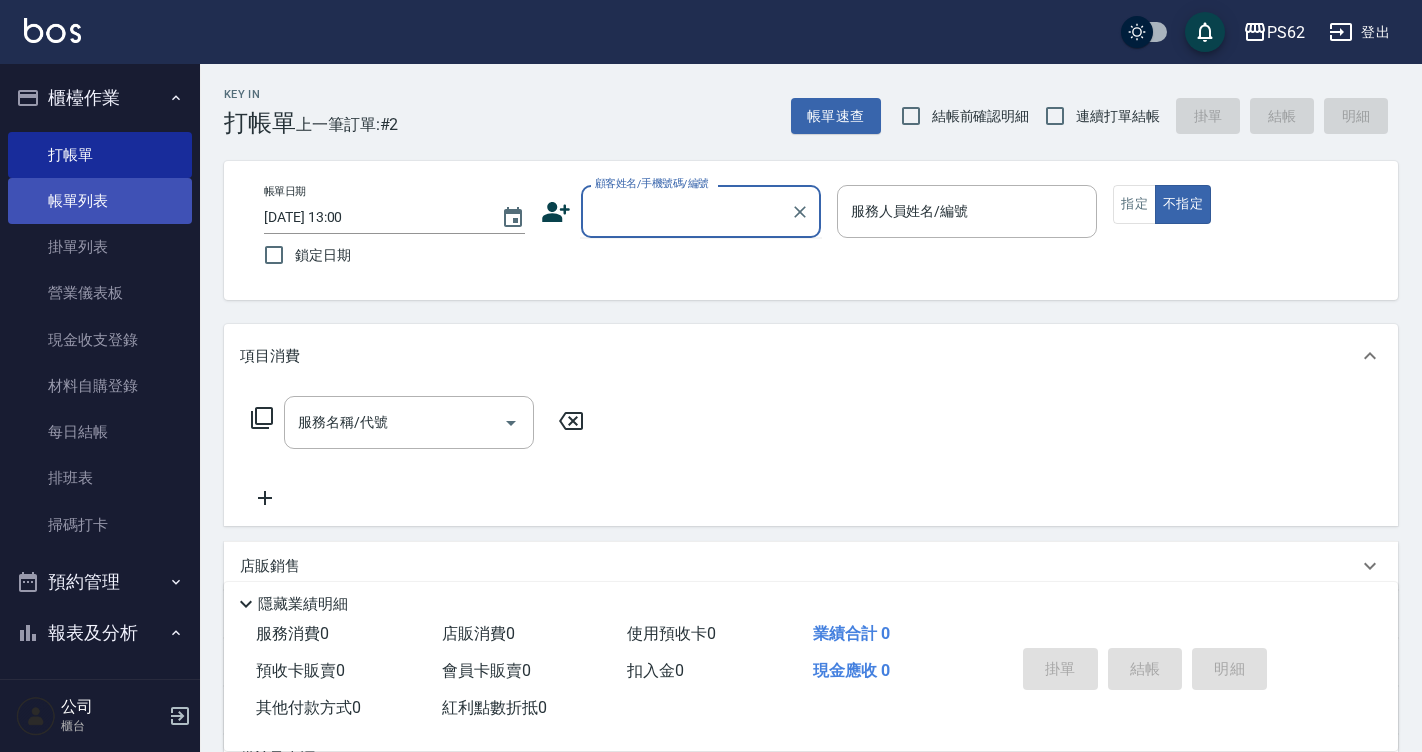 click on "帳單列表" at bounding box center [100, 201] 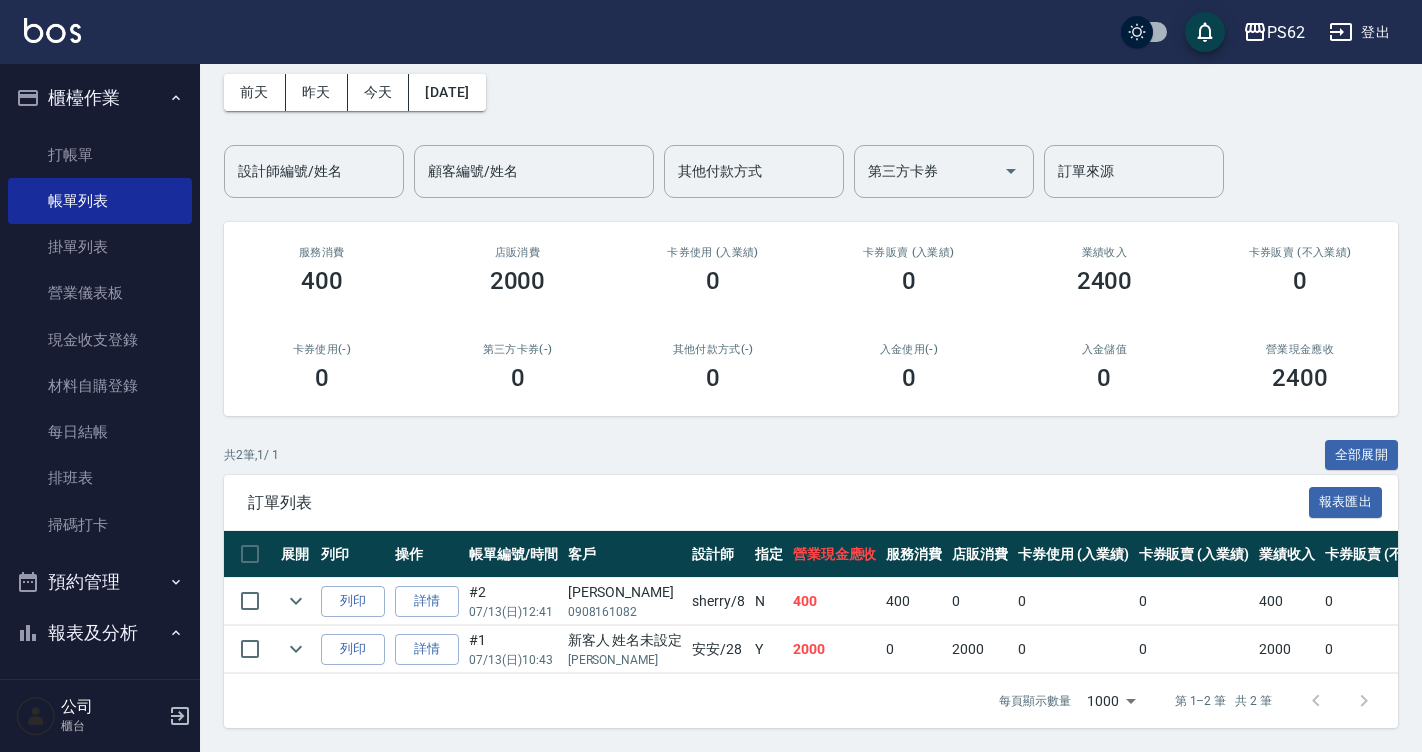 scroll, scrollTop: 102, scrollLeft: 0, axis: vertical 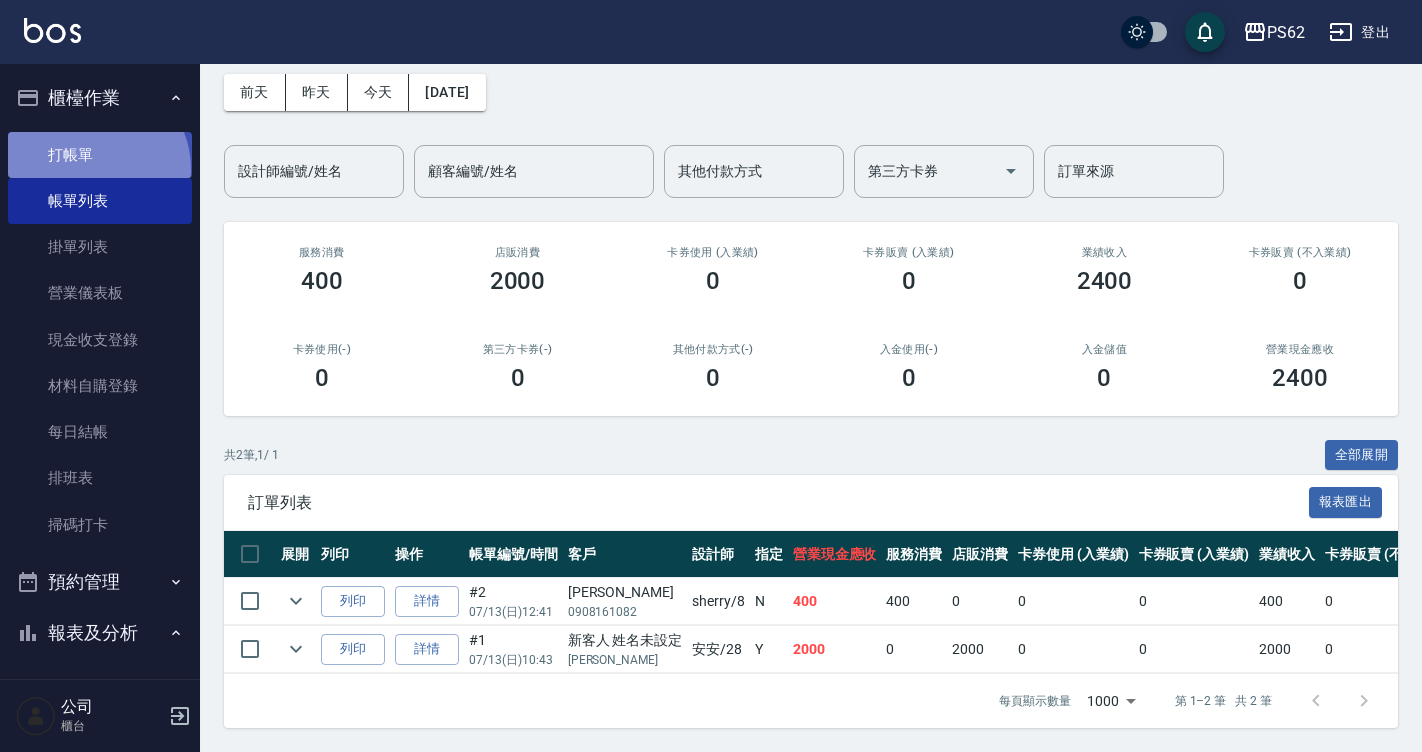 click on "打帳單" at bounding box center (100, 155) 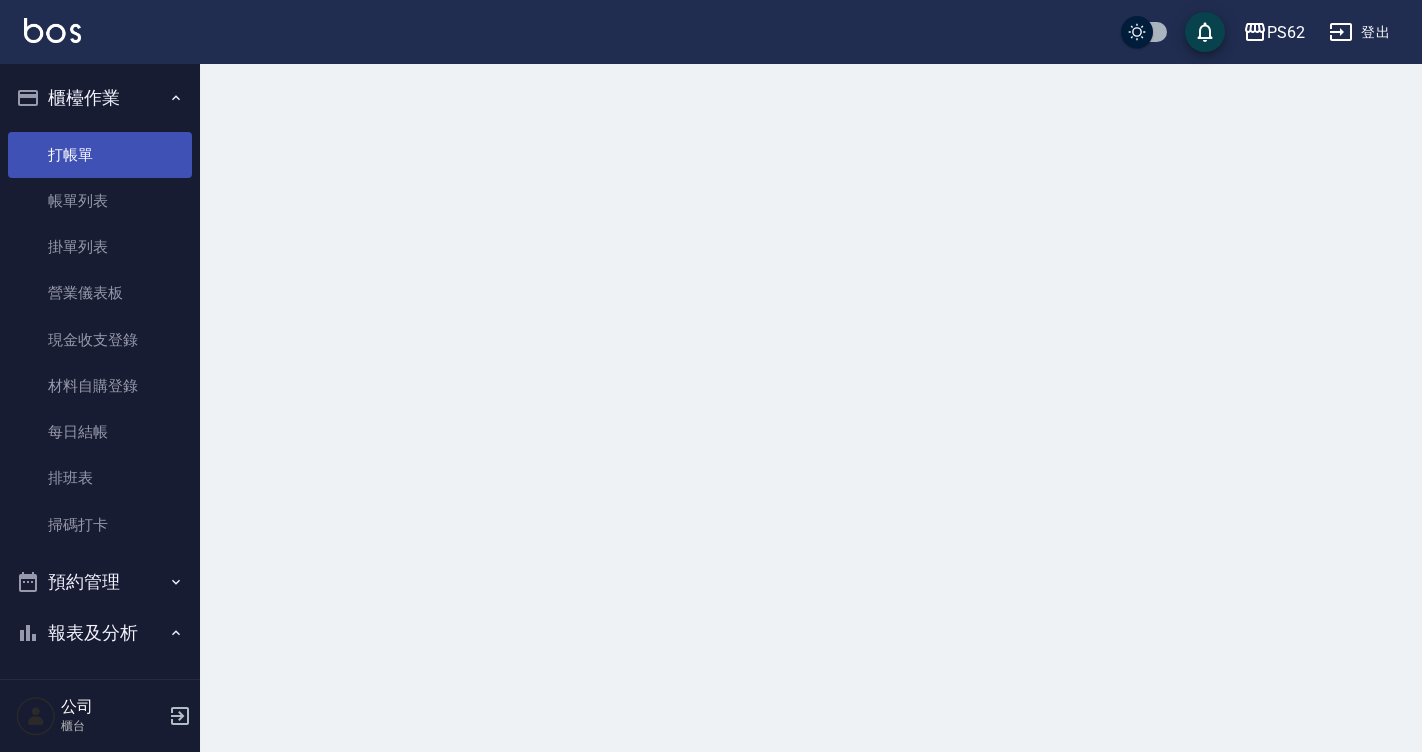 scroll, scrollTop: 0, scrollLeft: 0, axis: both 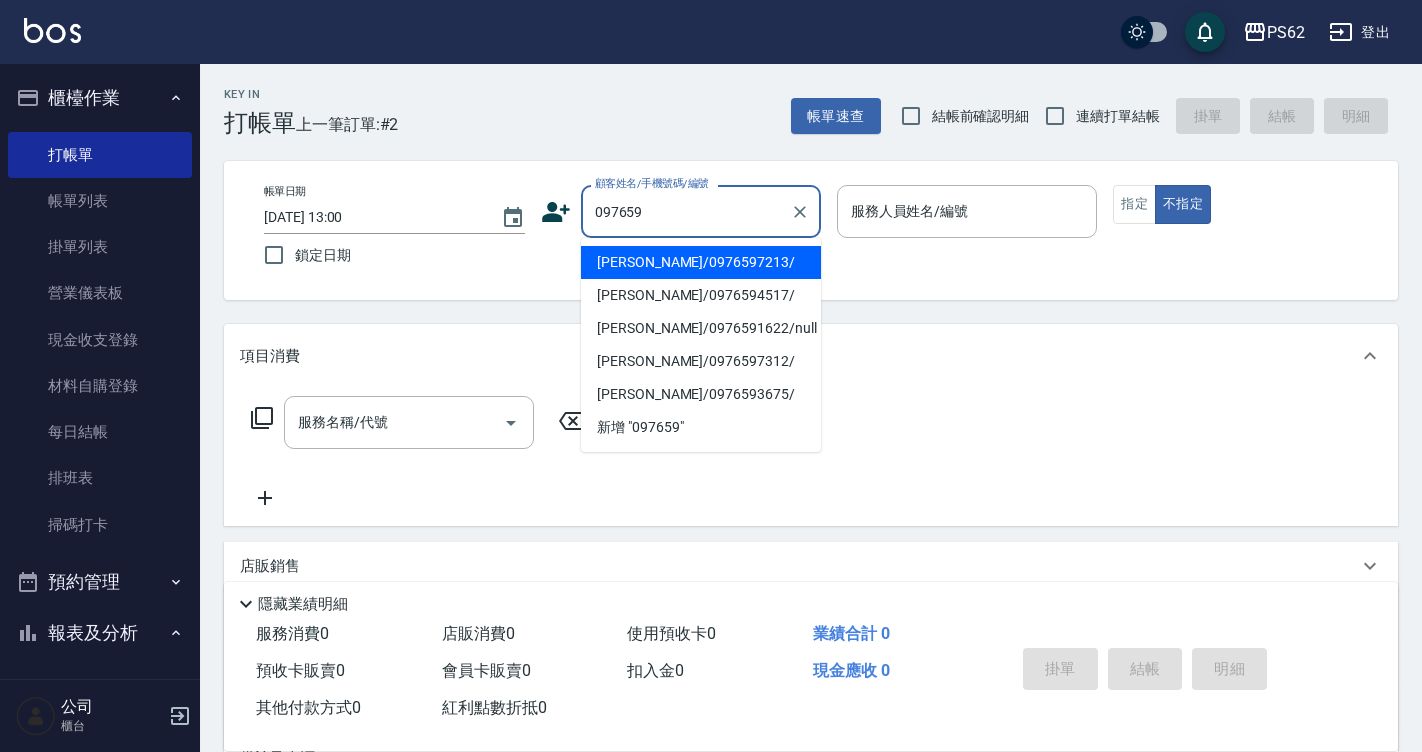 click on "[PERSON_NAME]/0976597213/" at bounding box center (701, 262) 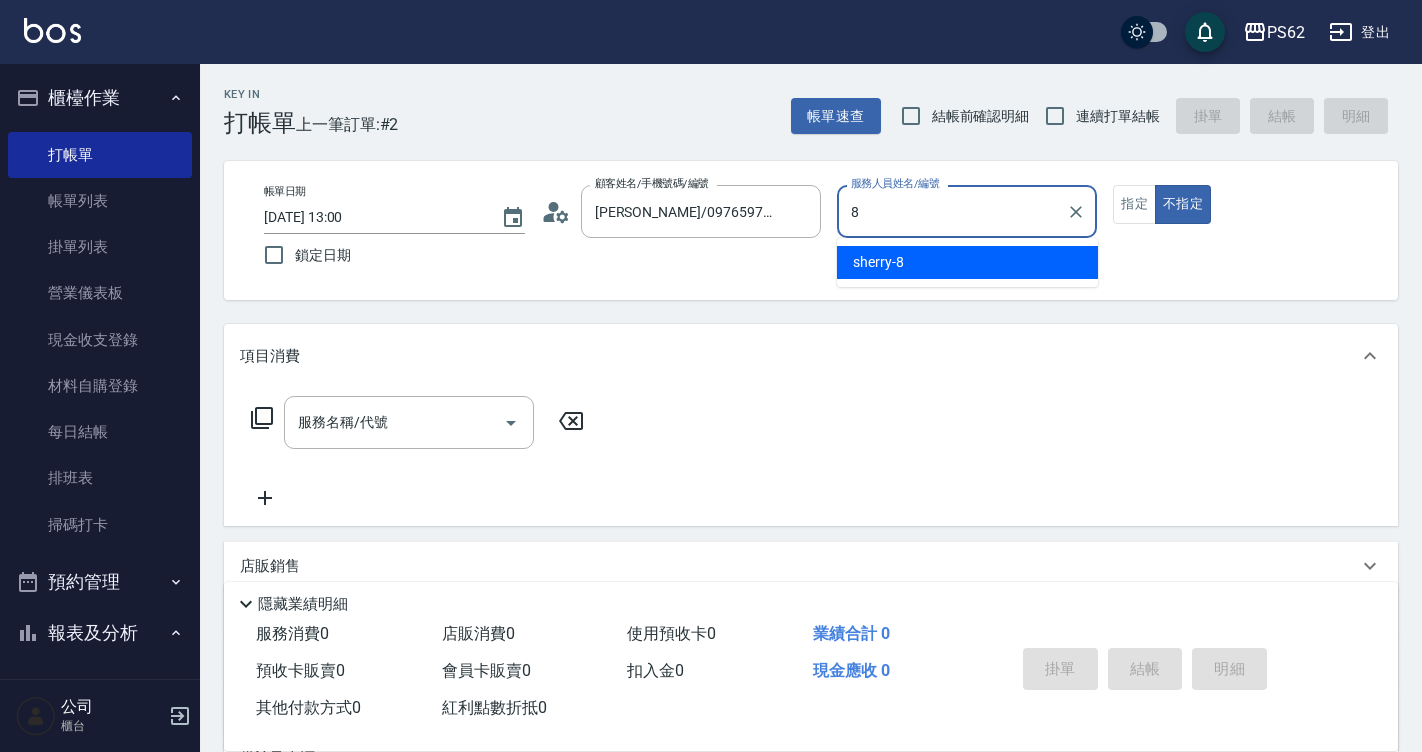 type on "sherry-8" 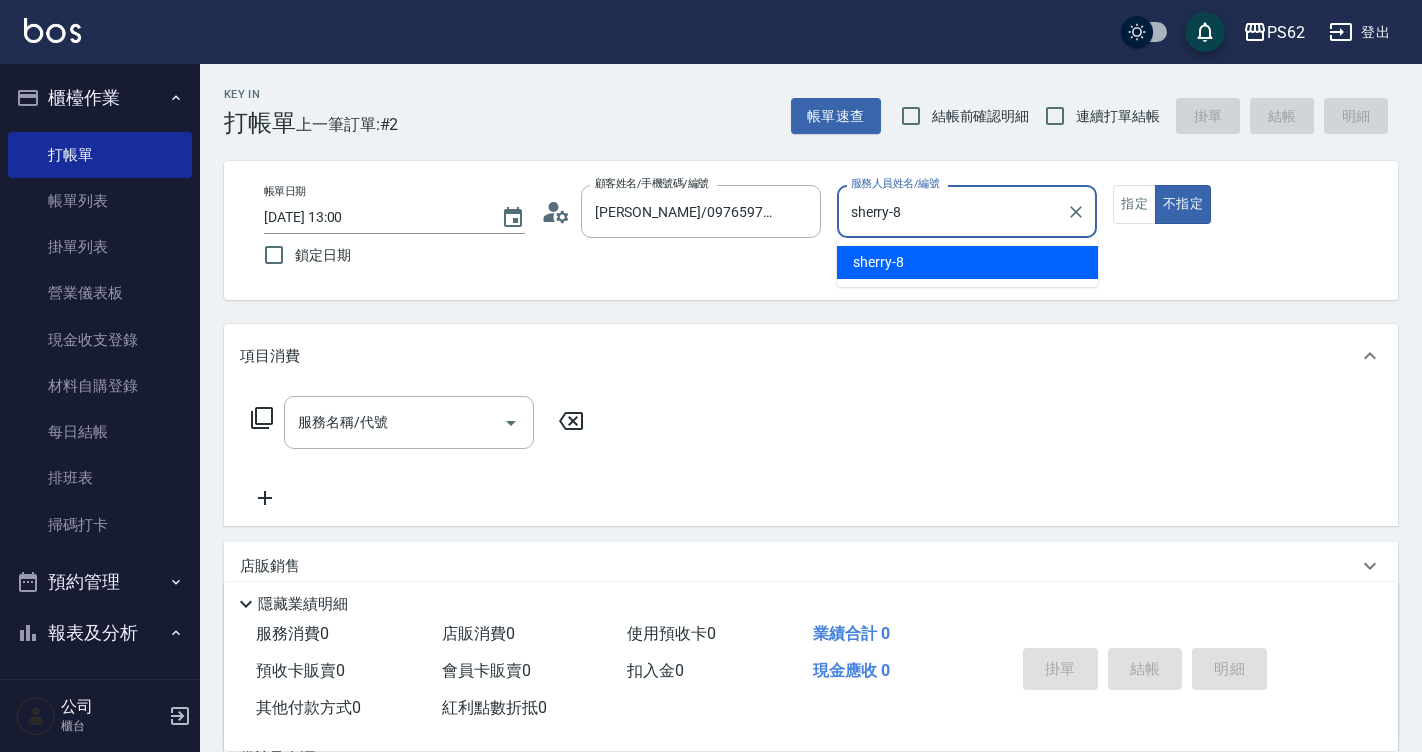 type on "false" 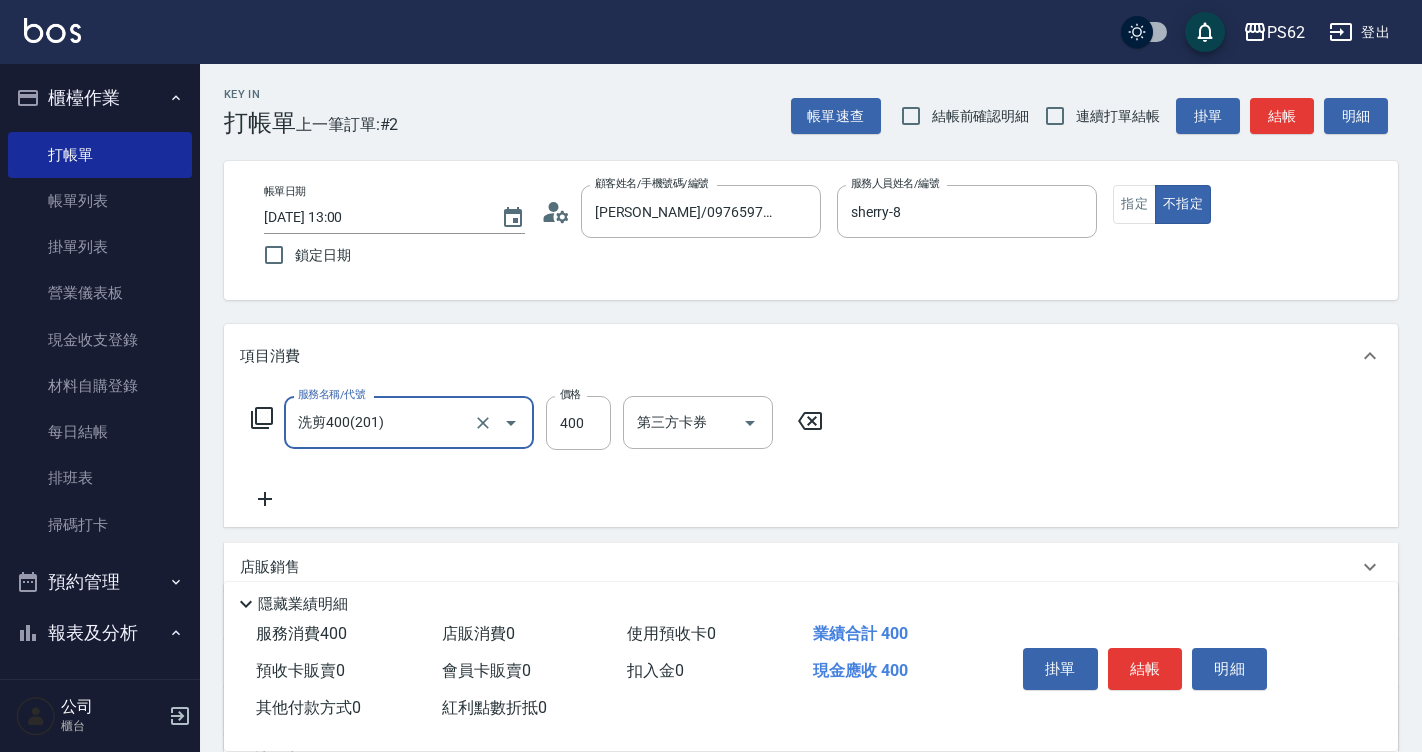 type on "洗剪400(201)" 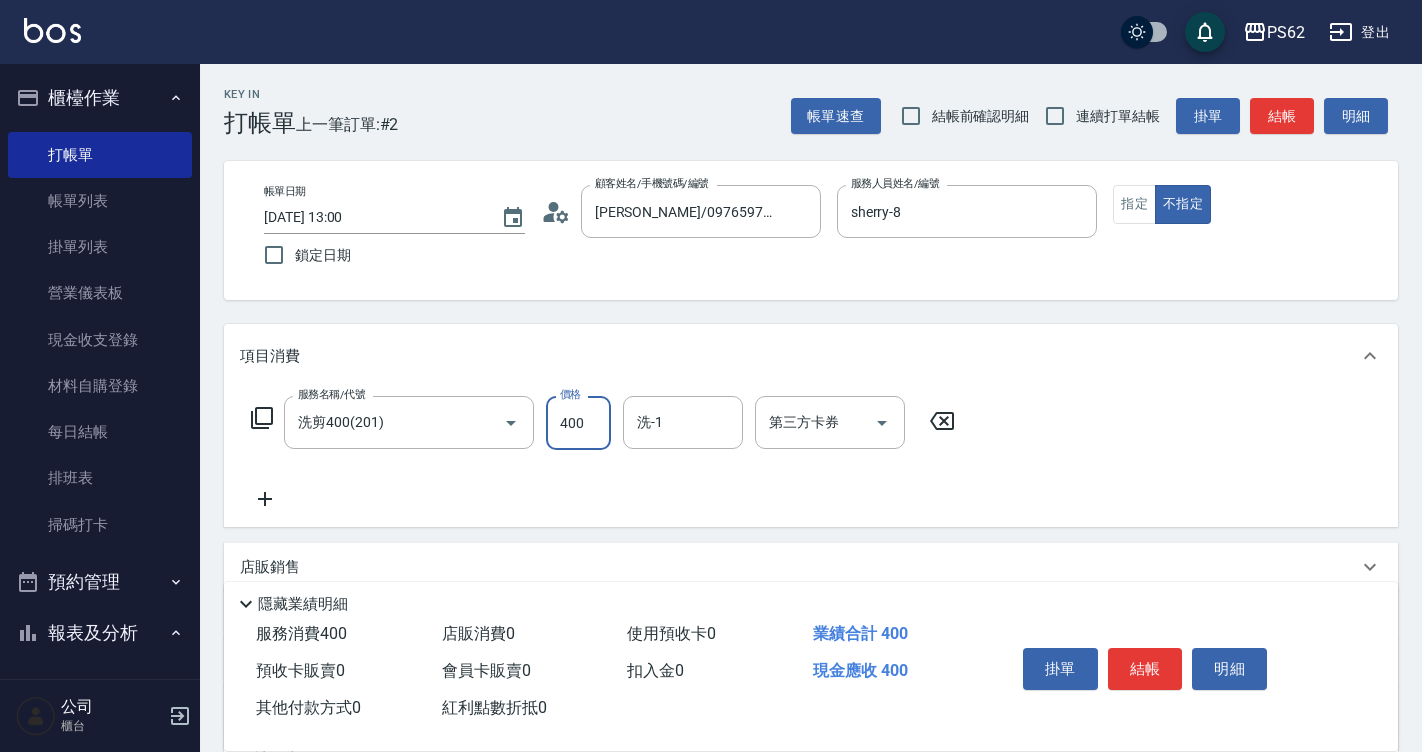click on "結帳" at bounding box center (1145, 669) 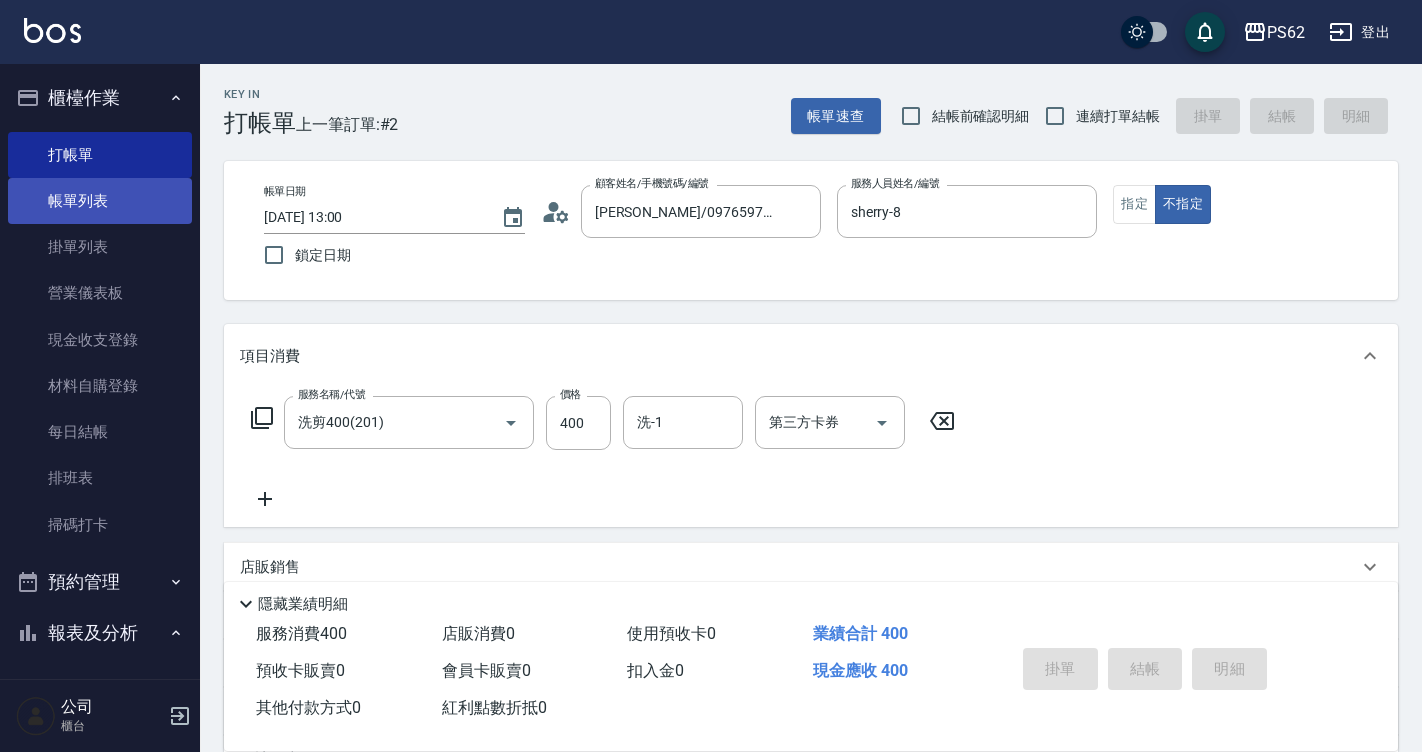 click on "帳單列表" at bounding box center (100, 201) 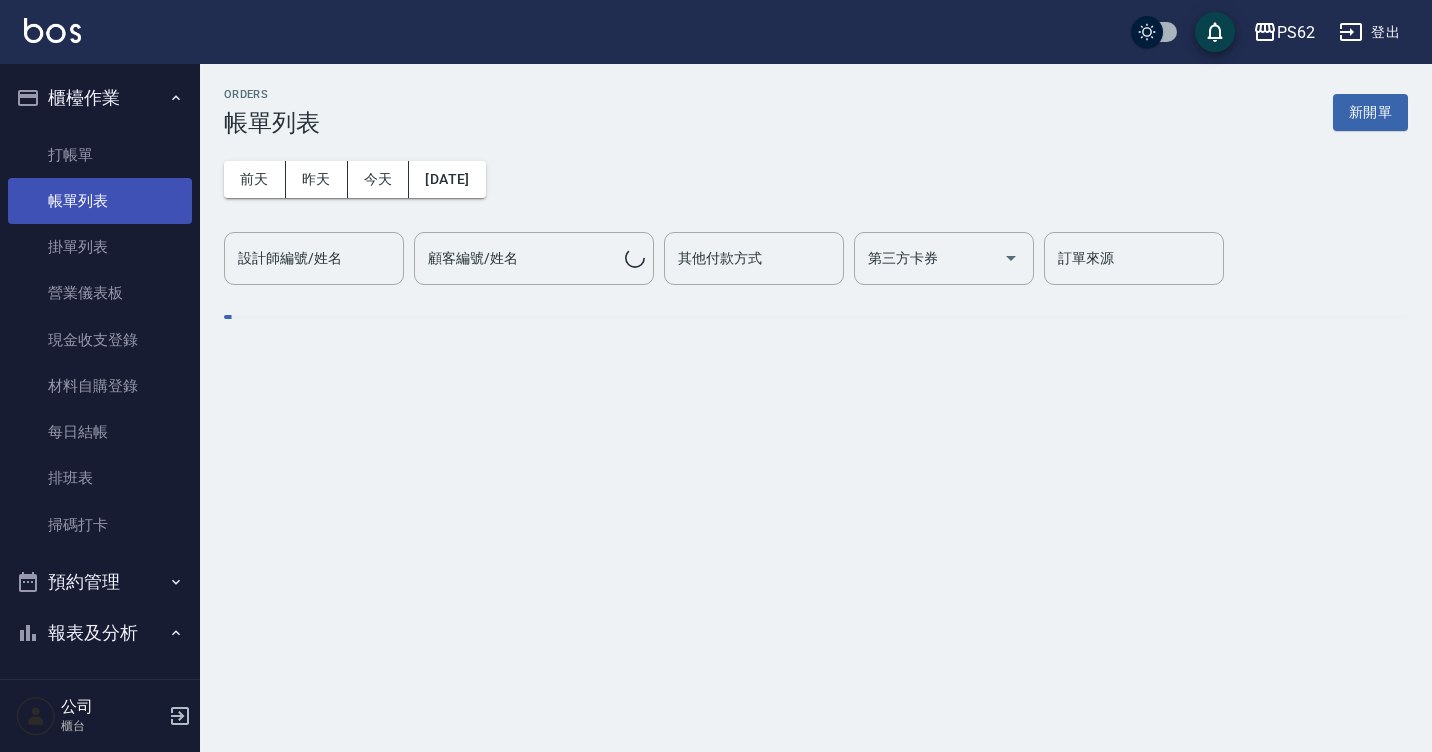 click on "帳單列表" at bounding box center (100, 201) 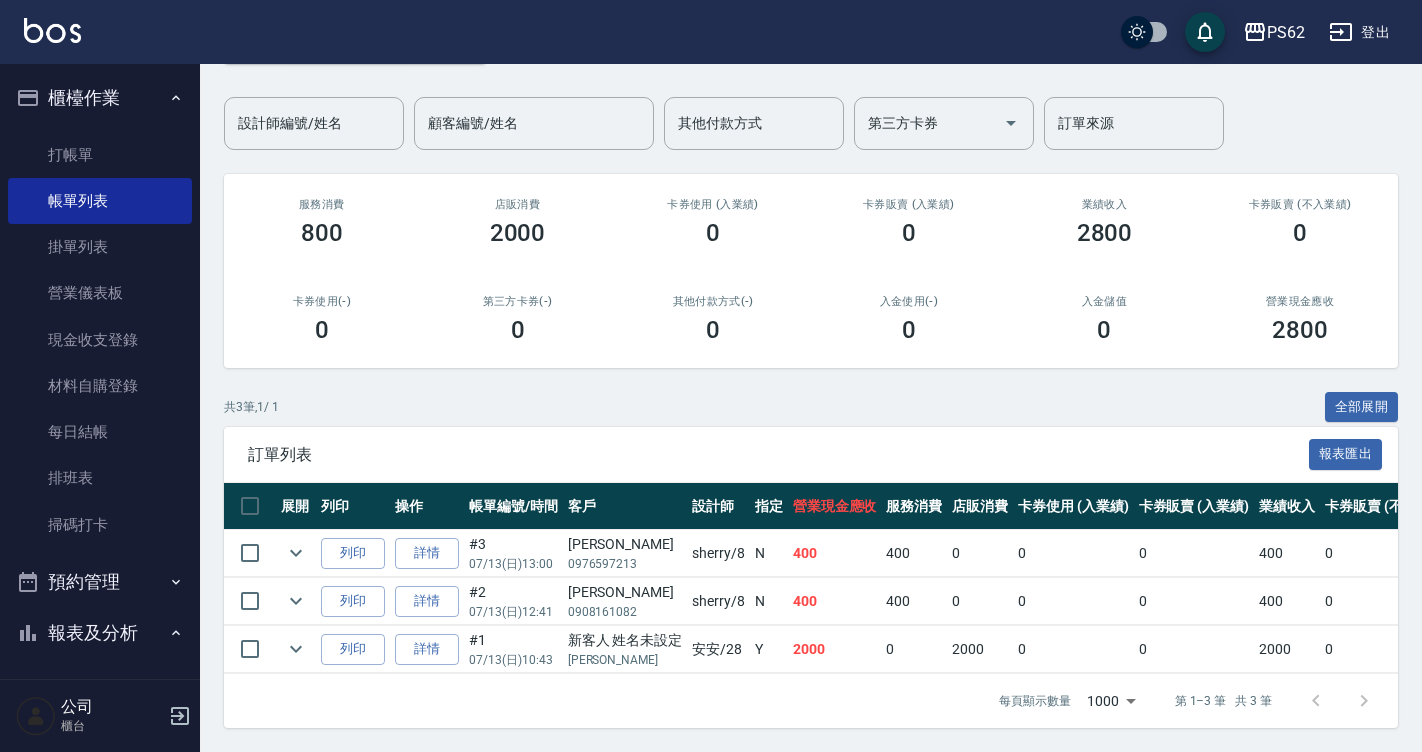 scroll, scrollTop: 50, scrollLeft: 0, axis: vertical 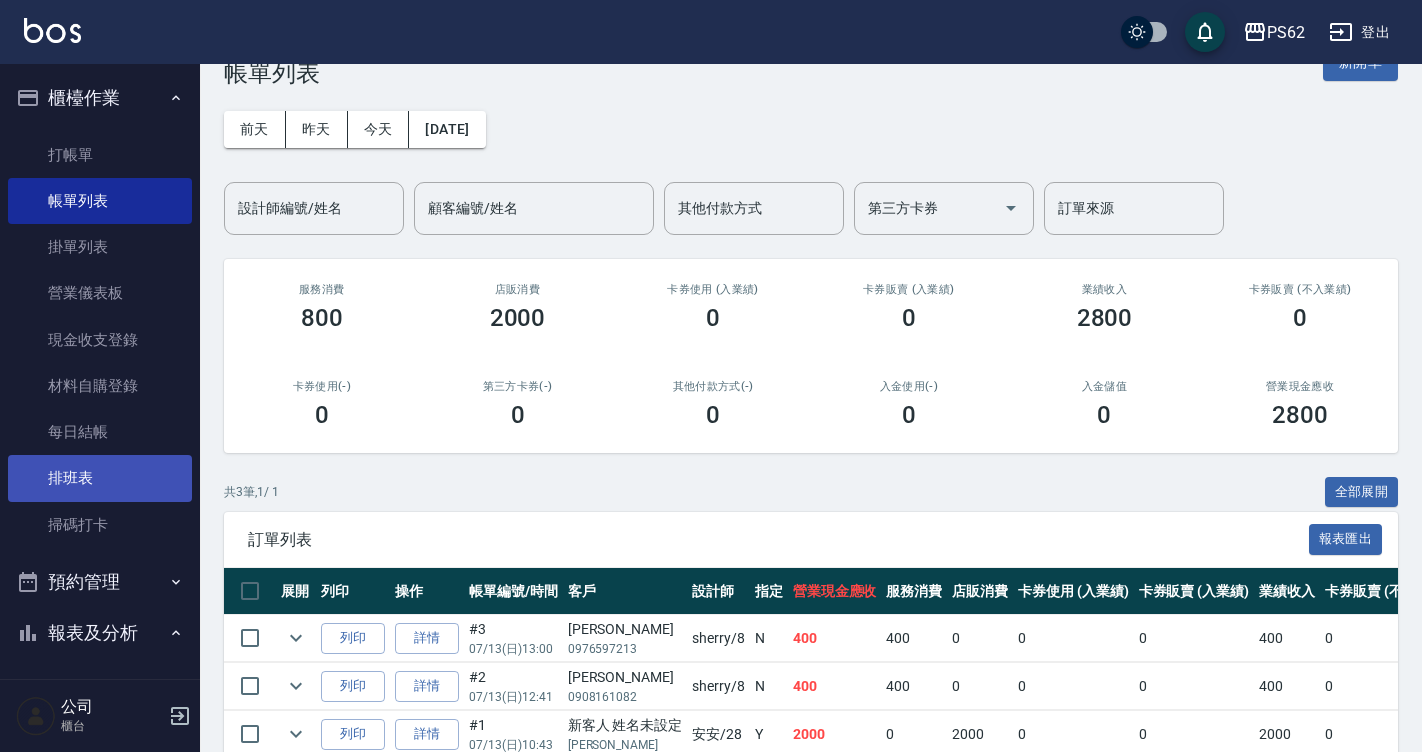 click on "排班表" at bounding box center (100, 478) 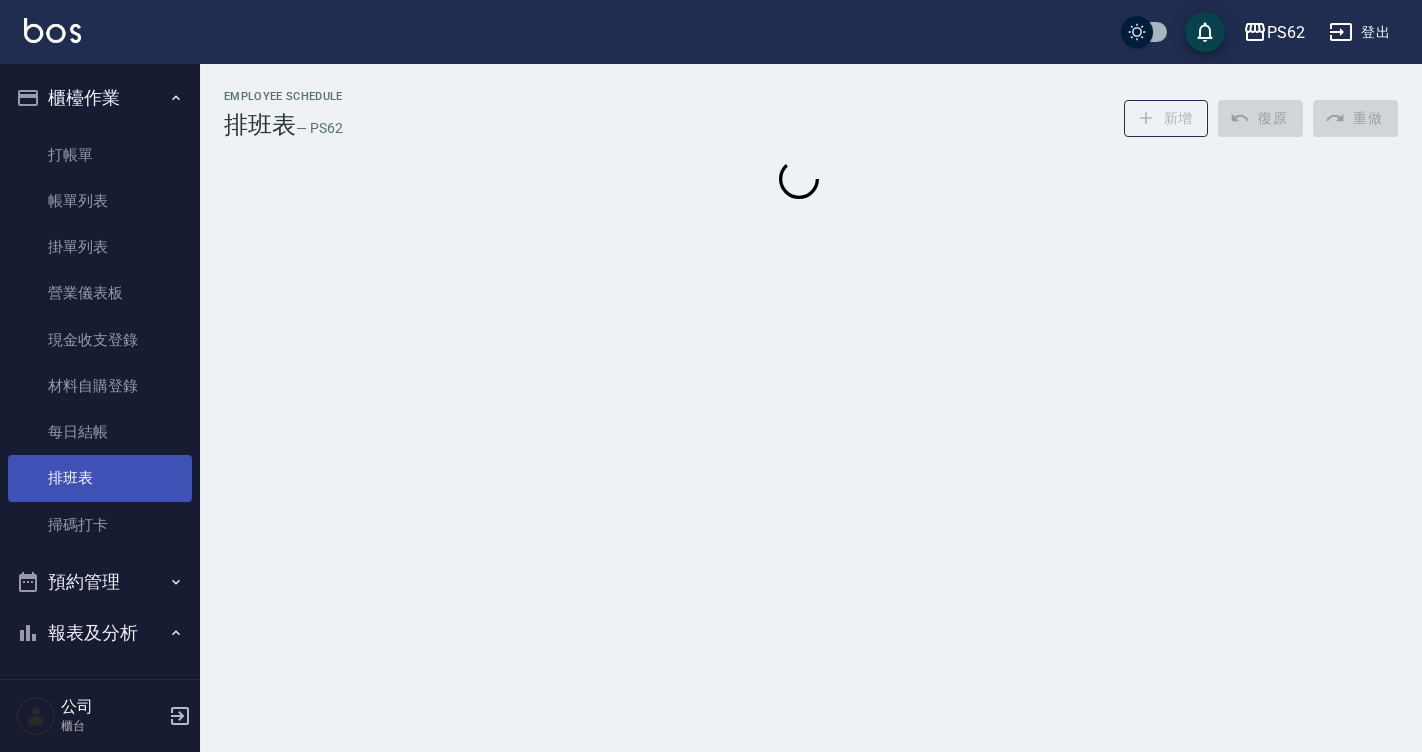 scroll, scrollTop: 0, scrollLeft: 0, axis: both 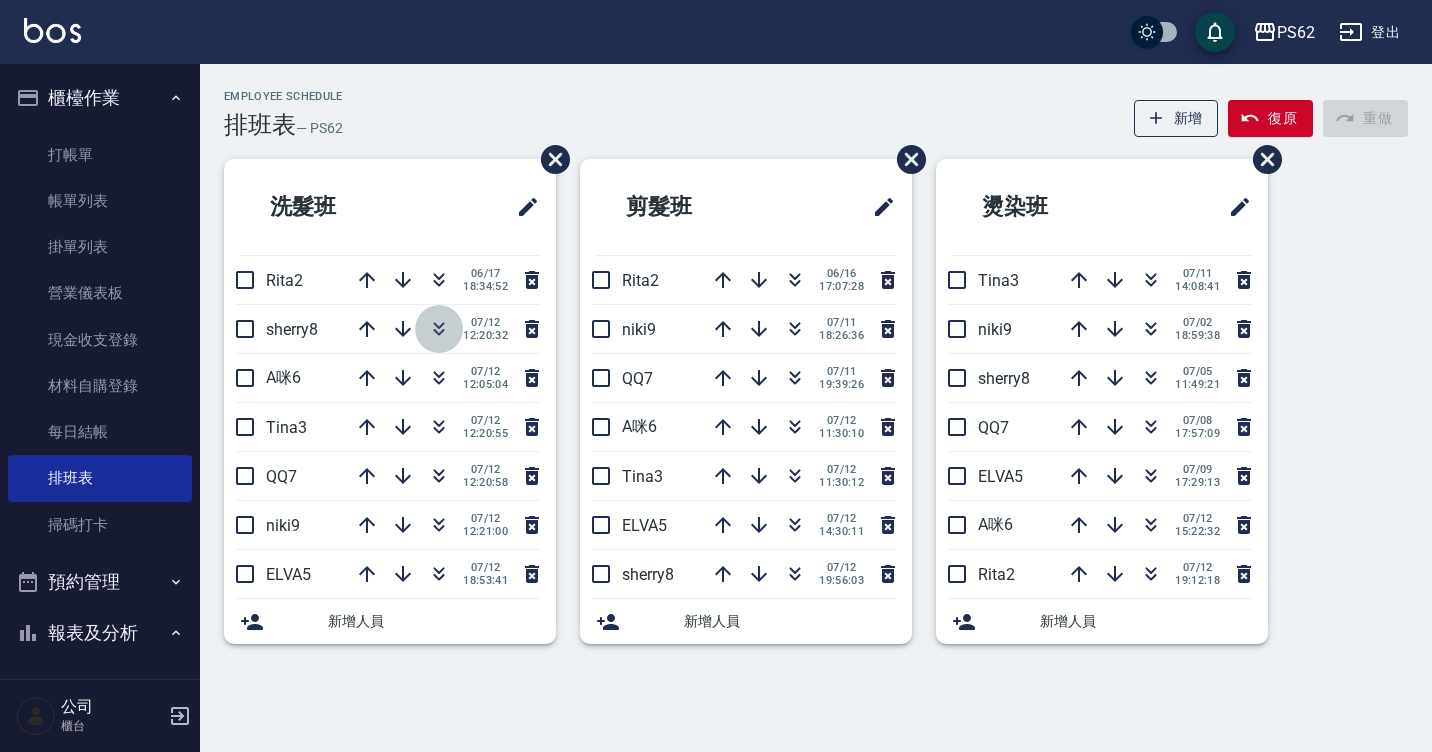 click 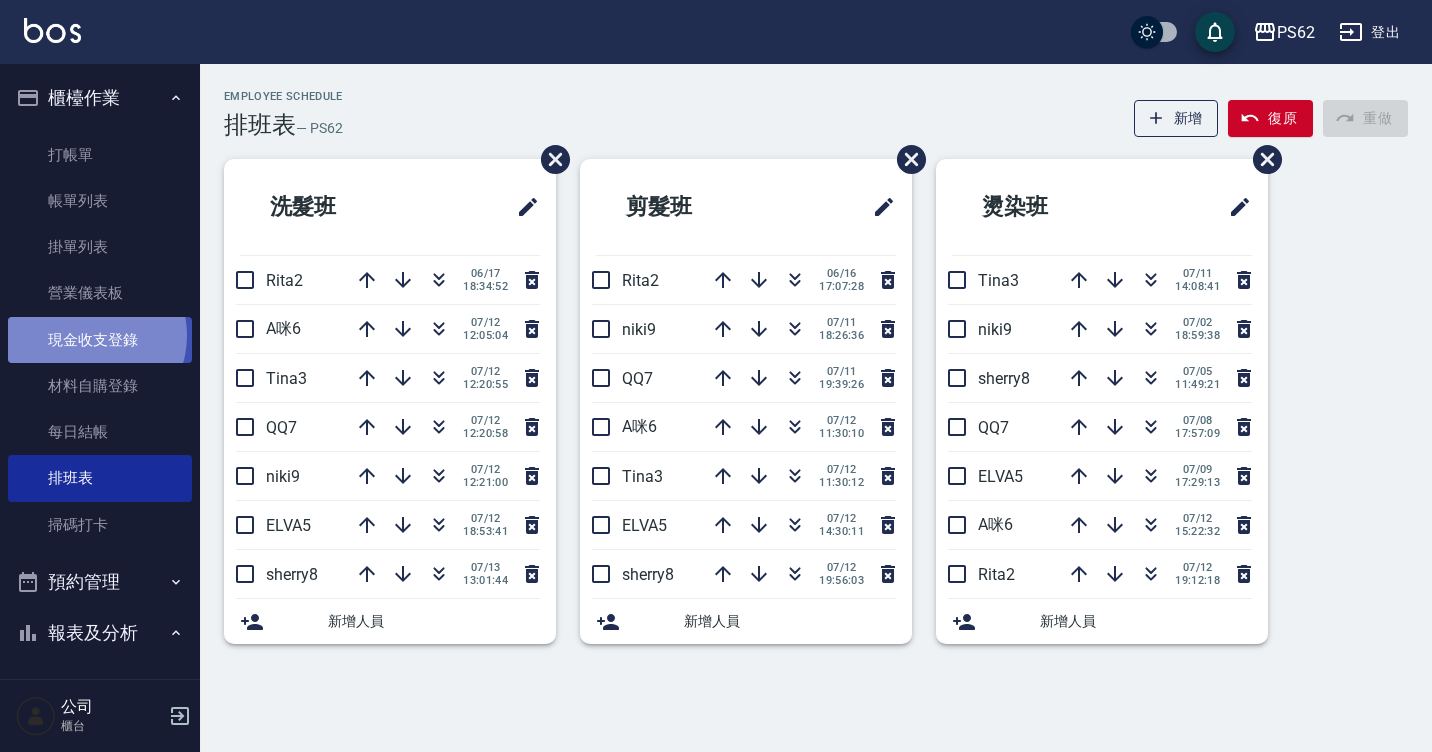 click on "現金收支登錄" at bounding box center [100, 340] 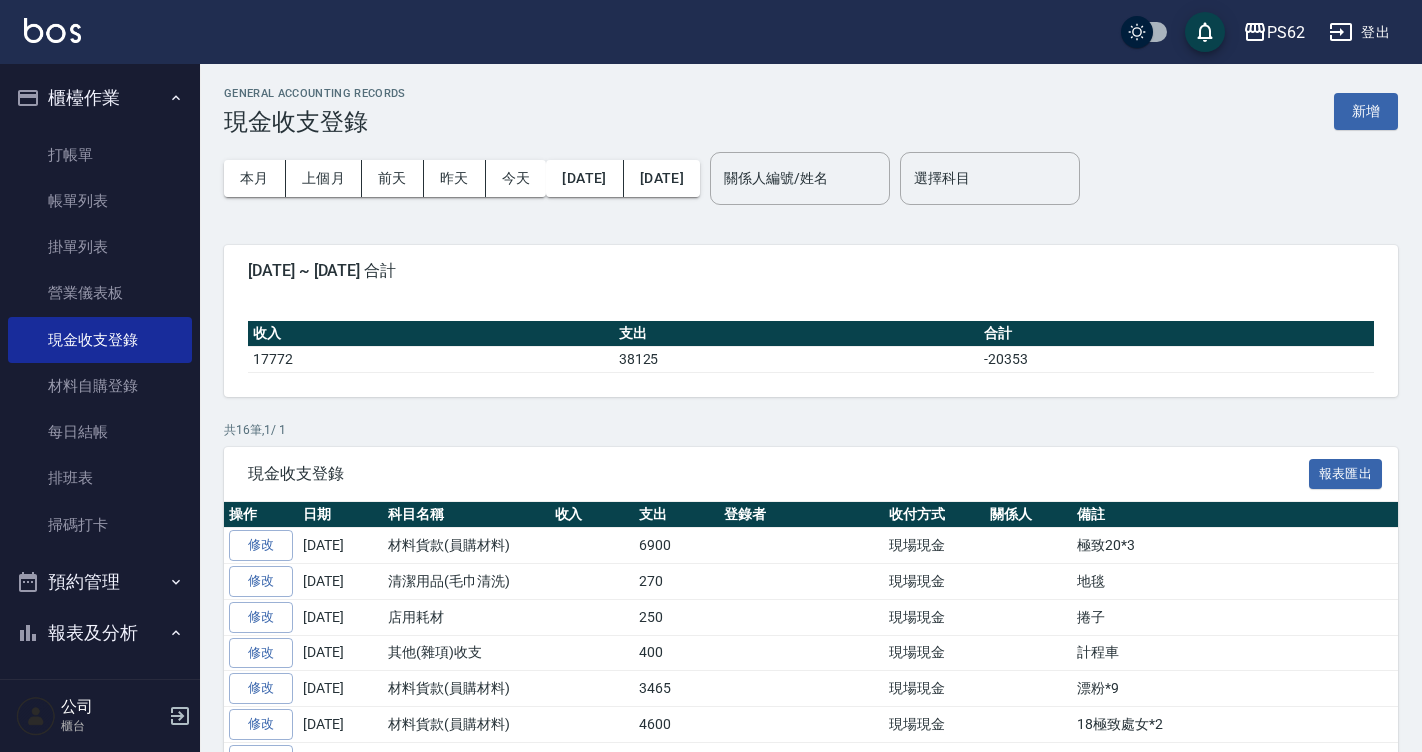 scroll, scrollTop: 0, scrollLeft: 0, axis: both 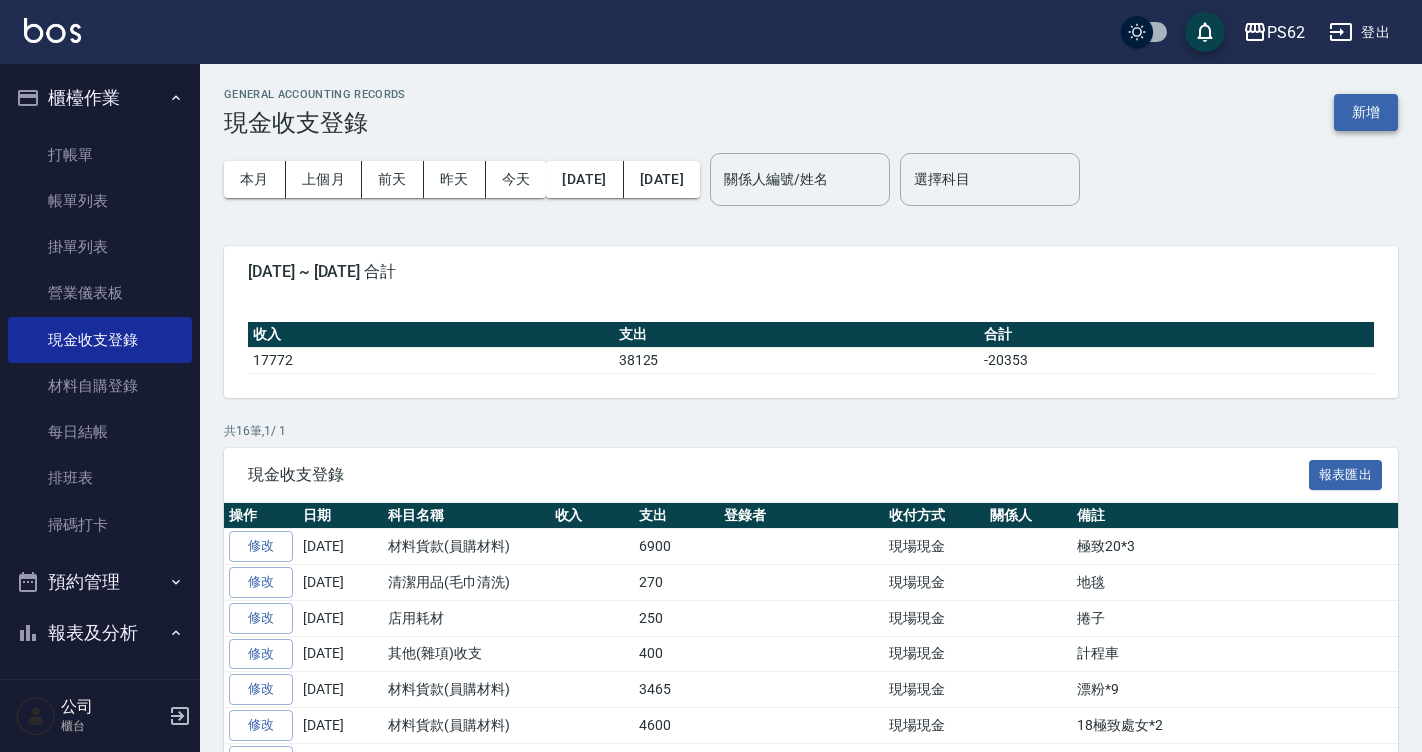 click on "新增" at bounding box center (1366, 112) 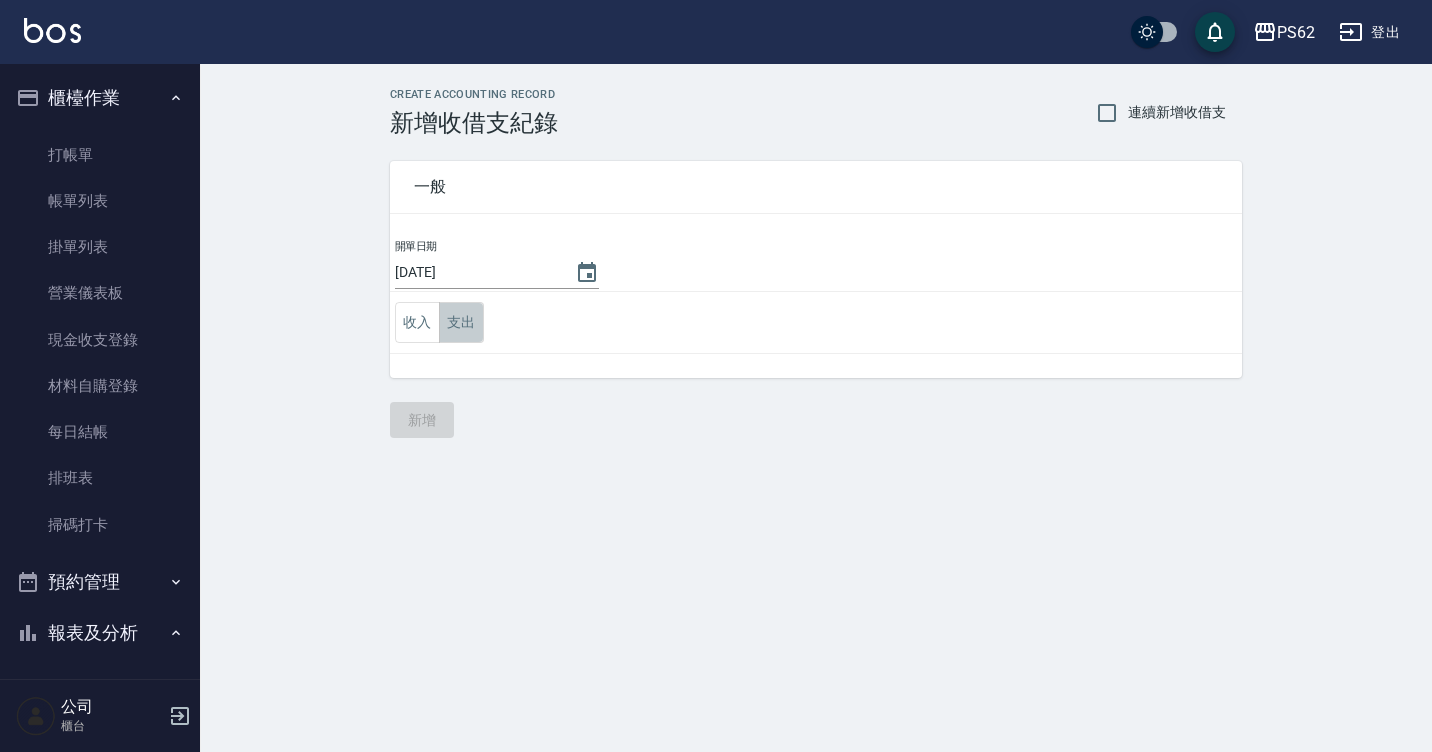 click on "支出" at bounding box center [461, 322] 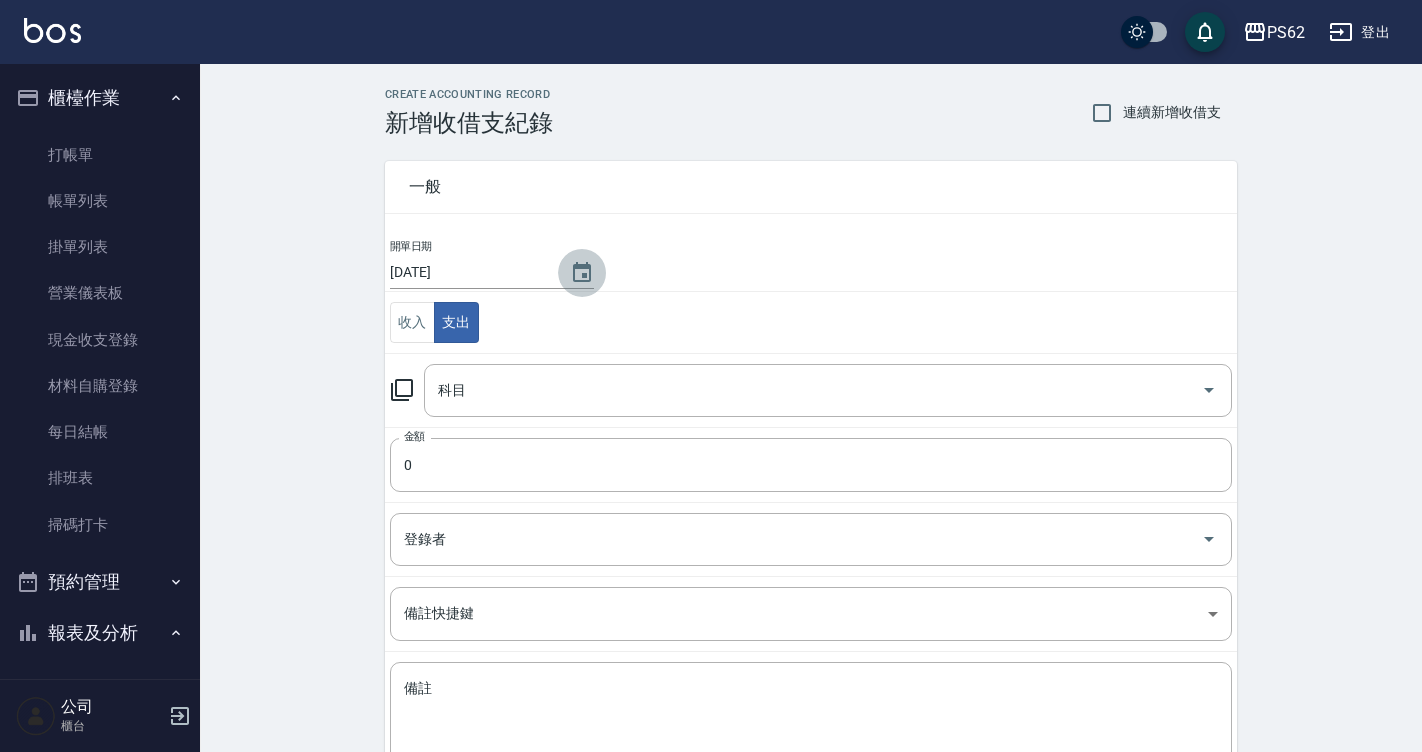 click 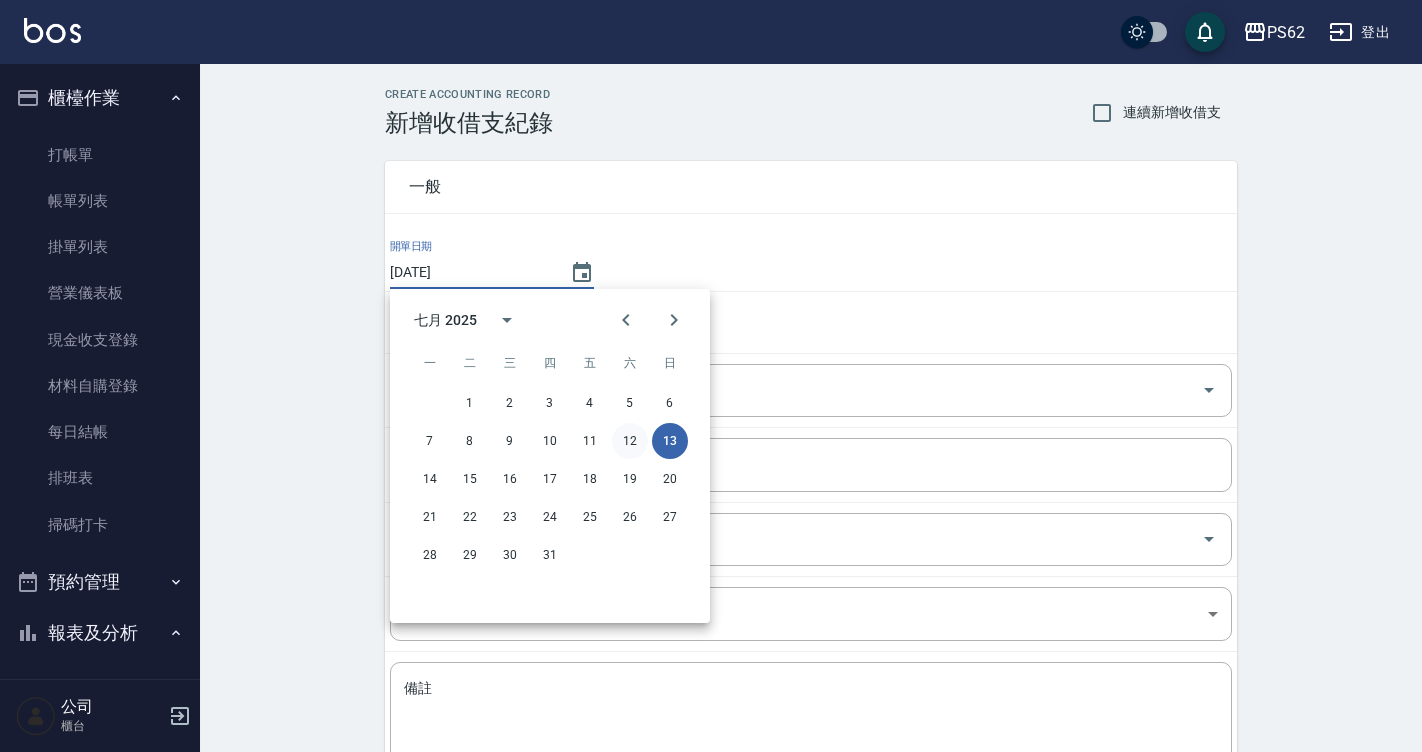 click on "12" at bounding box center [630, 441] 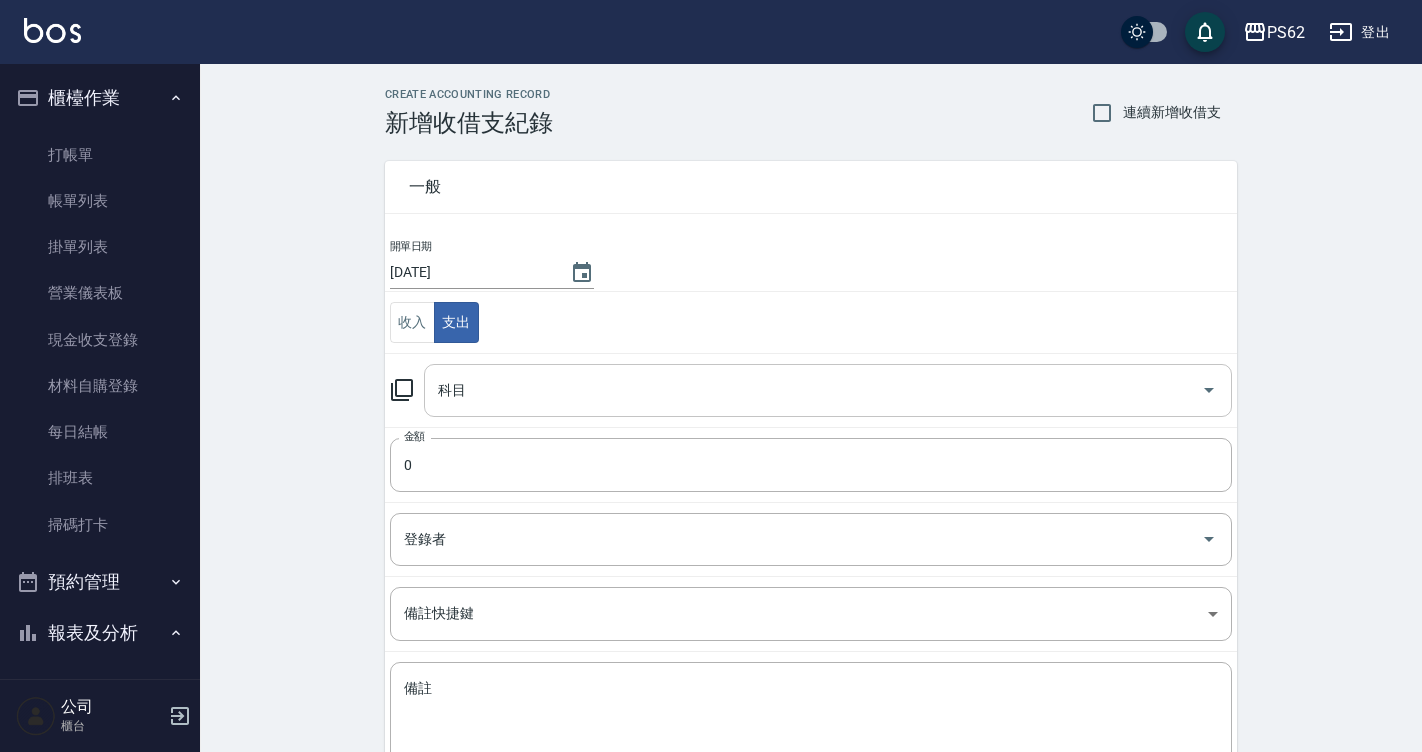 click on "科目" at bounding box center [828, 390] 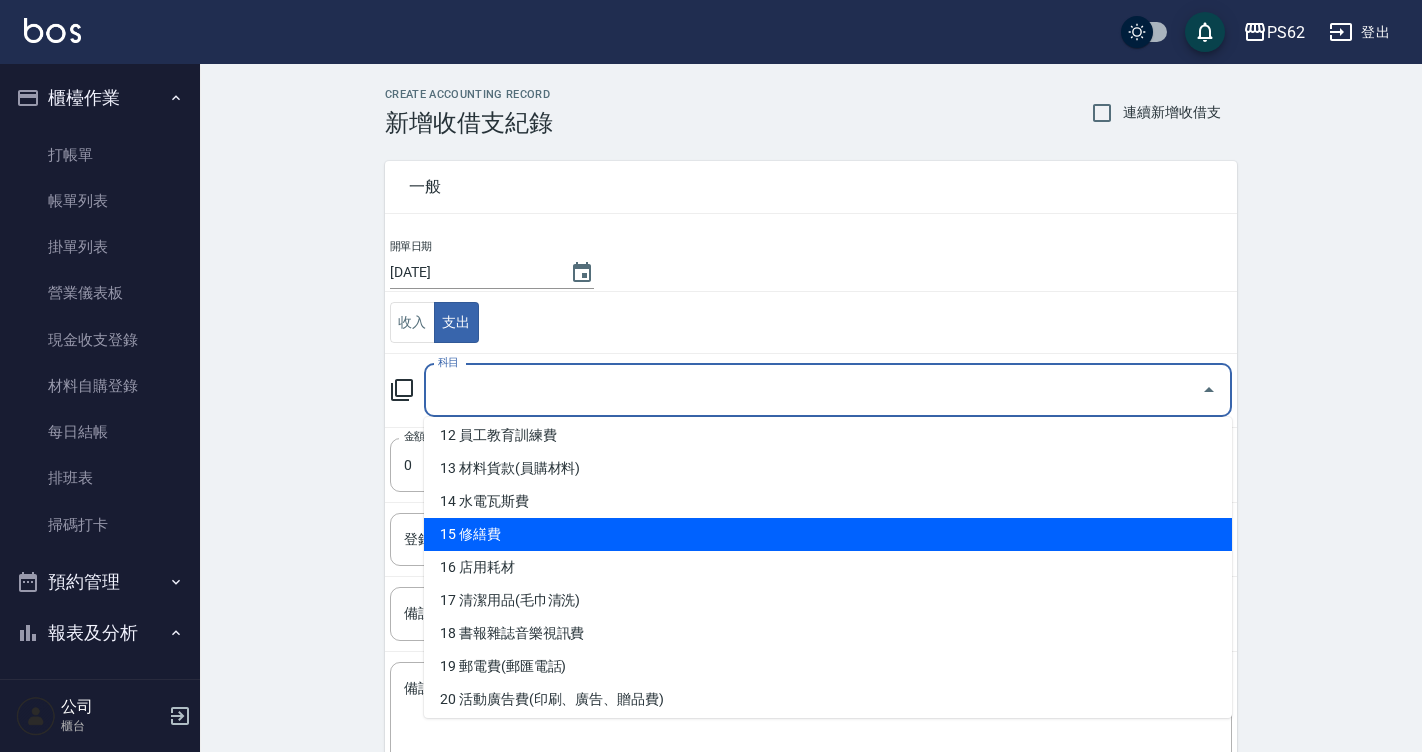 scroll, scrollTop: 400, scrollLeft: 0, axis: vertical 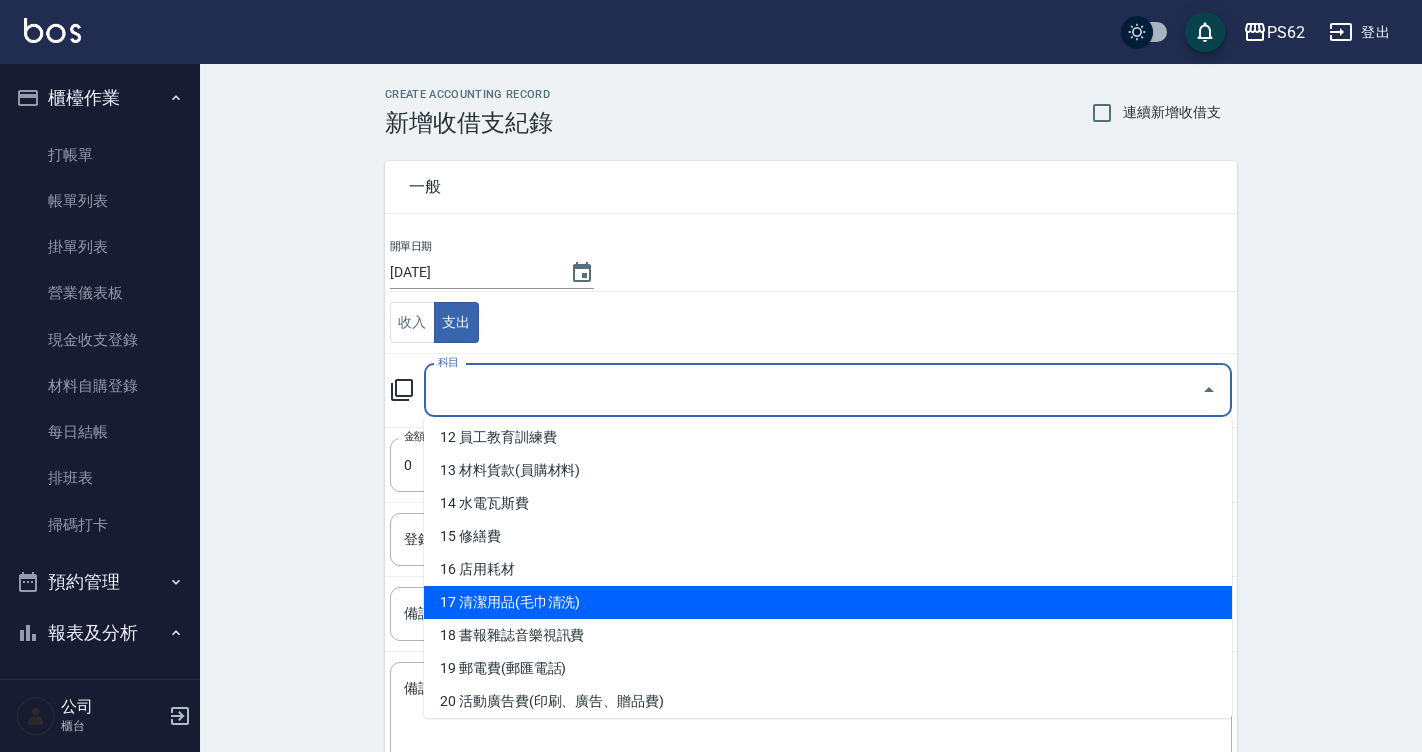 click on "17 清潔用品(毛巾清洗)" at bounding box center (828, 602) 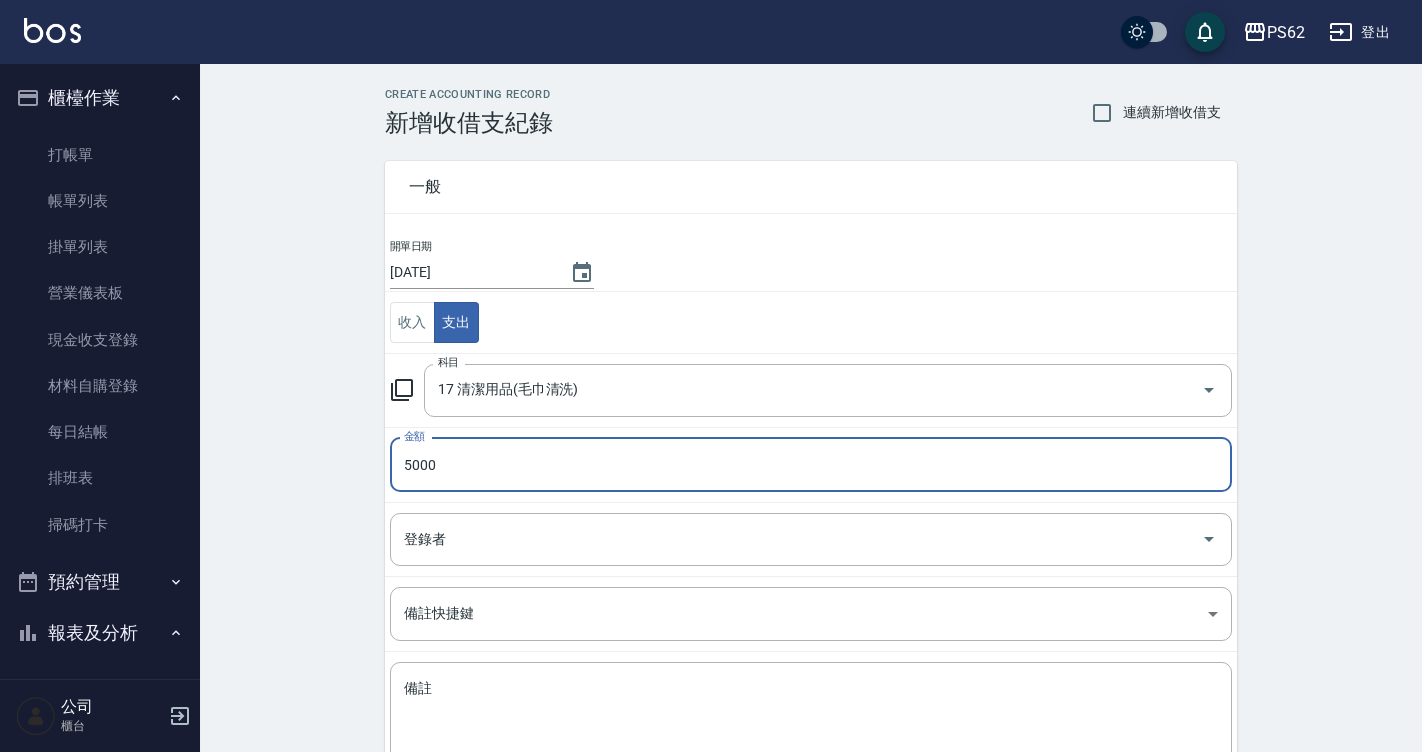 type on "5000" 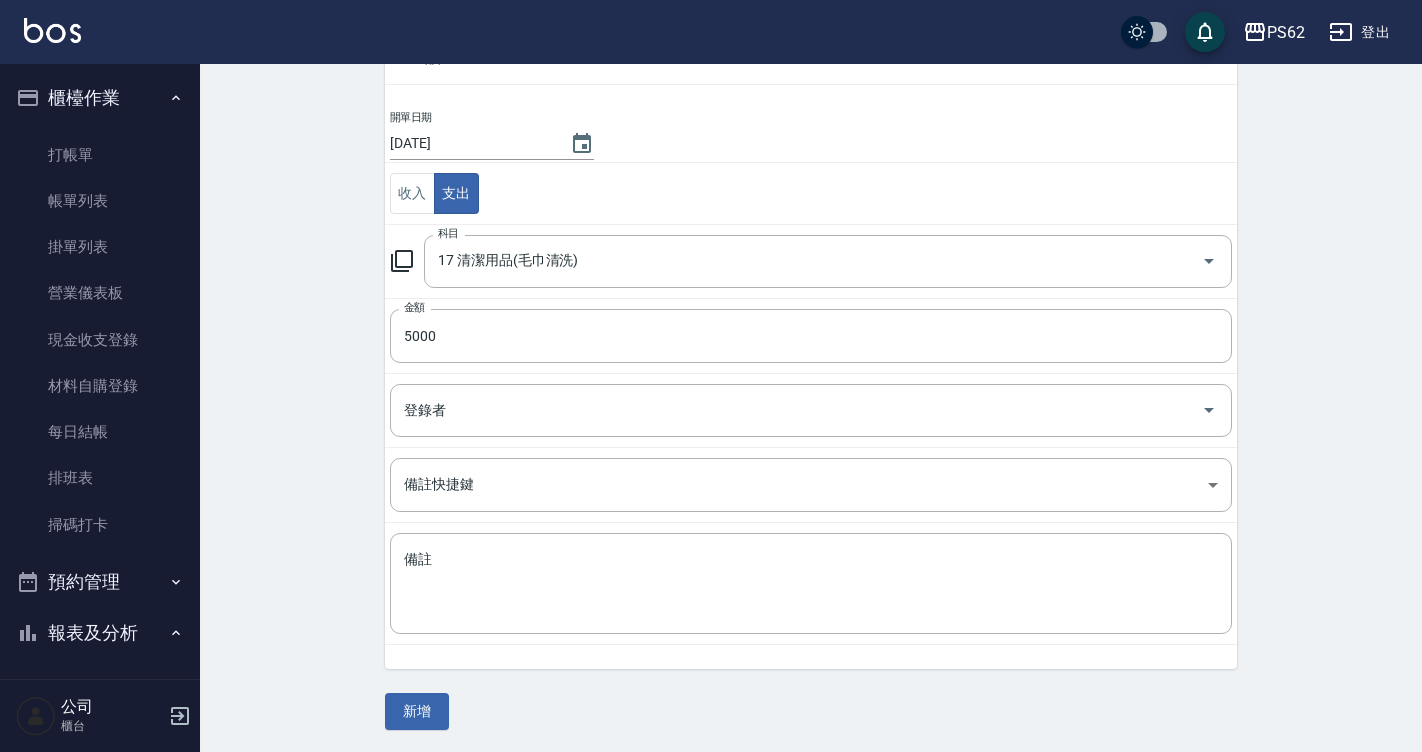 scroll, scrollTop: 131, scrollLeft: 0, axis: vertical 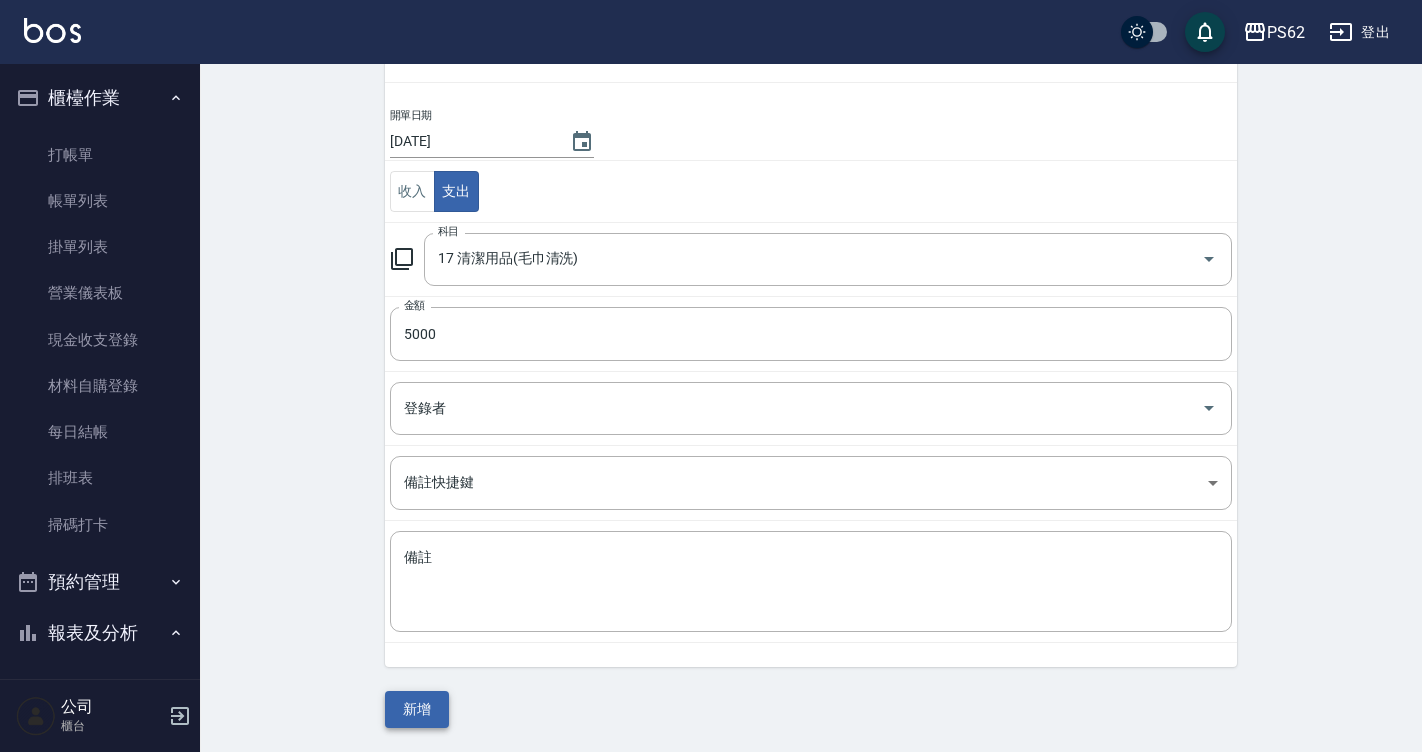 click on "新增" at bounding box center [417, 709] 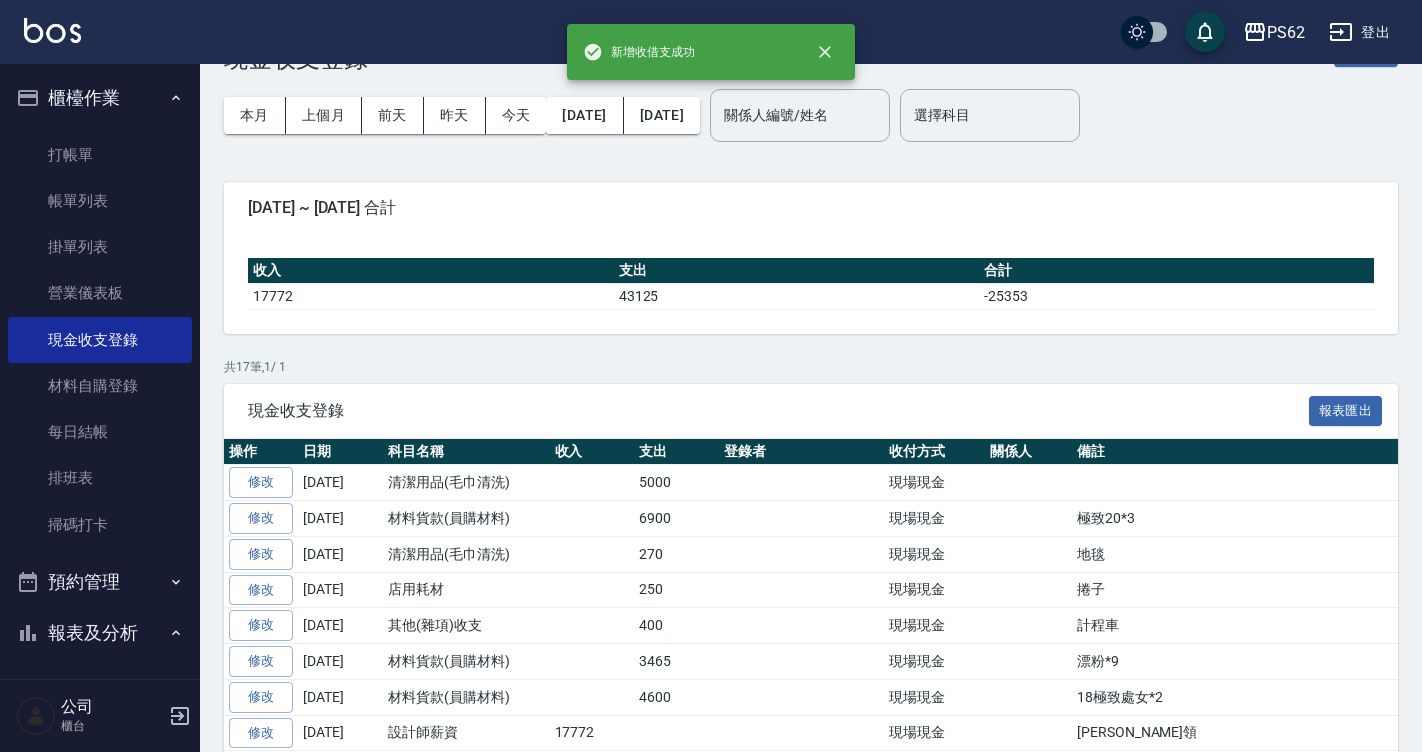 scroll, scrollTop: 300, scrollLeft: 0, axis: vertical 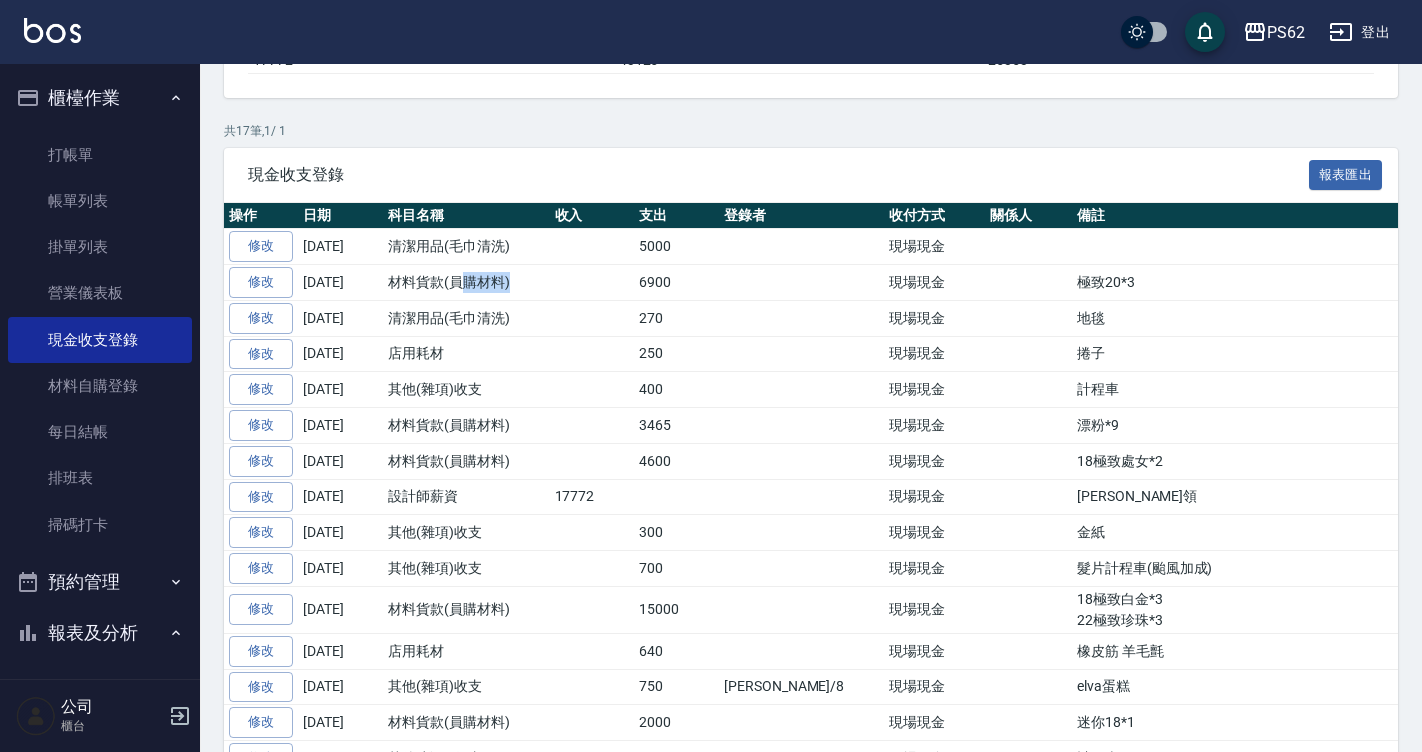 drag, startPoint x: 456, startPoint y: 297, endPoint x: 620, endPoint y: 297, distance: 164 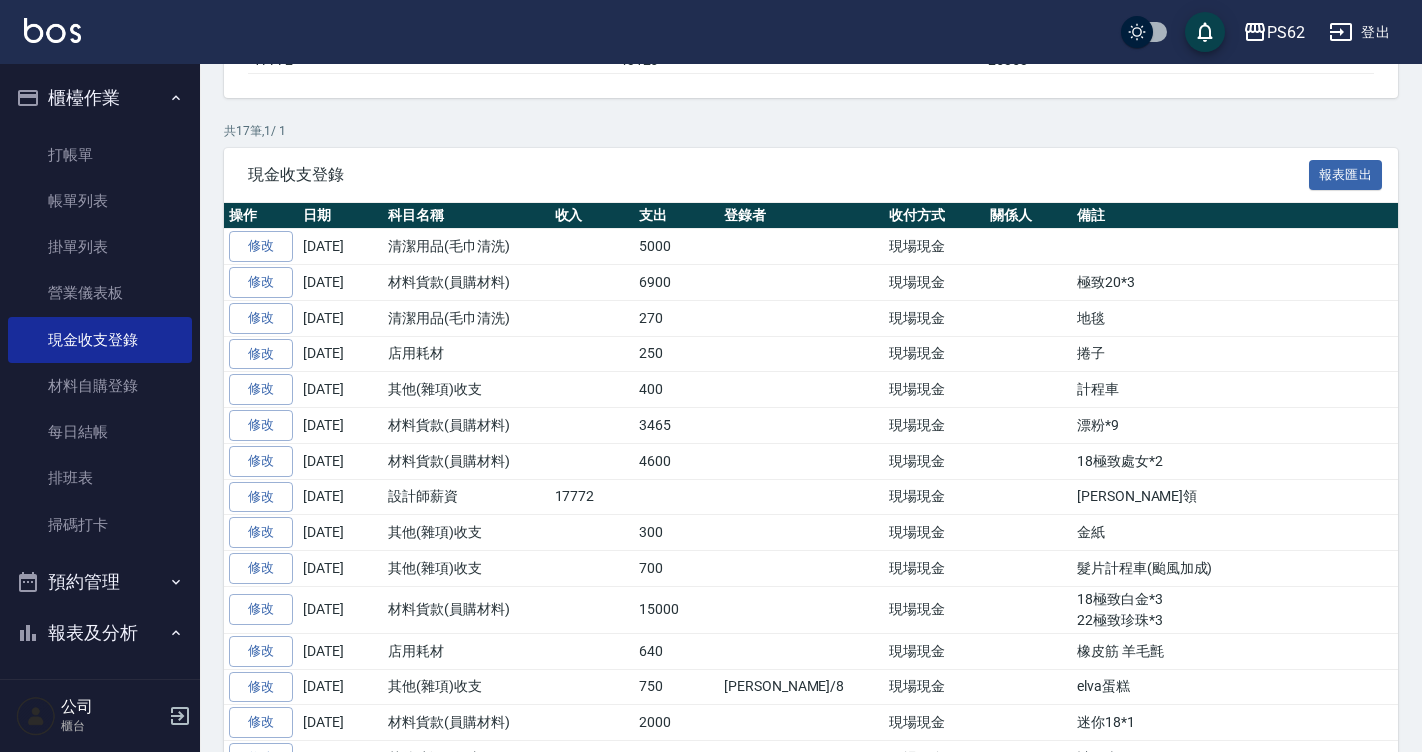click at bounding box center (592, 283) 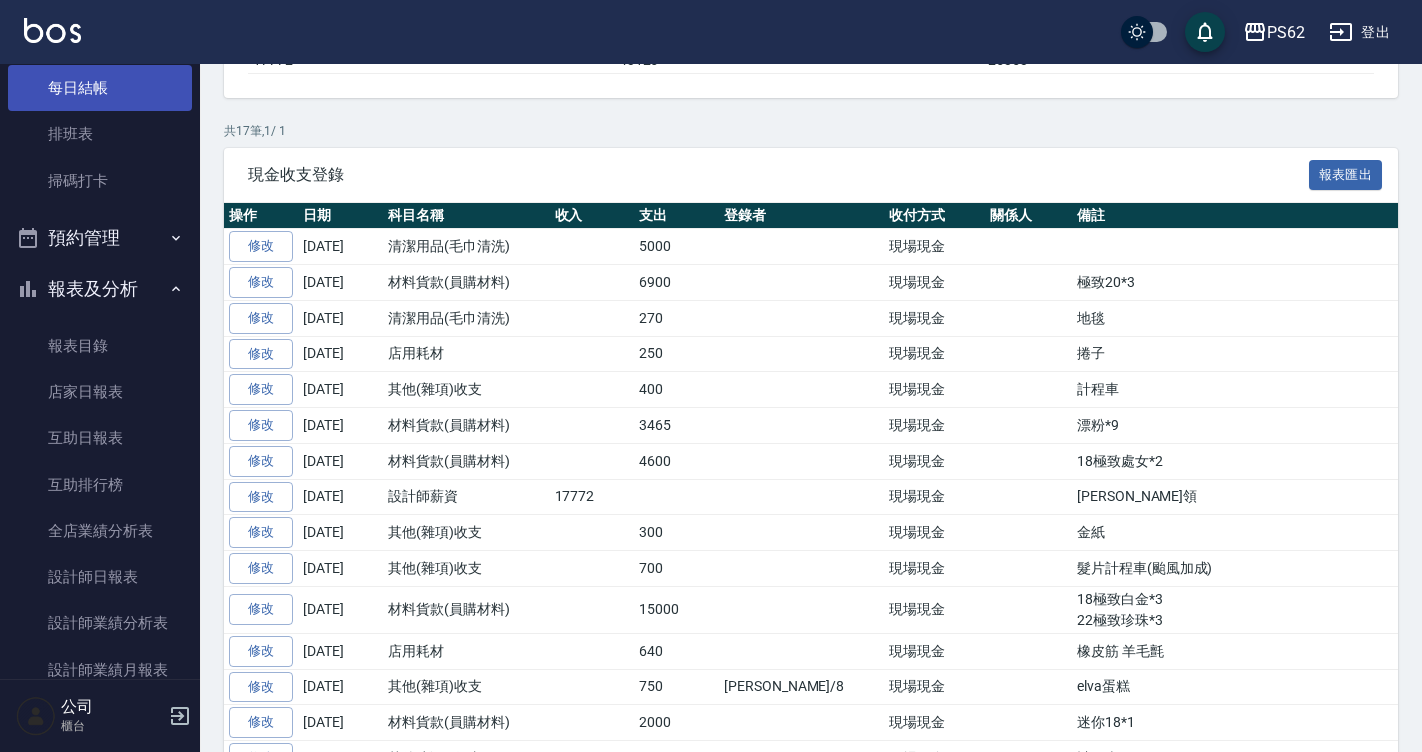scroll, scrollTop: 300, scrollLeft: 0, axis: vertical 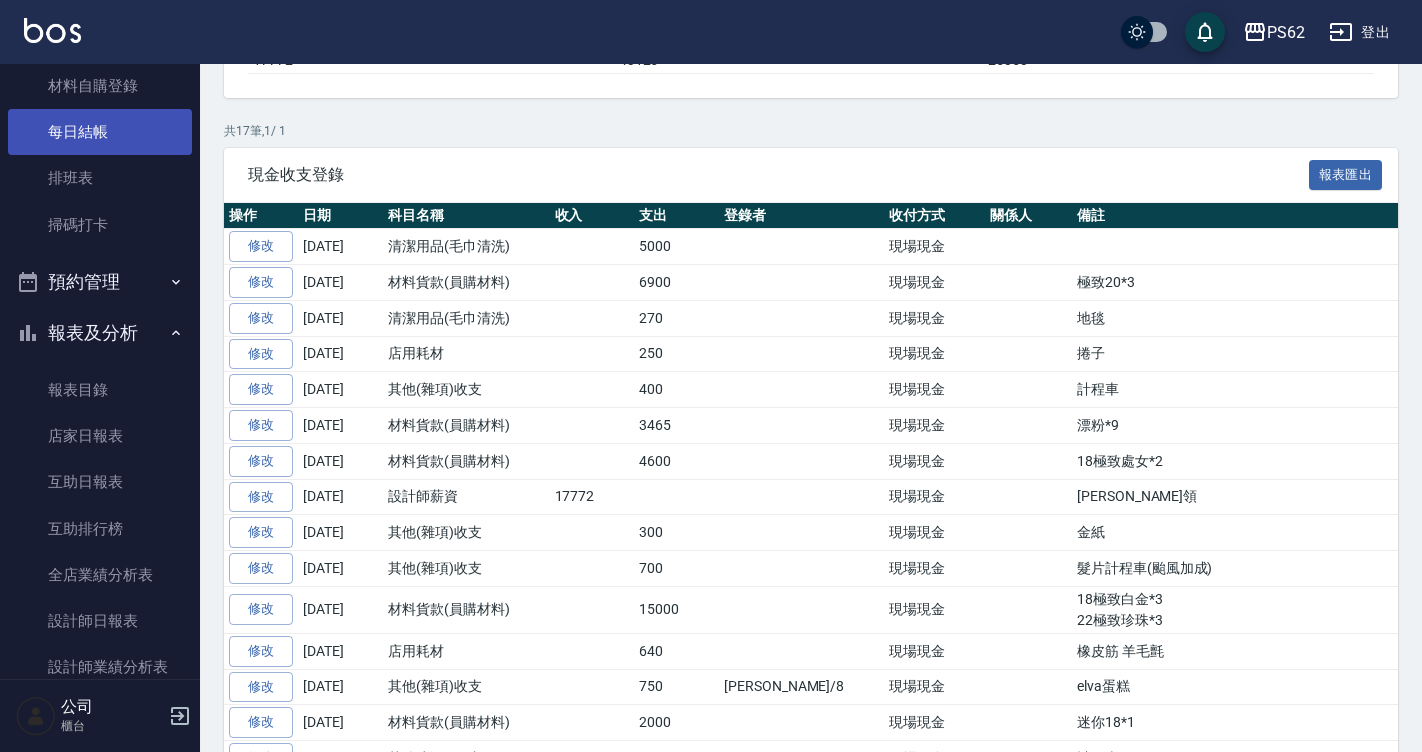 click on "每日結帳" at bounding box center (100, 132) 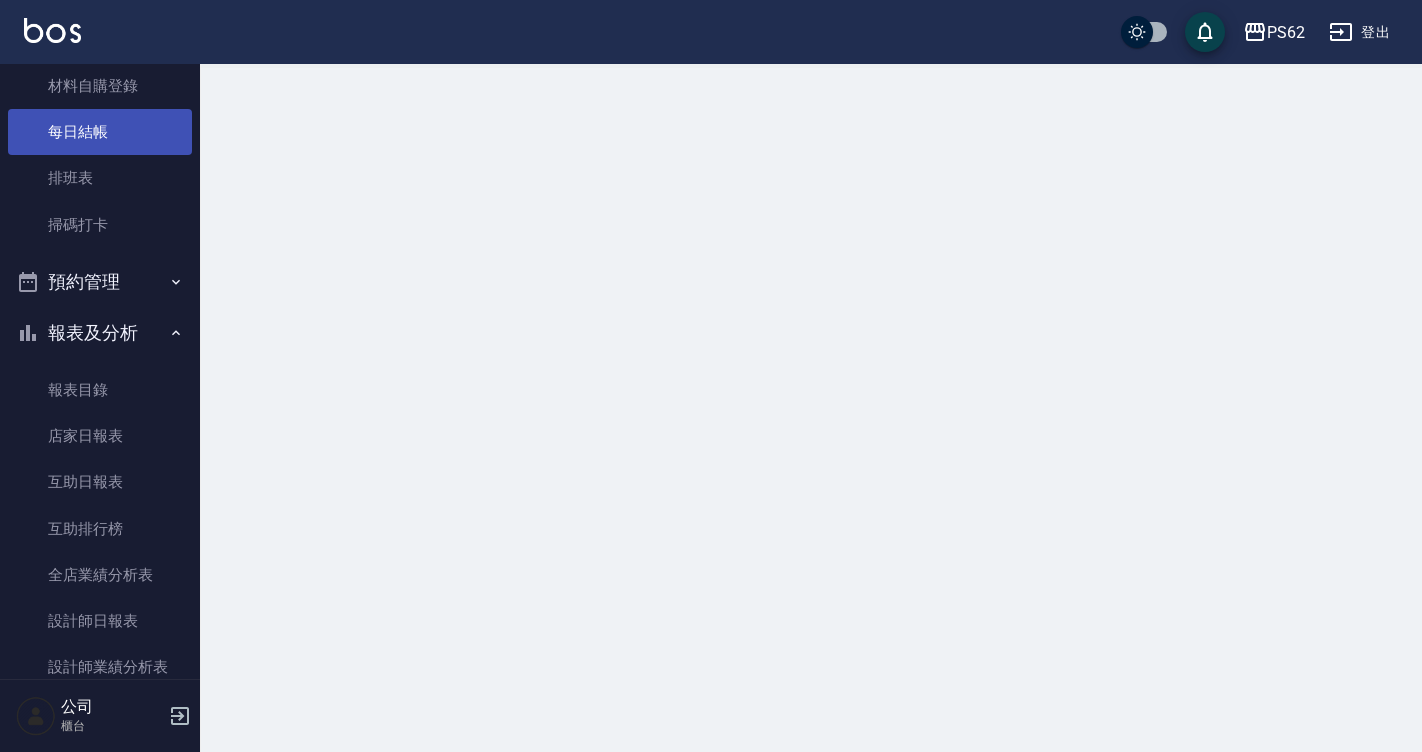 scroll, scrollTop: 0, scrollLeft: 0, axis: both 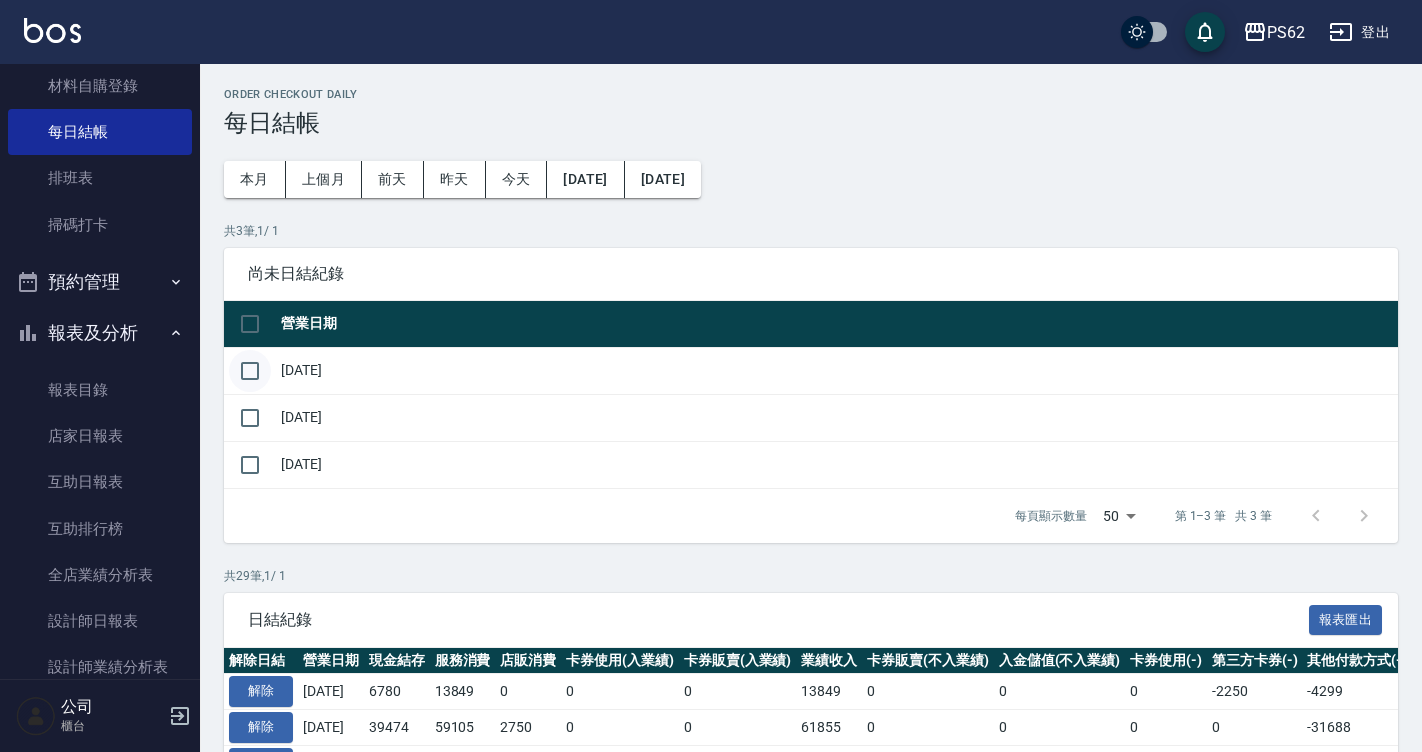 click at bounding box center (250, 371) 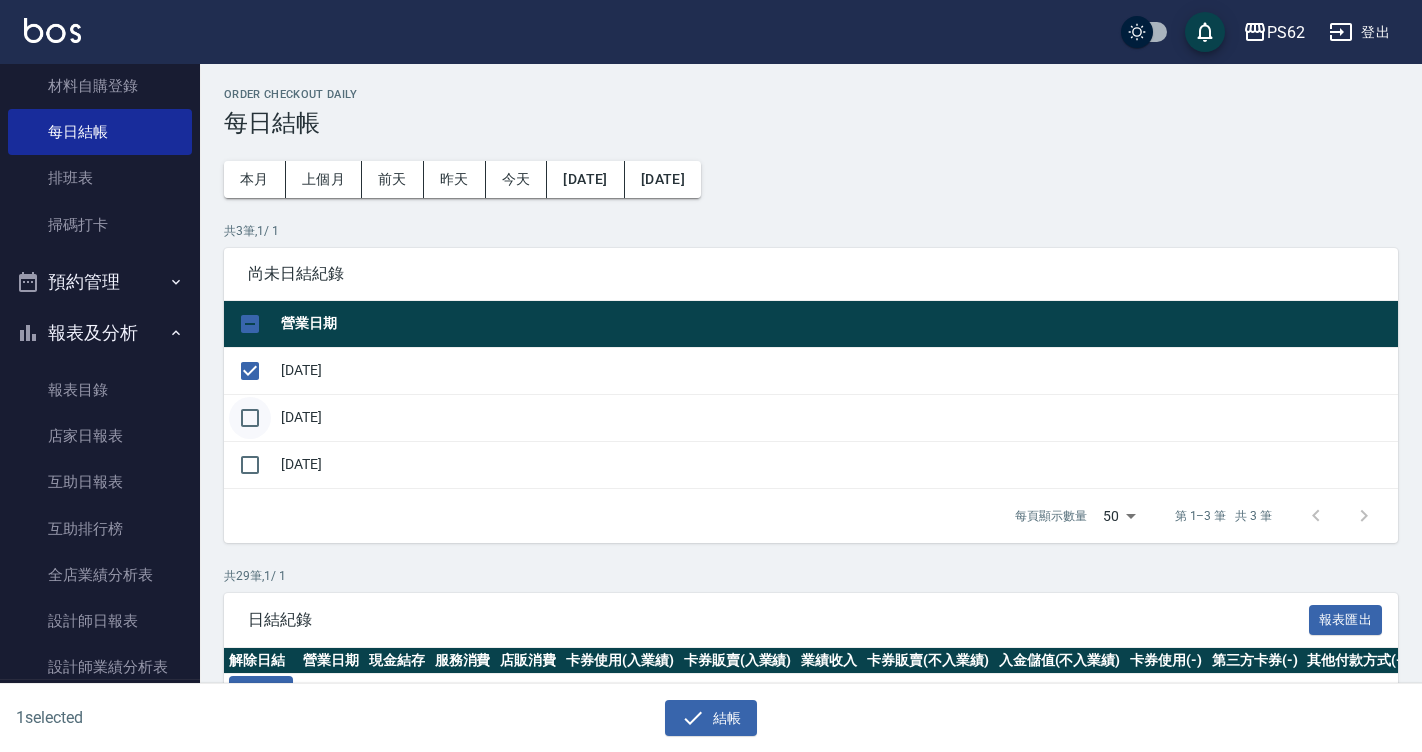 click at bounding box center (250, 418) 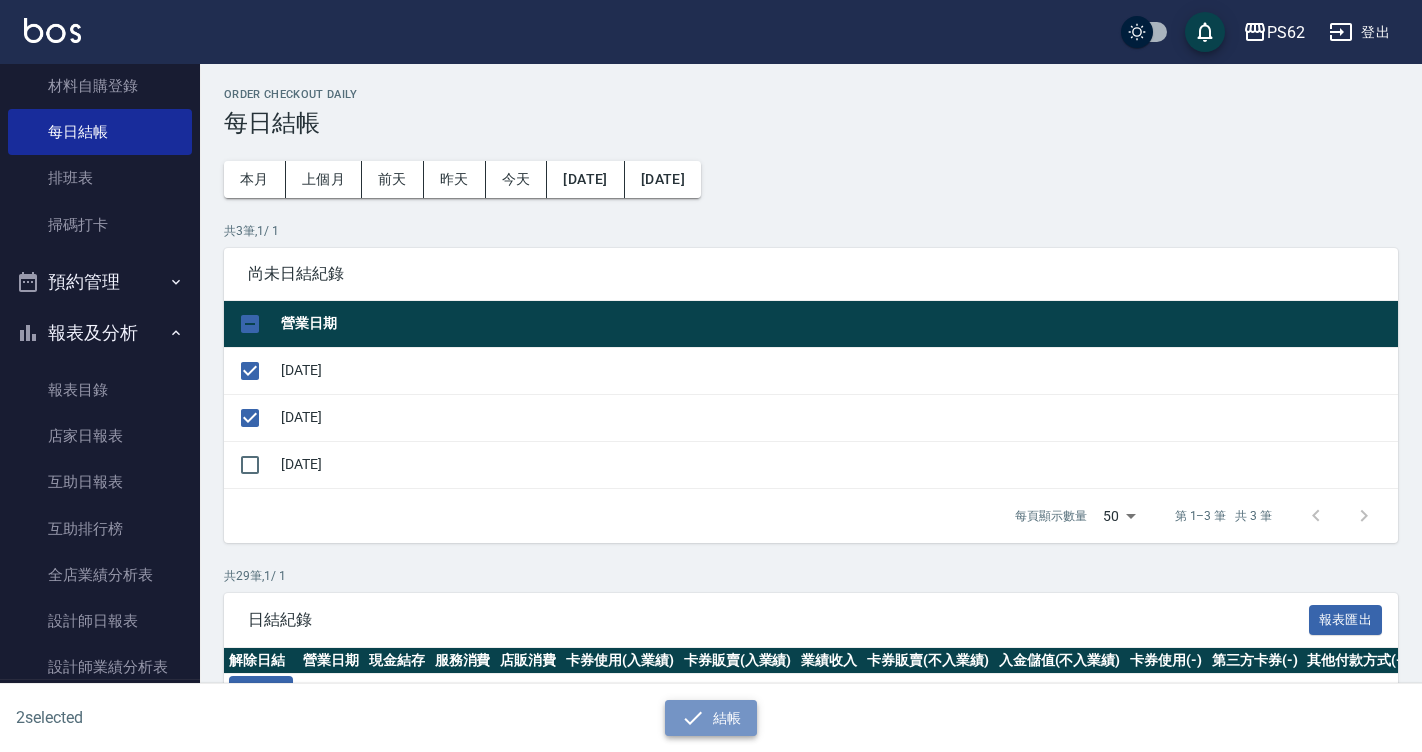 click 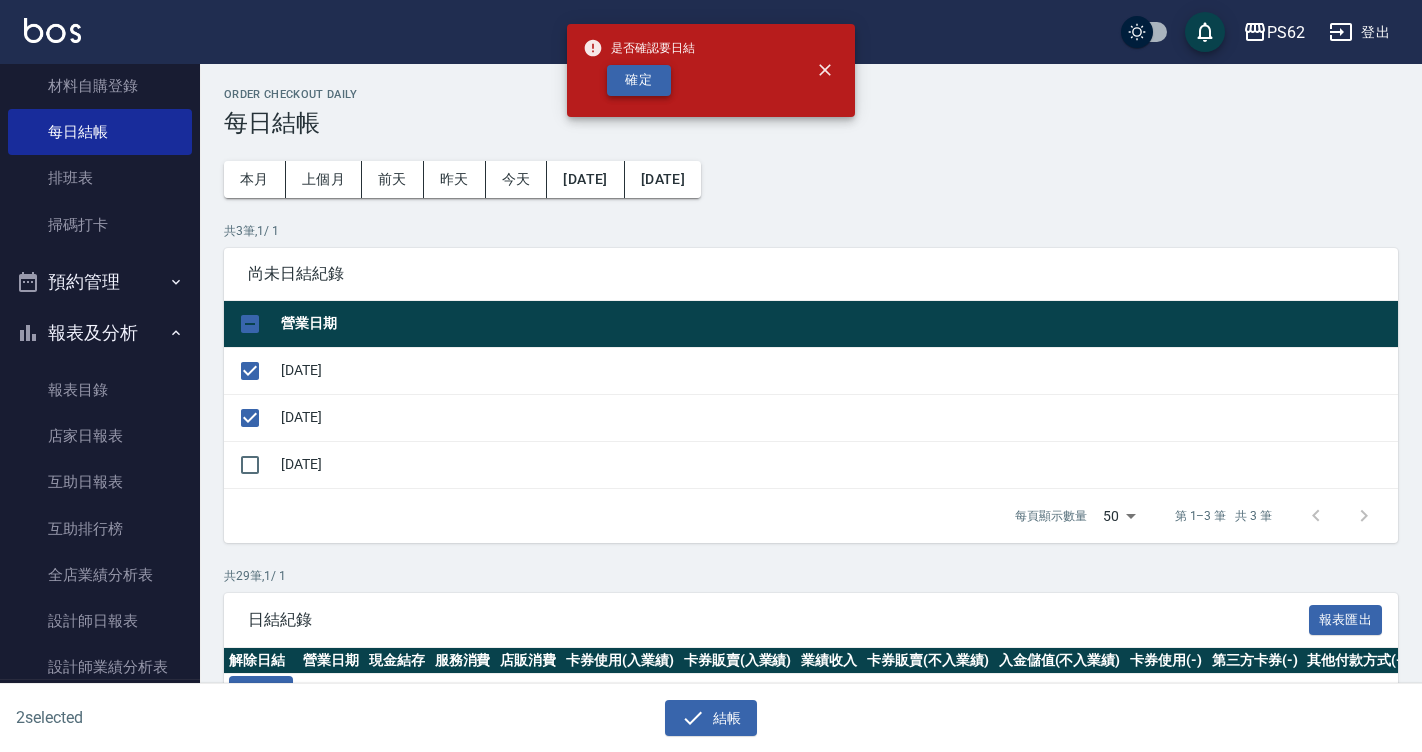 click on "是否確認要日結 確定" at bounding box center [639, 70] 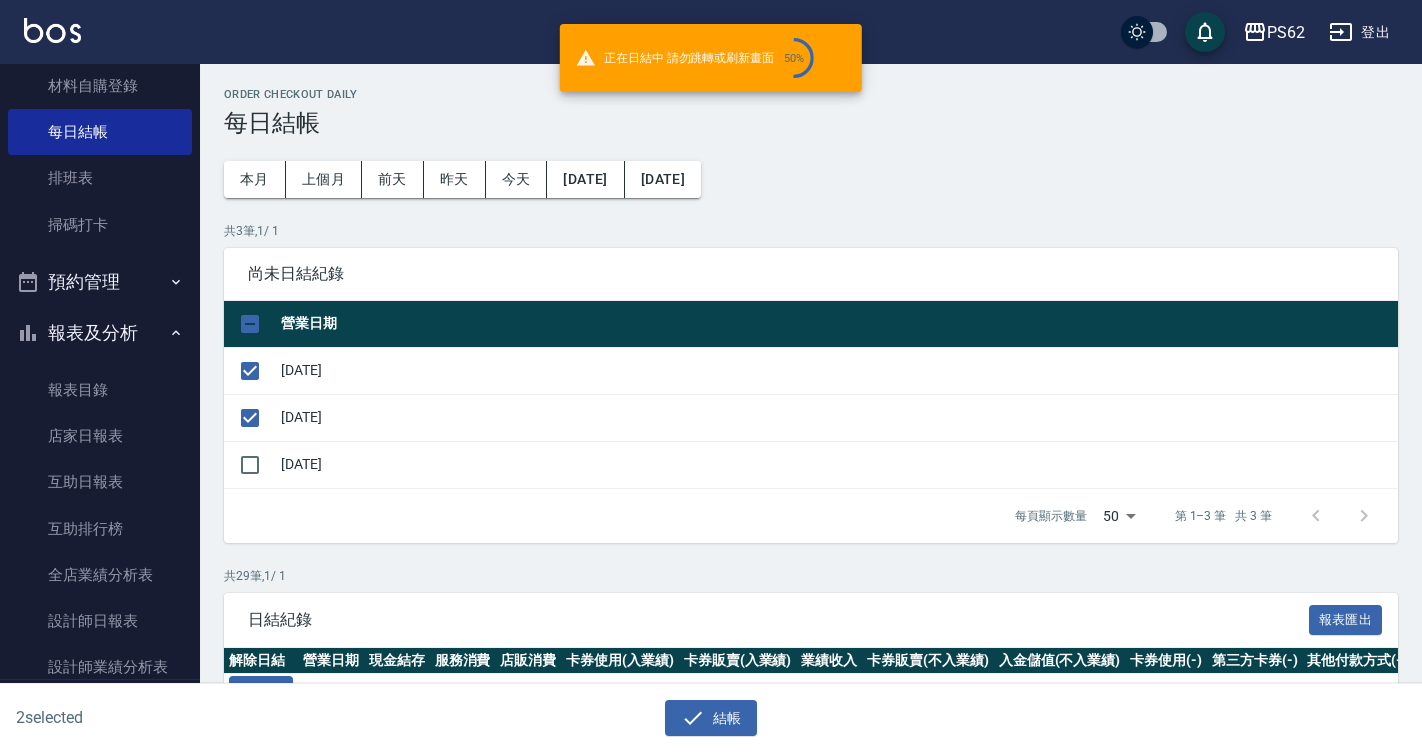 checkbox on "false" 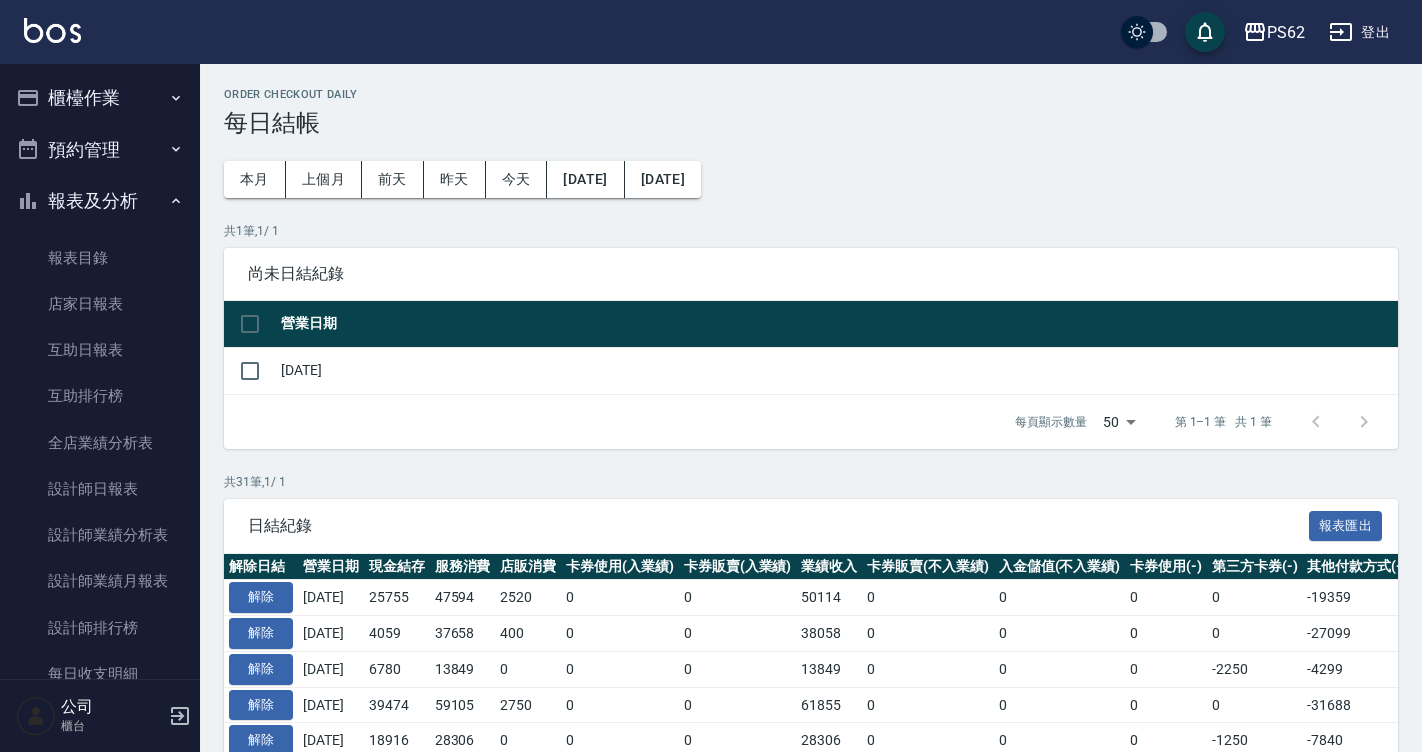 scroll, scrollTop: 0, scrollLeft: 0, axis: both 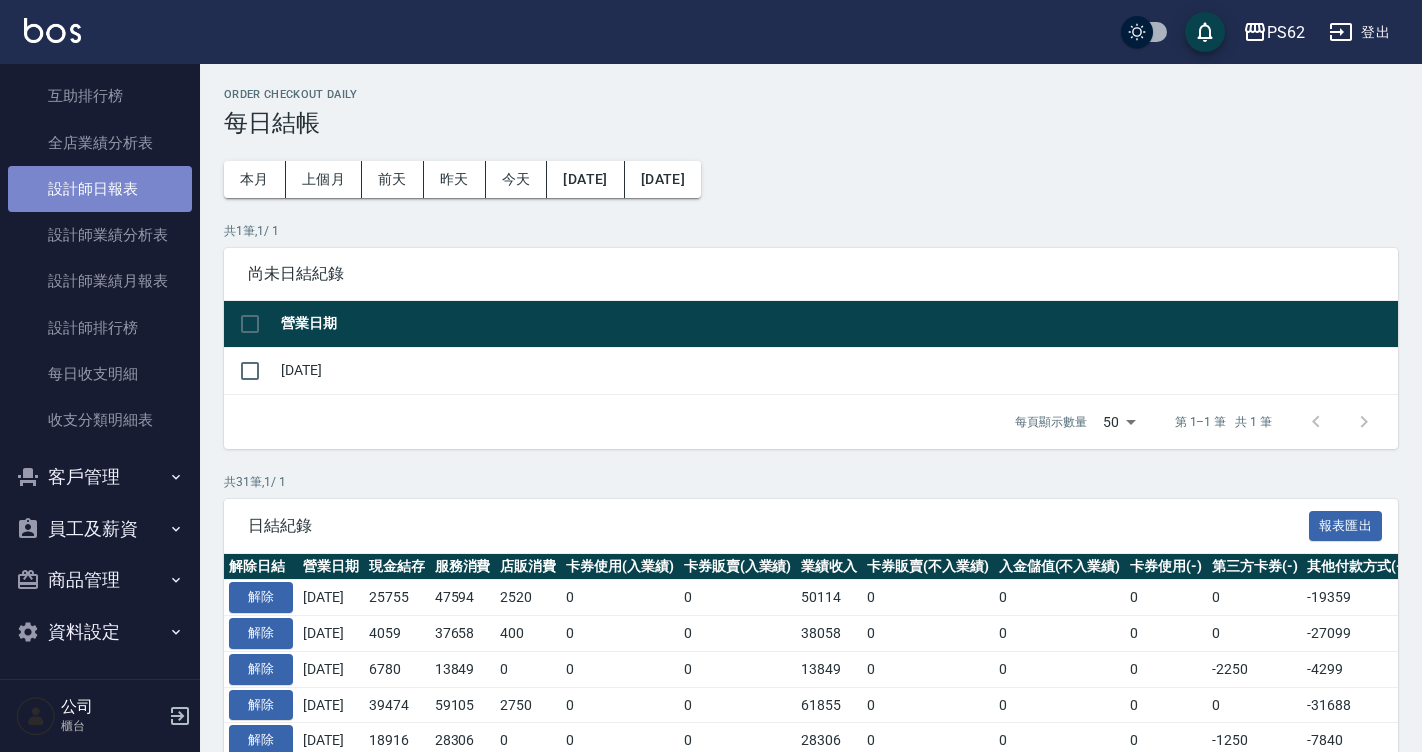 click on "設計師日報表" at bounding box center (100, 189) 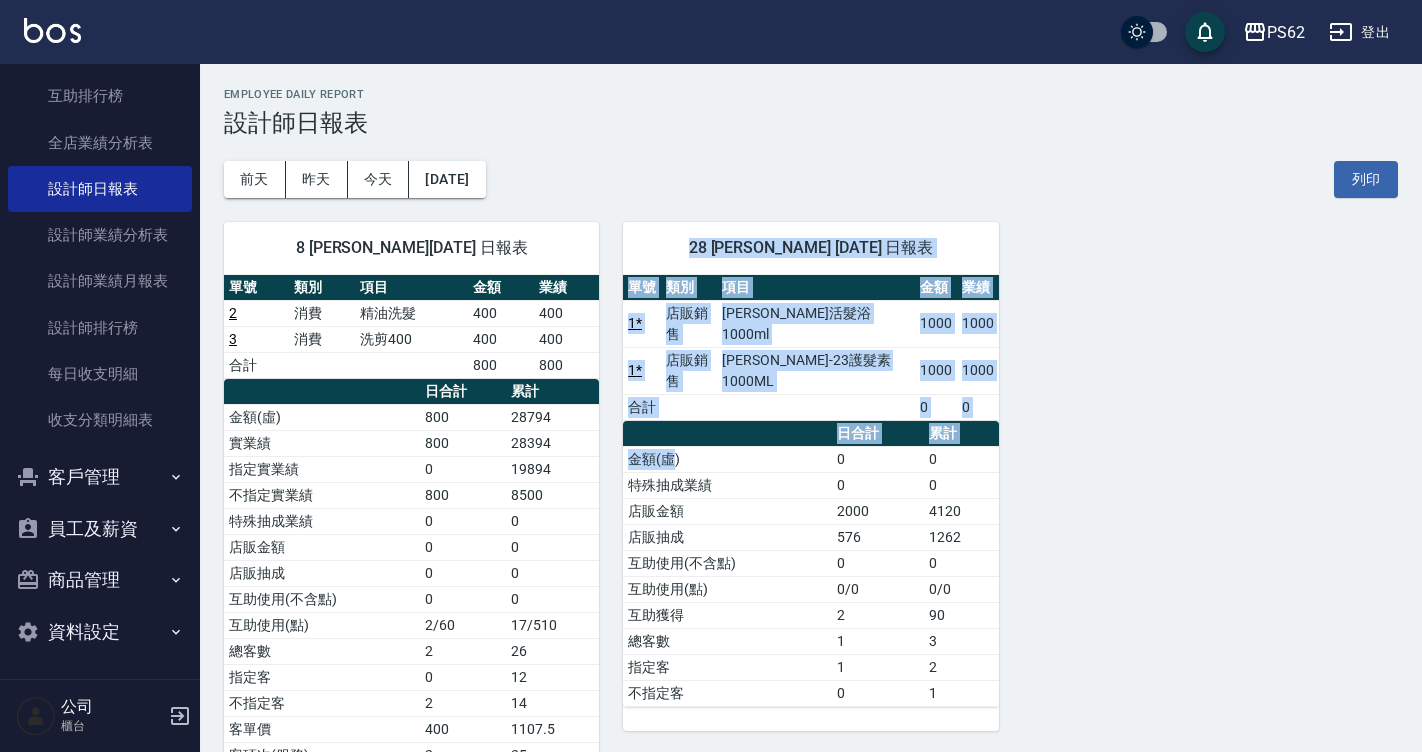drag, startPoint x: 638, startPoint y: 272, endPoint x: 676, endPoint y: 419, distance: 151.83214 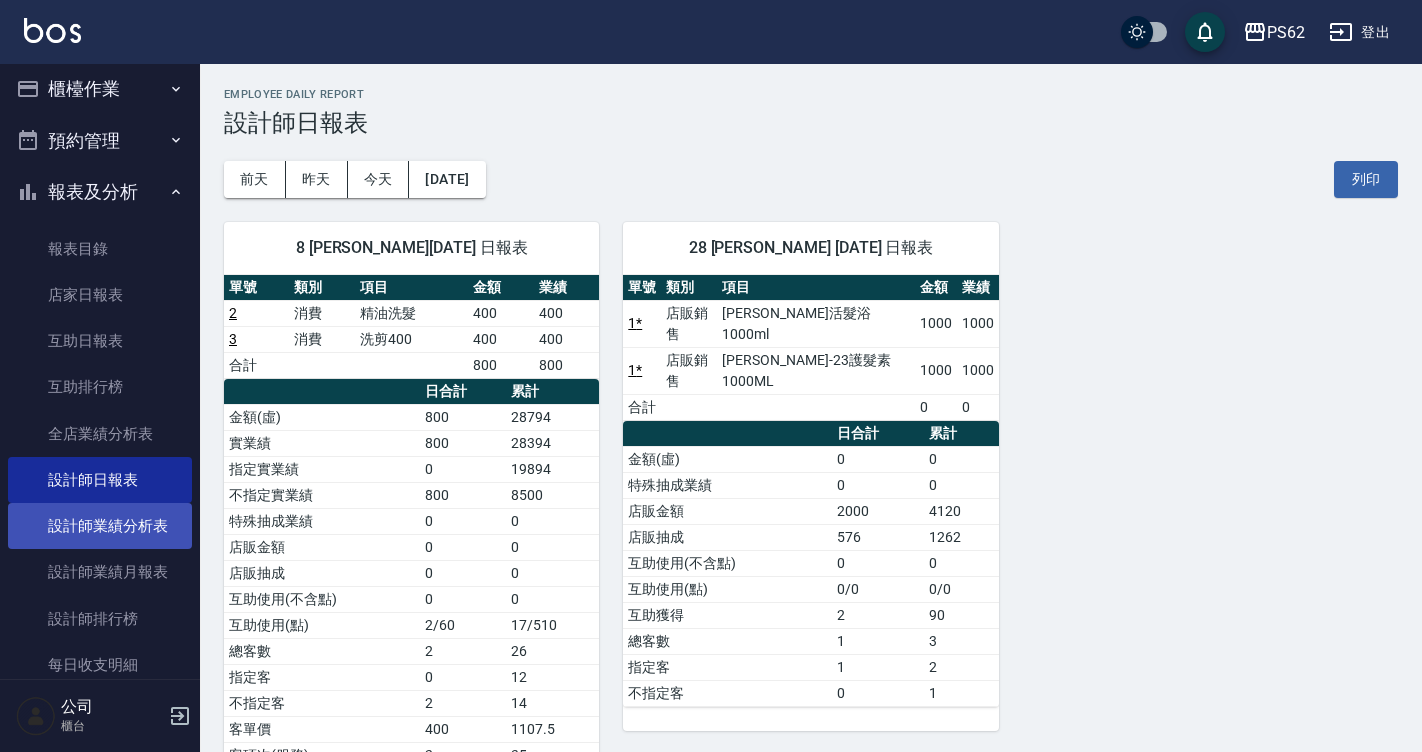 scroll, scrollTop: 0, scrollLeft: 0, axis: both 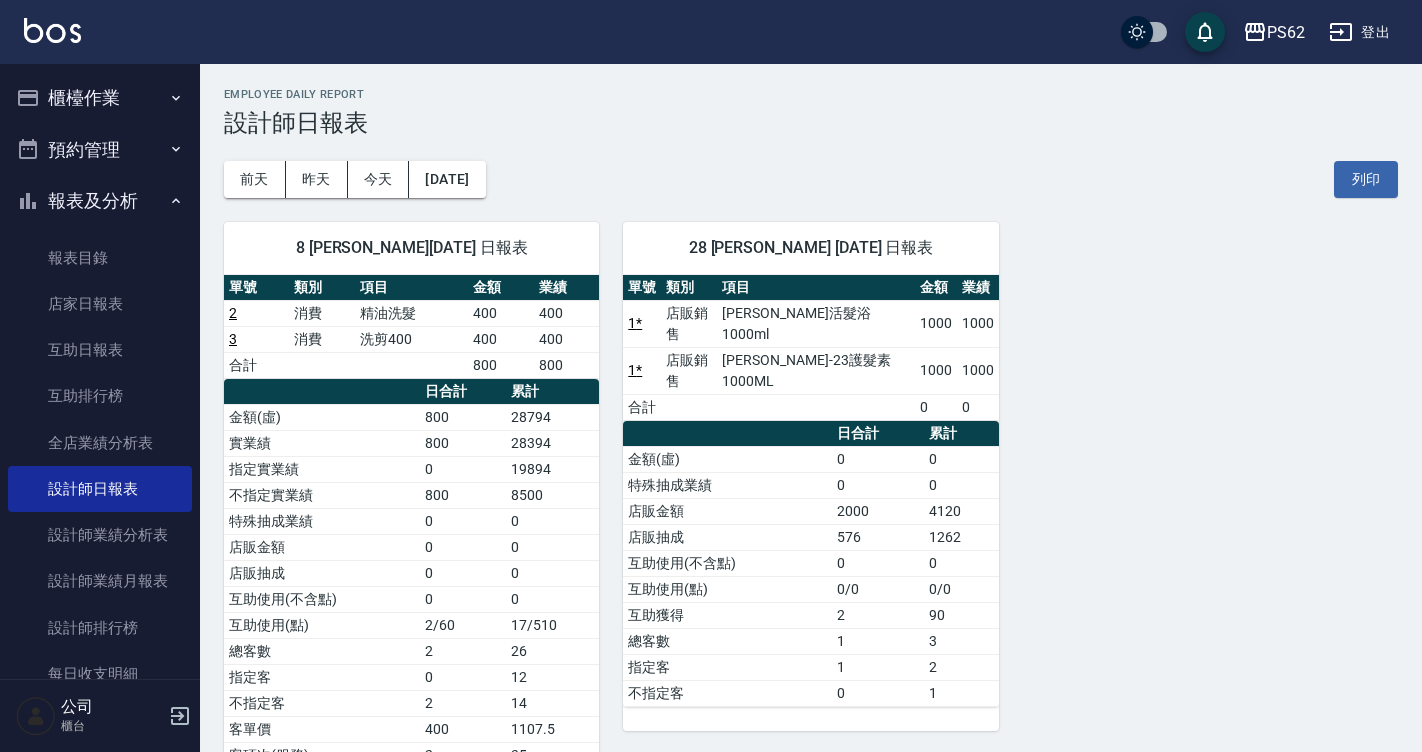 click on "櫃檯作業" at bounding box center [100, 98] 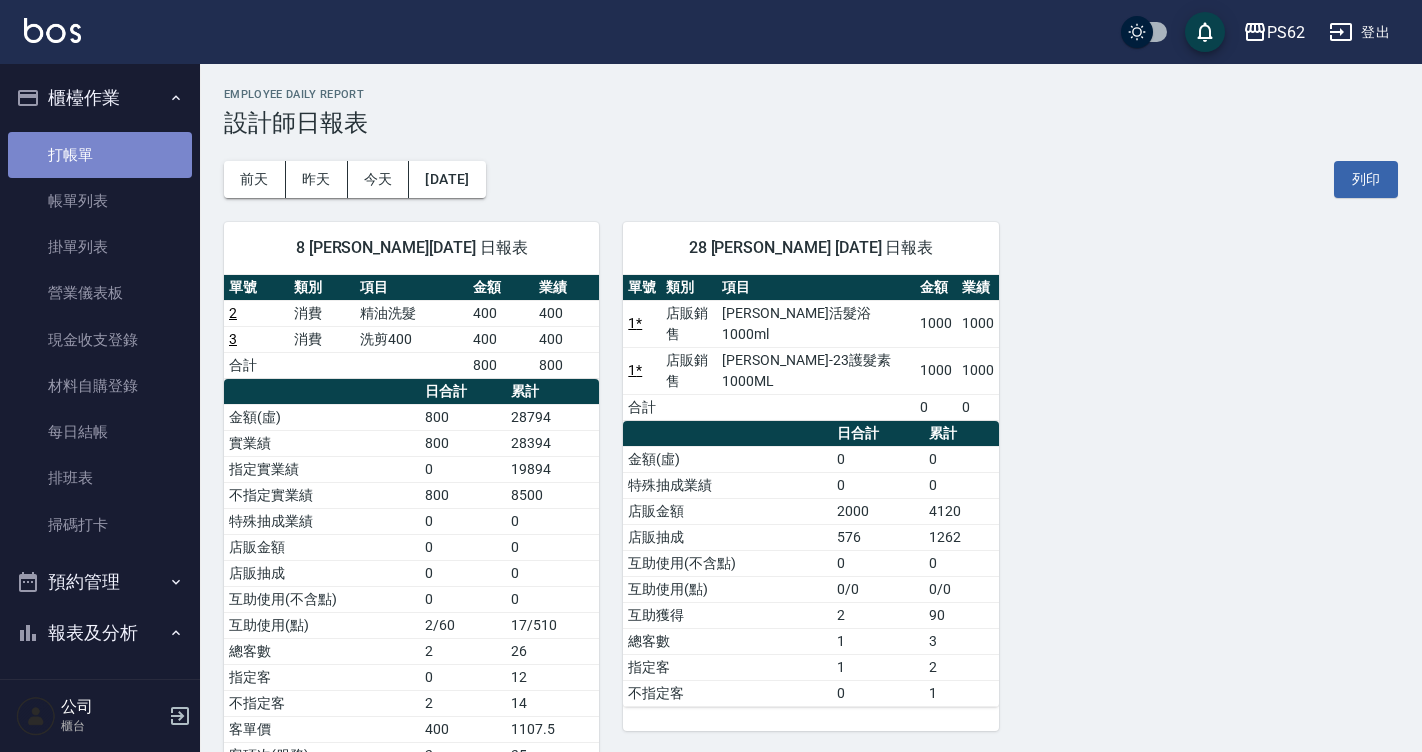 click on "打帳單" at bounding box center (100, 155) 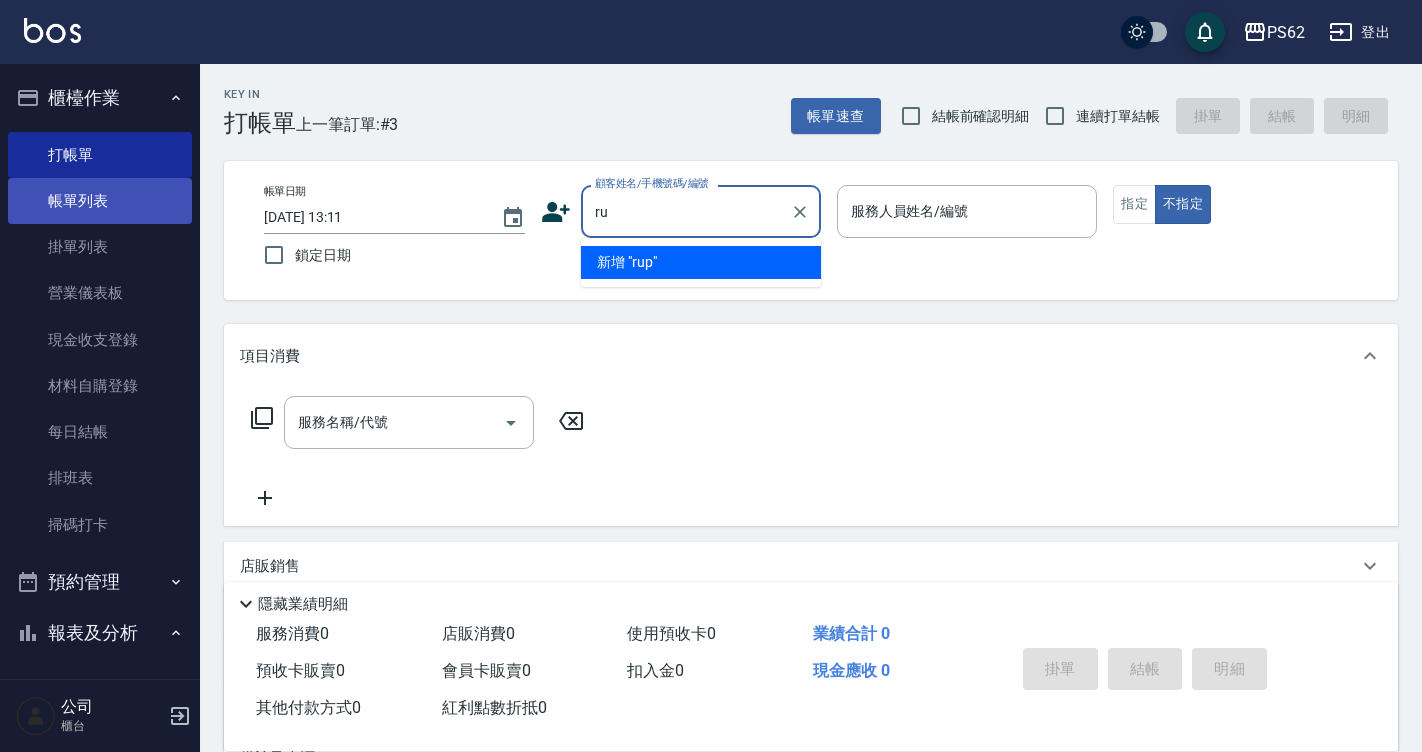 type on "r" 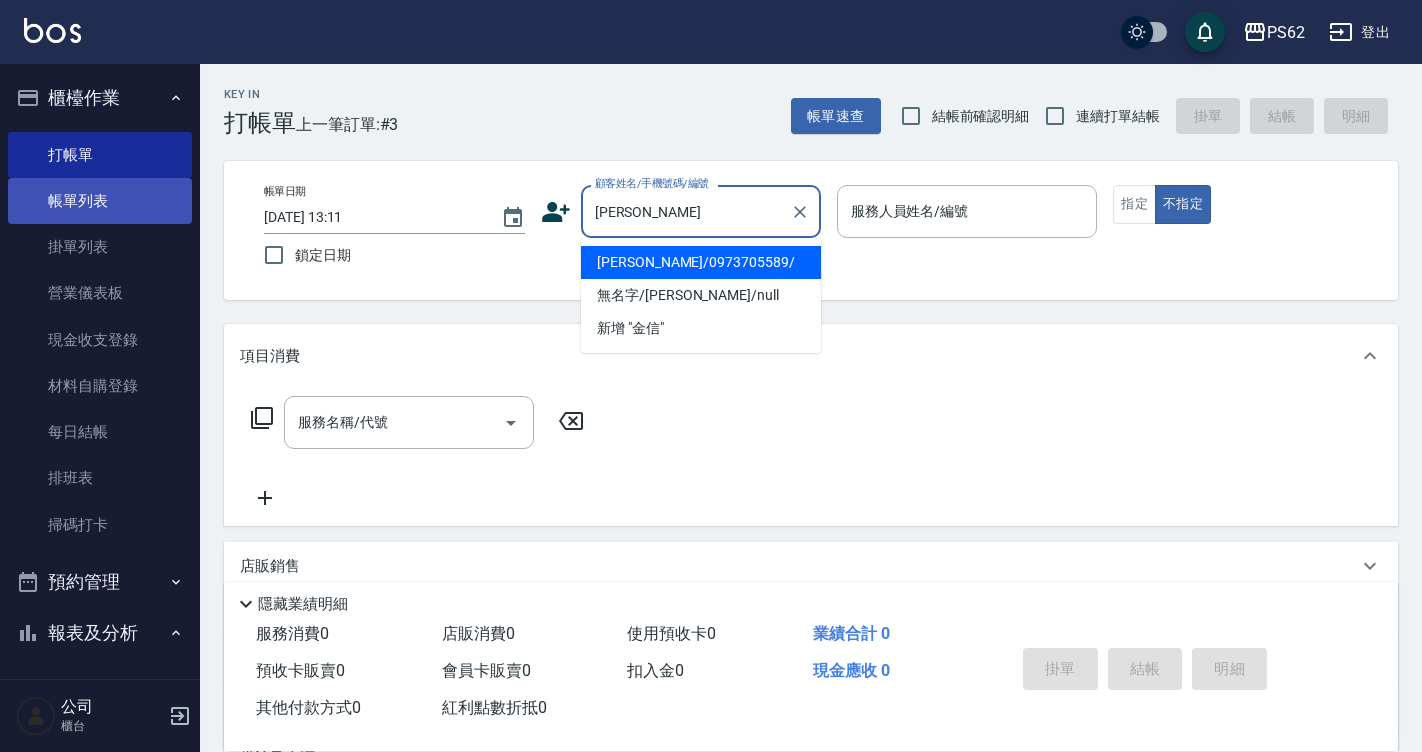 type on "[PERSON_NAME]/0973705589/" 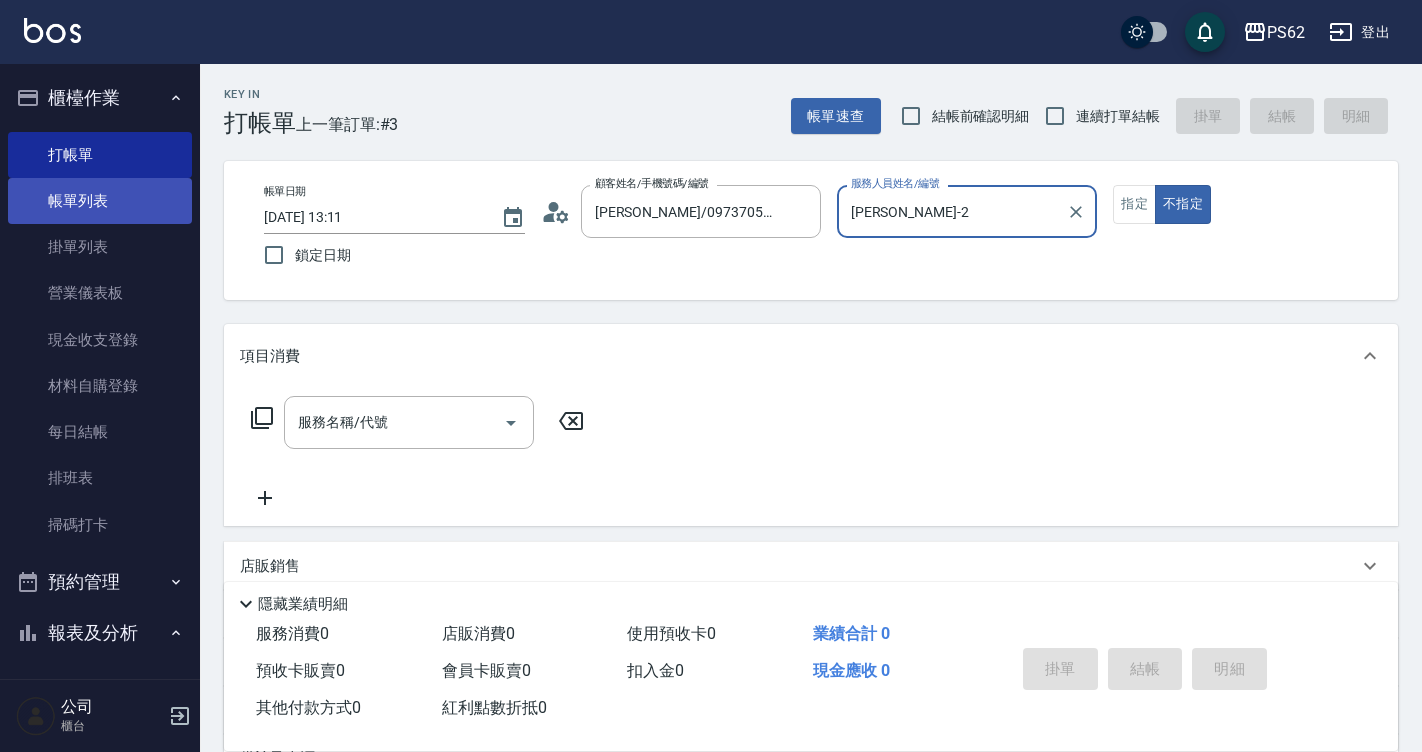 type on "Rita-2" 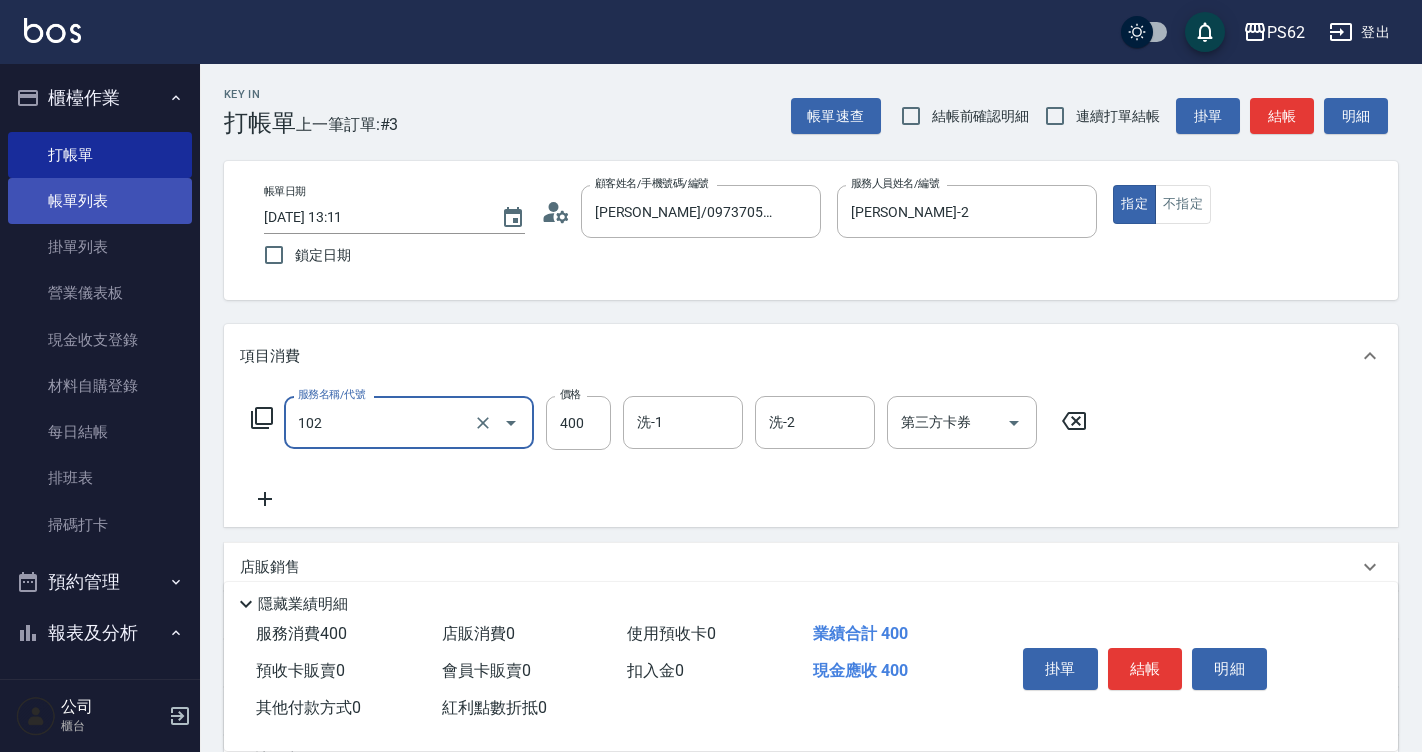 type on "精油洗髮(102)" 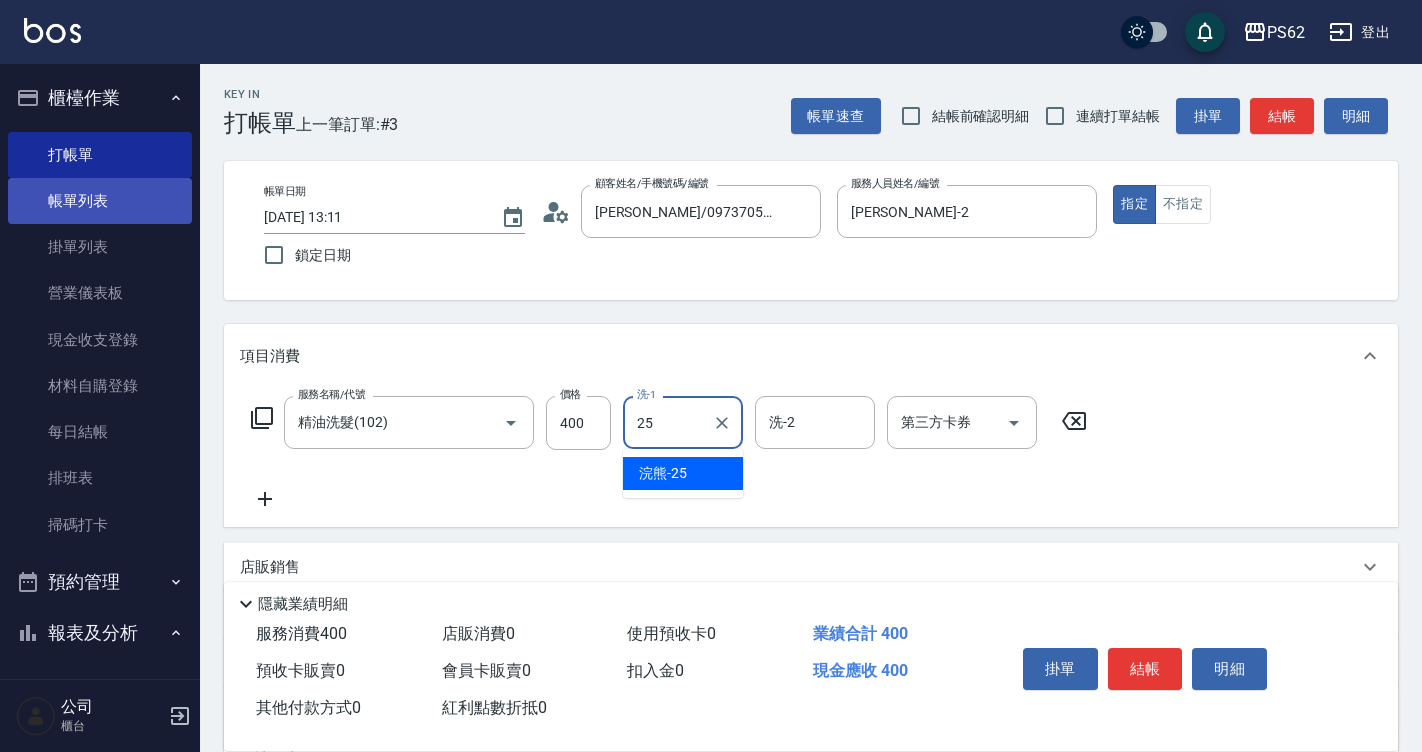 type on "浣熊-25" 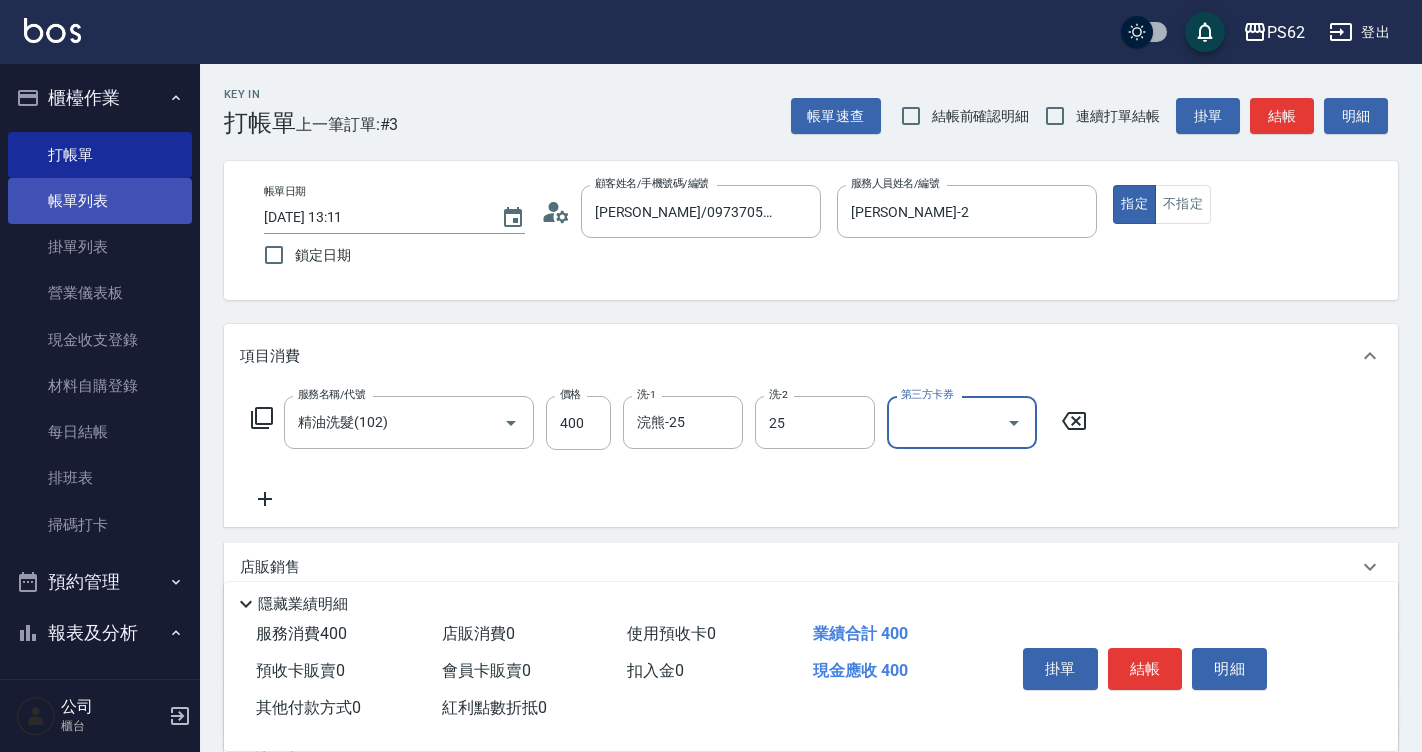 type on "浣熊-25" 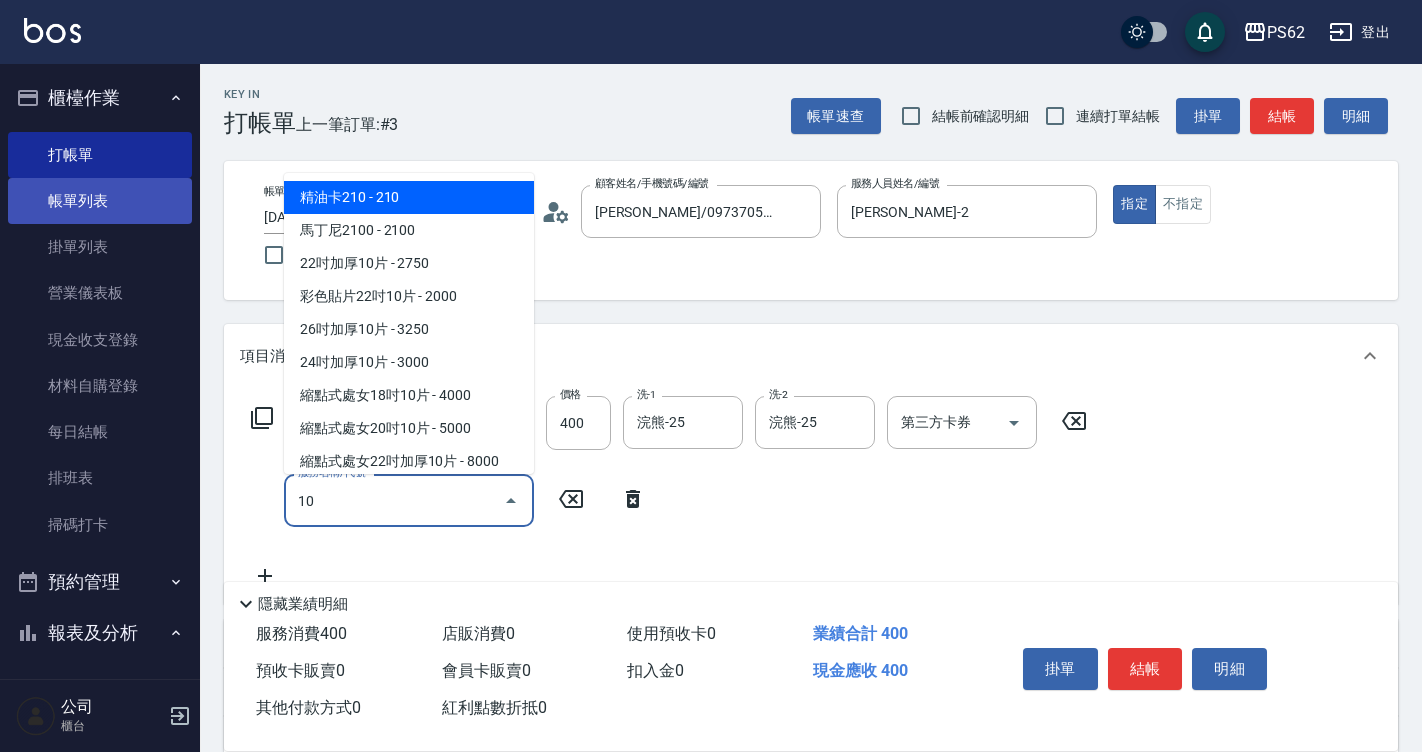 type on "105" 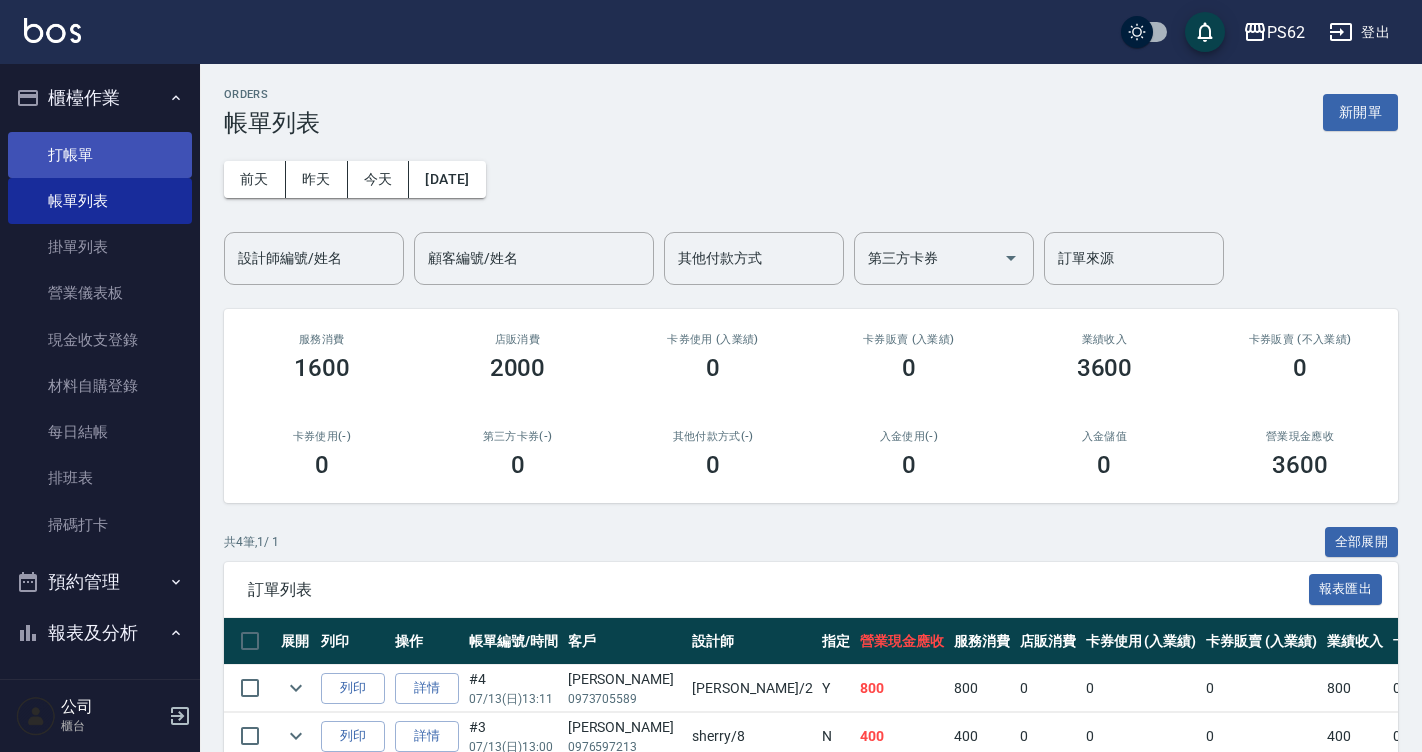 click on "打帳單" at bounding box center [100, 155] 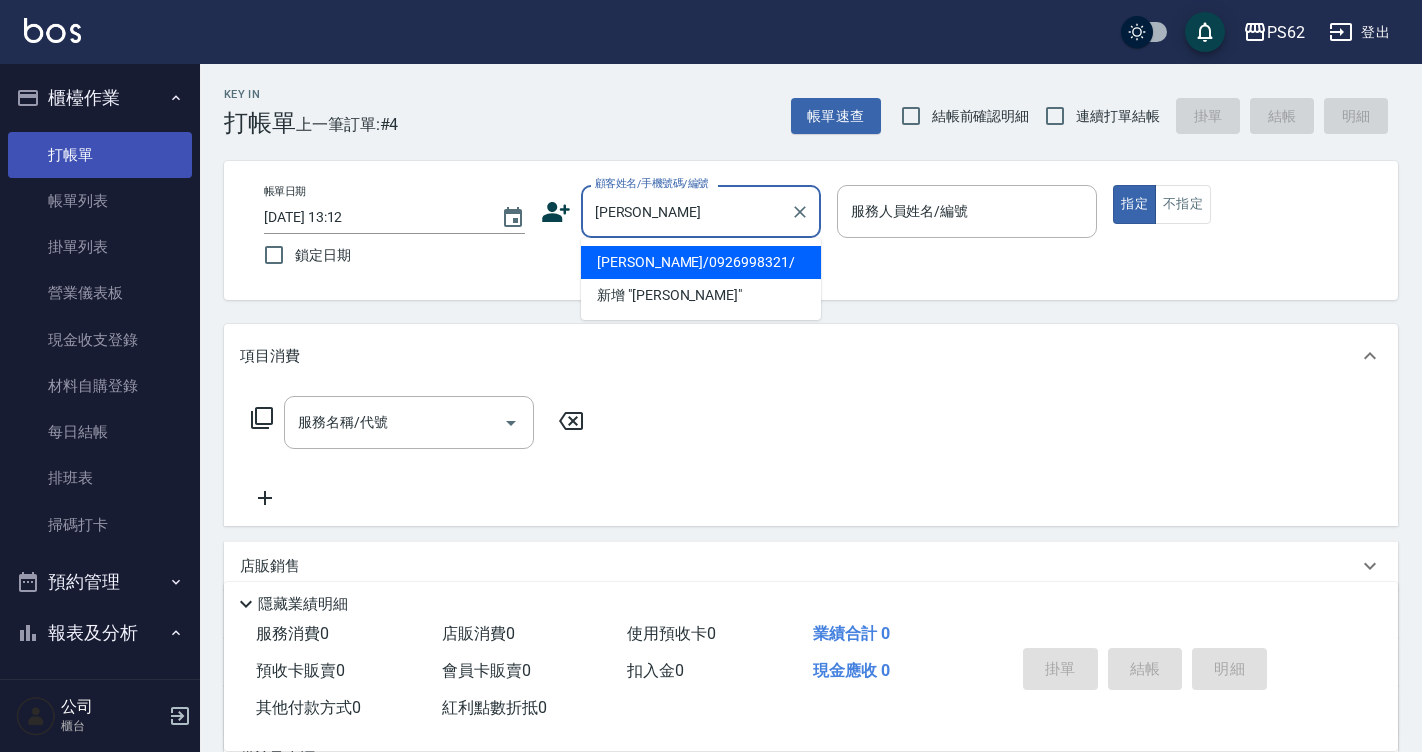 type on "[PERSON_NAME]/0926998321/" 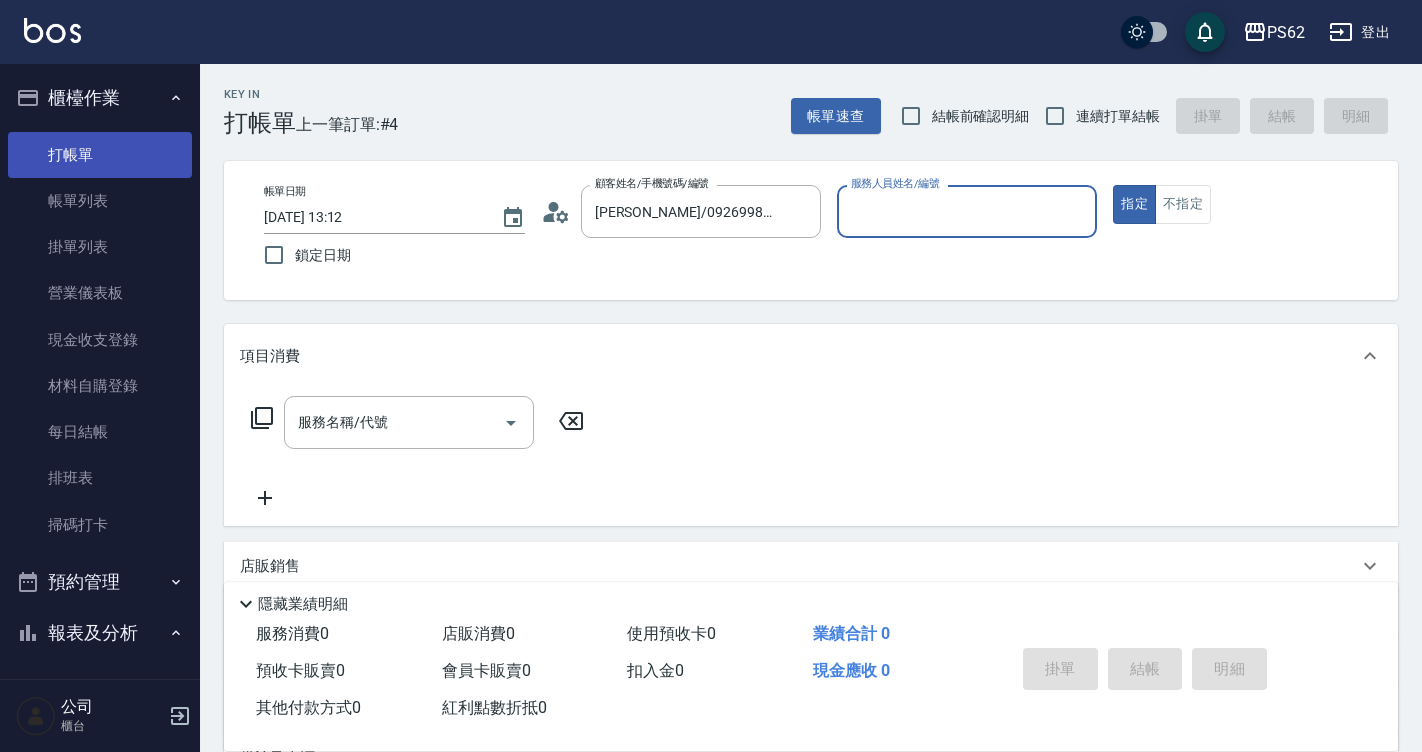 type on "Rita-2" 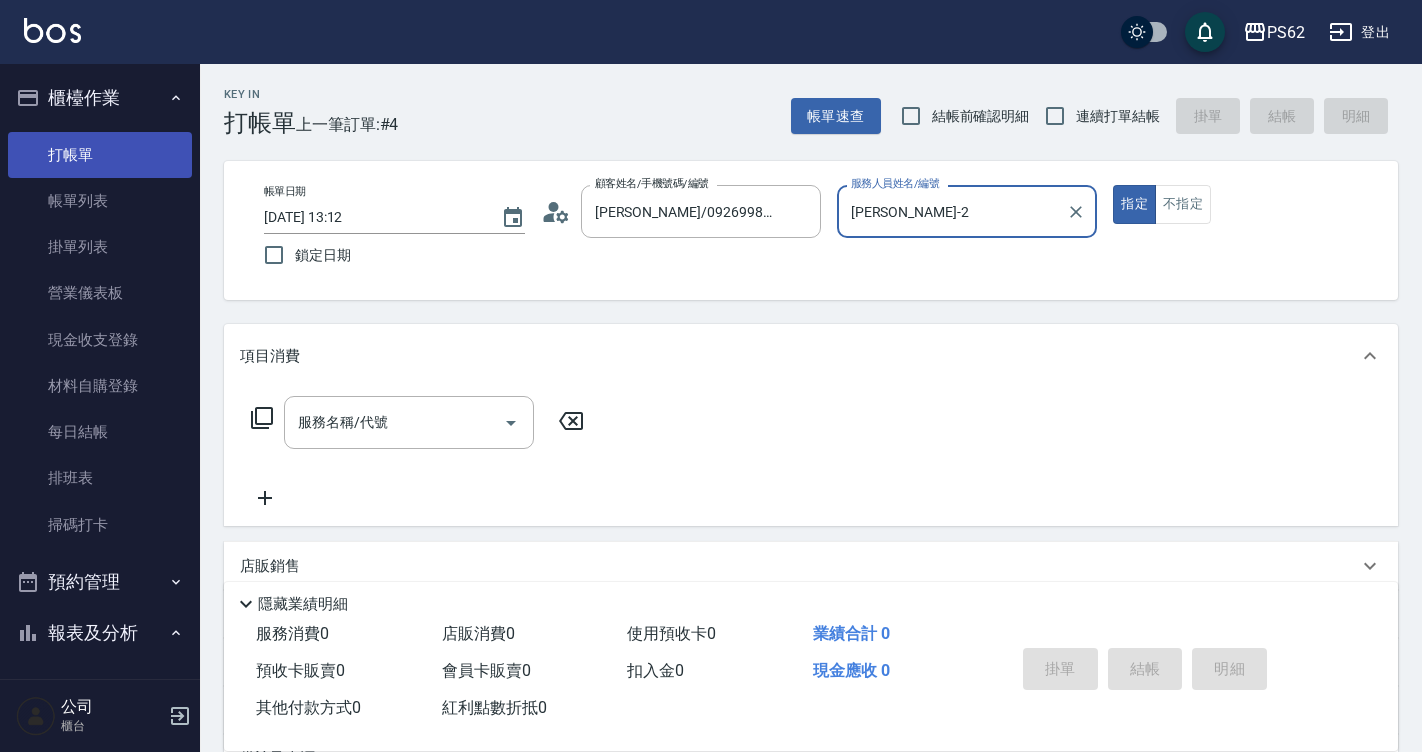 click on "指定" at bounding box center (1134, 204) 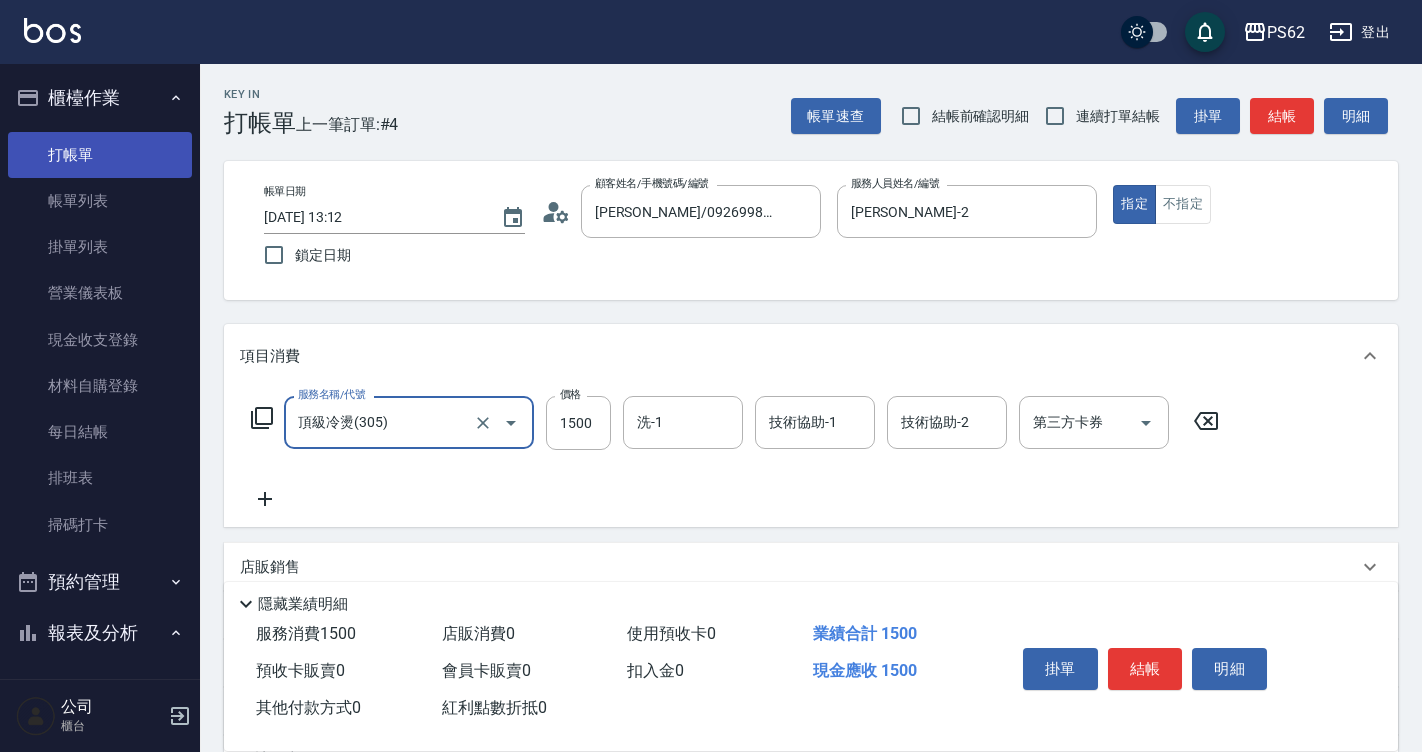 type on "頂級冷燙(305)" 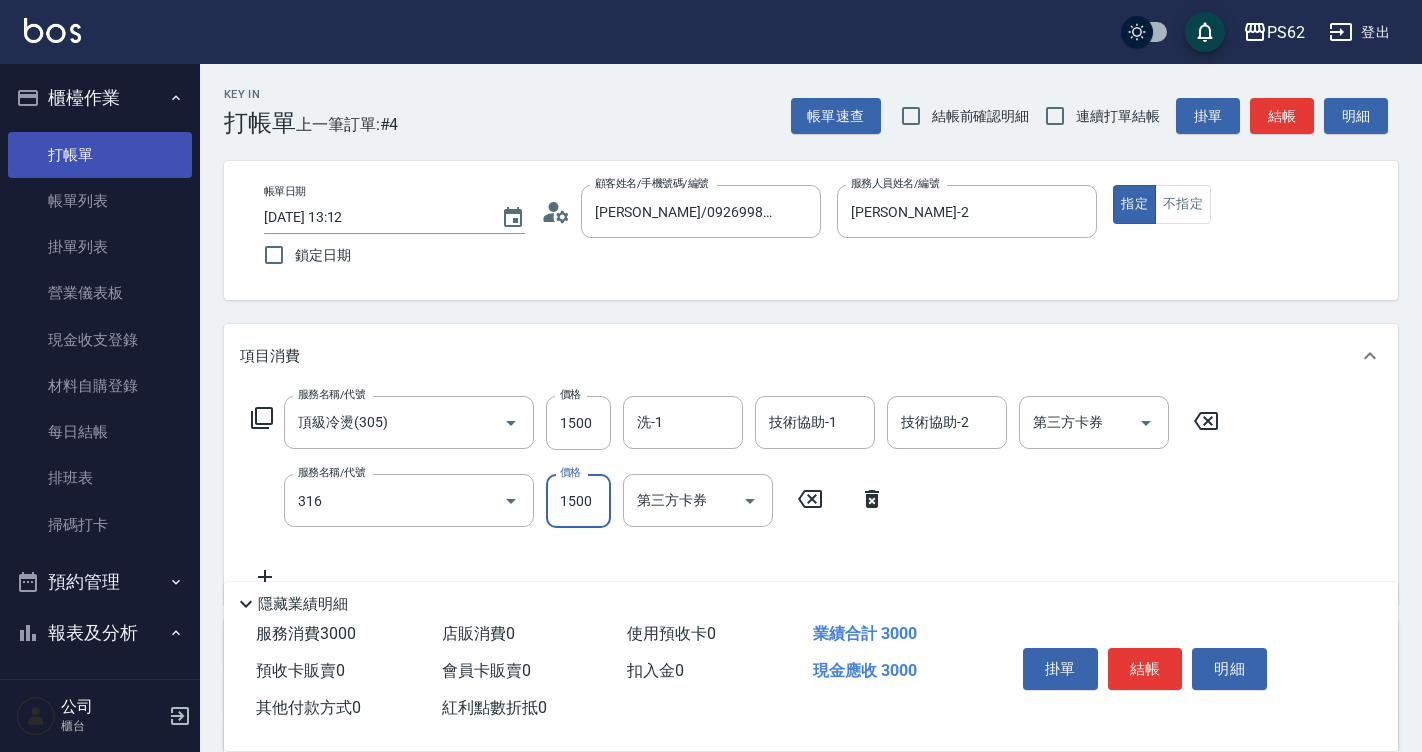 type on "頂級染髮(316)" 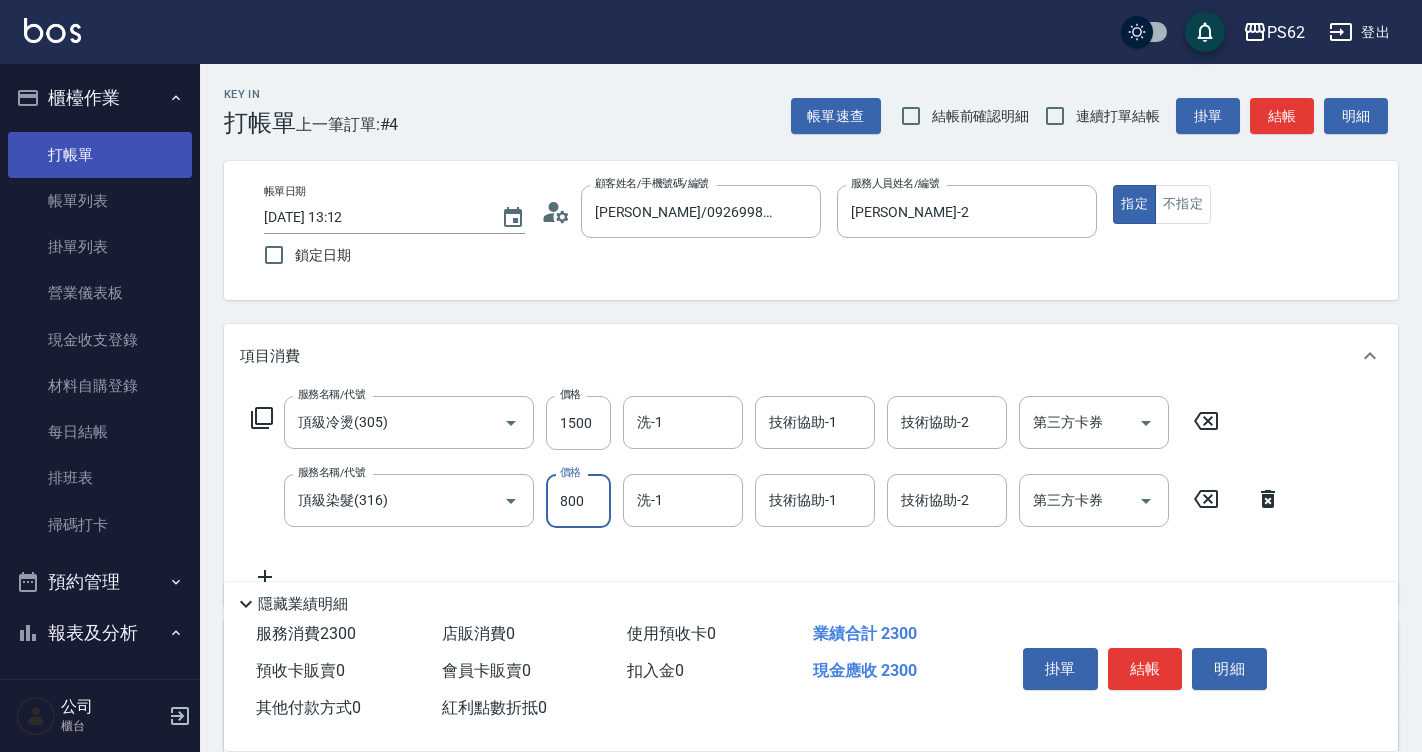 type on "800" 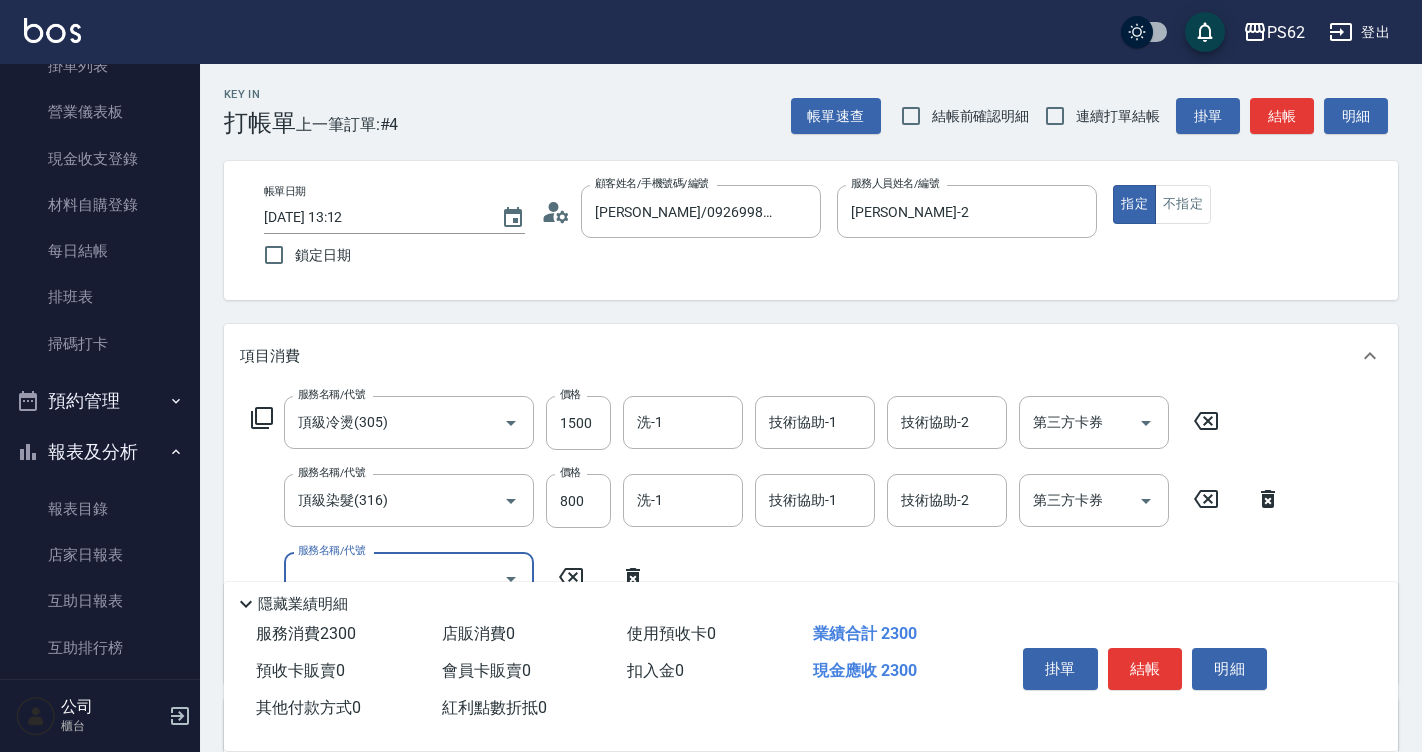 scroll, scrollTop: 200, scrollLeft: 0, axis: vertical 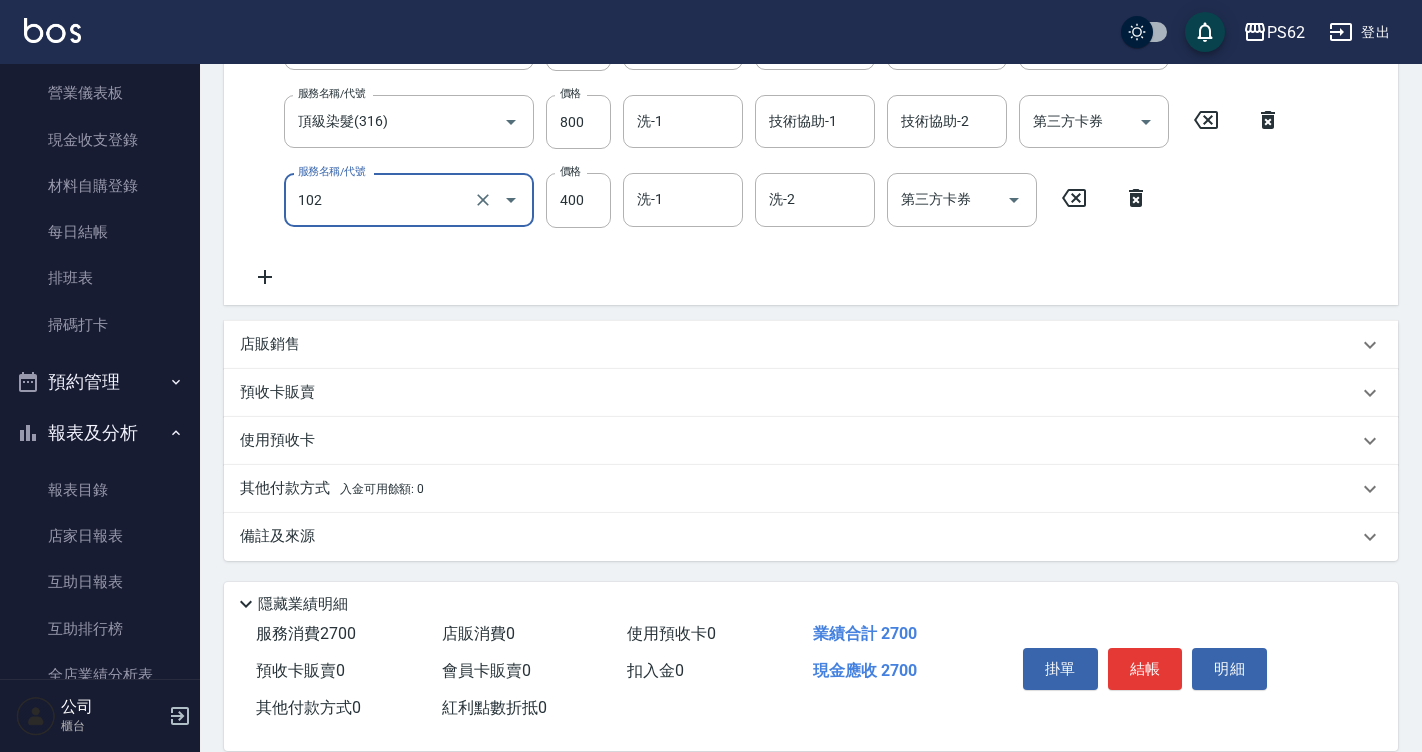 type on "精油洗髮(102)" 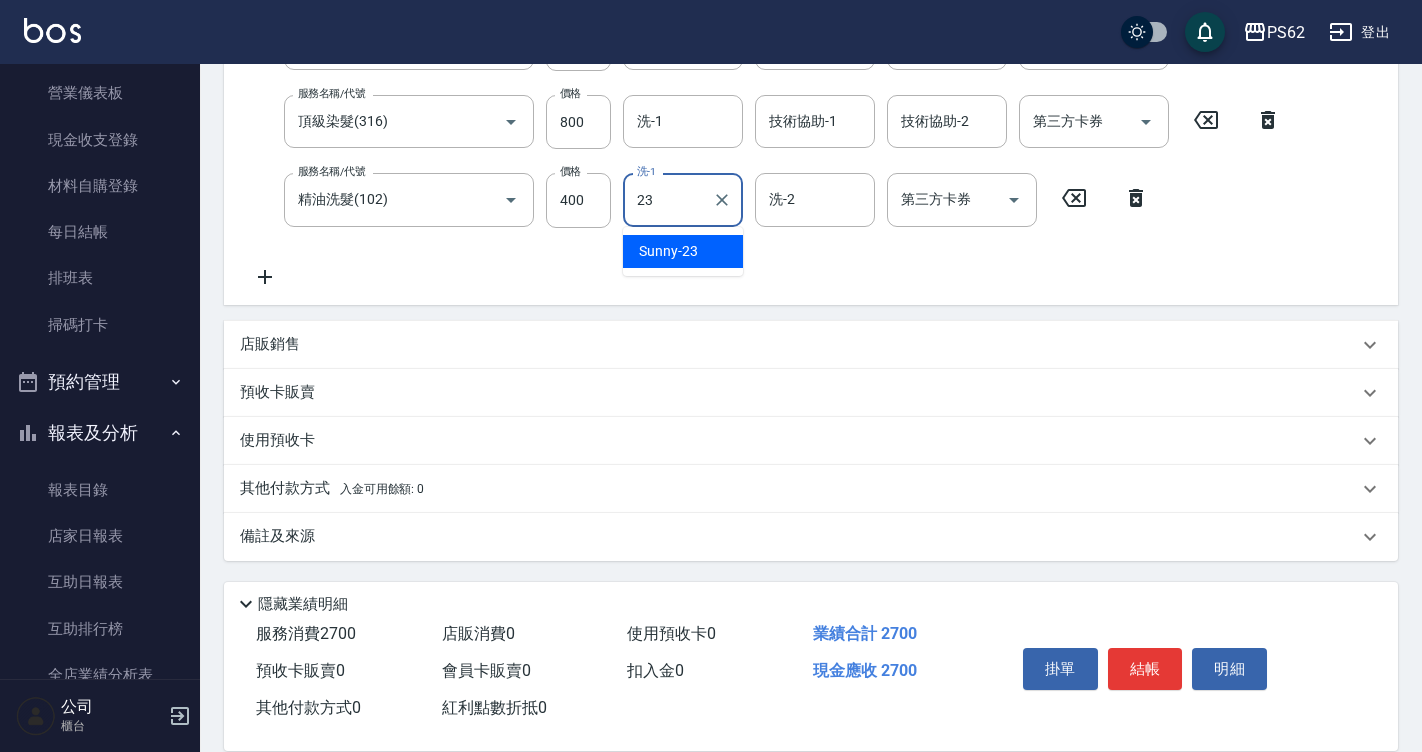 type on "Sunny-23" 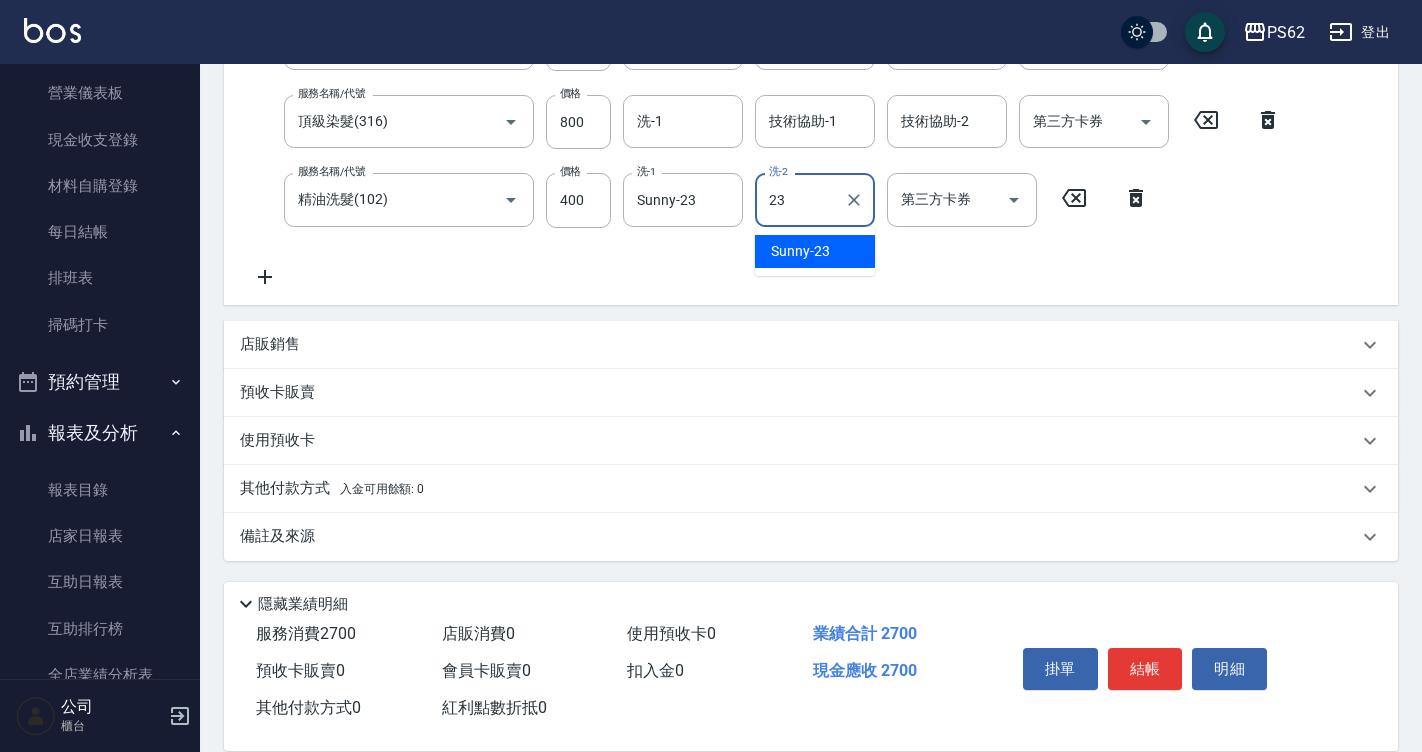 type on "Sunny-23" 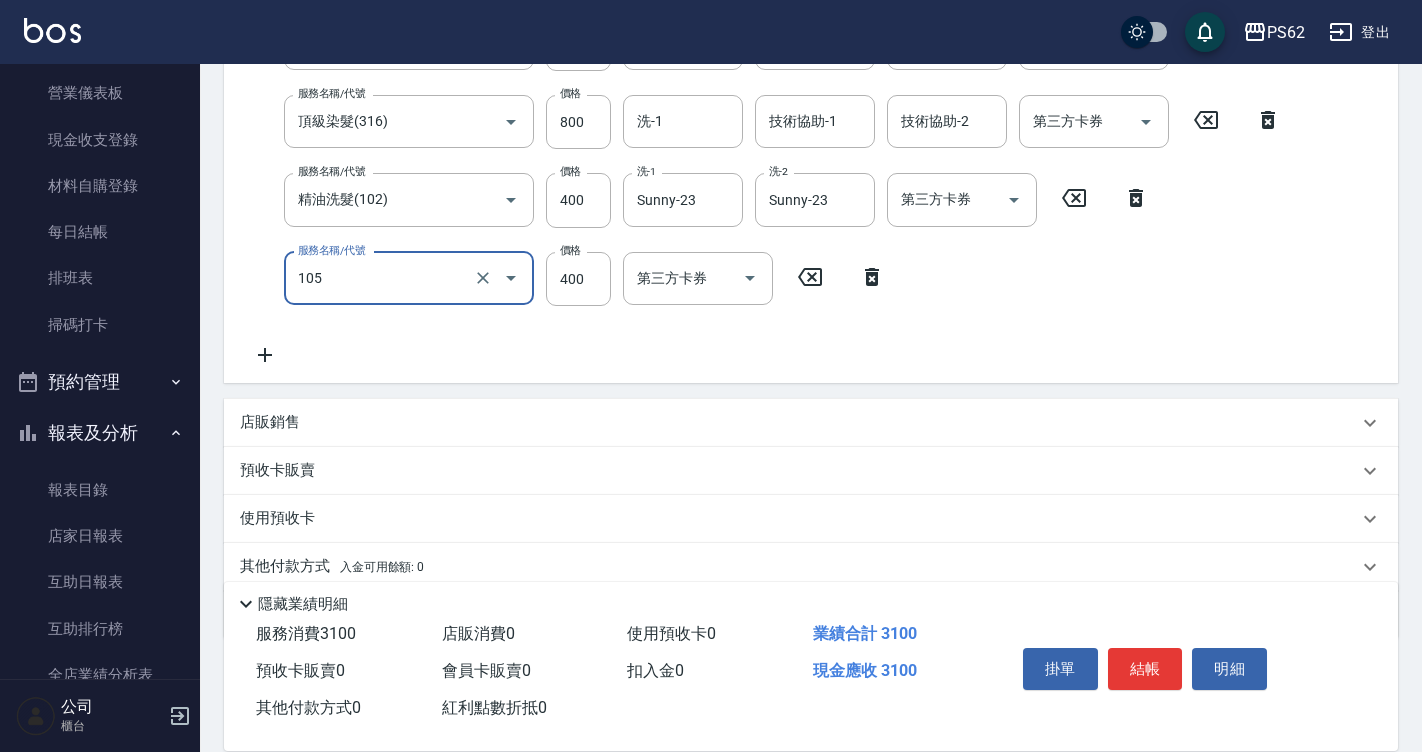 scroll, scrollTop: 458, scrollLeft: 0, axis: vertical 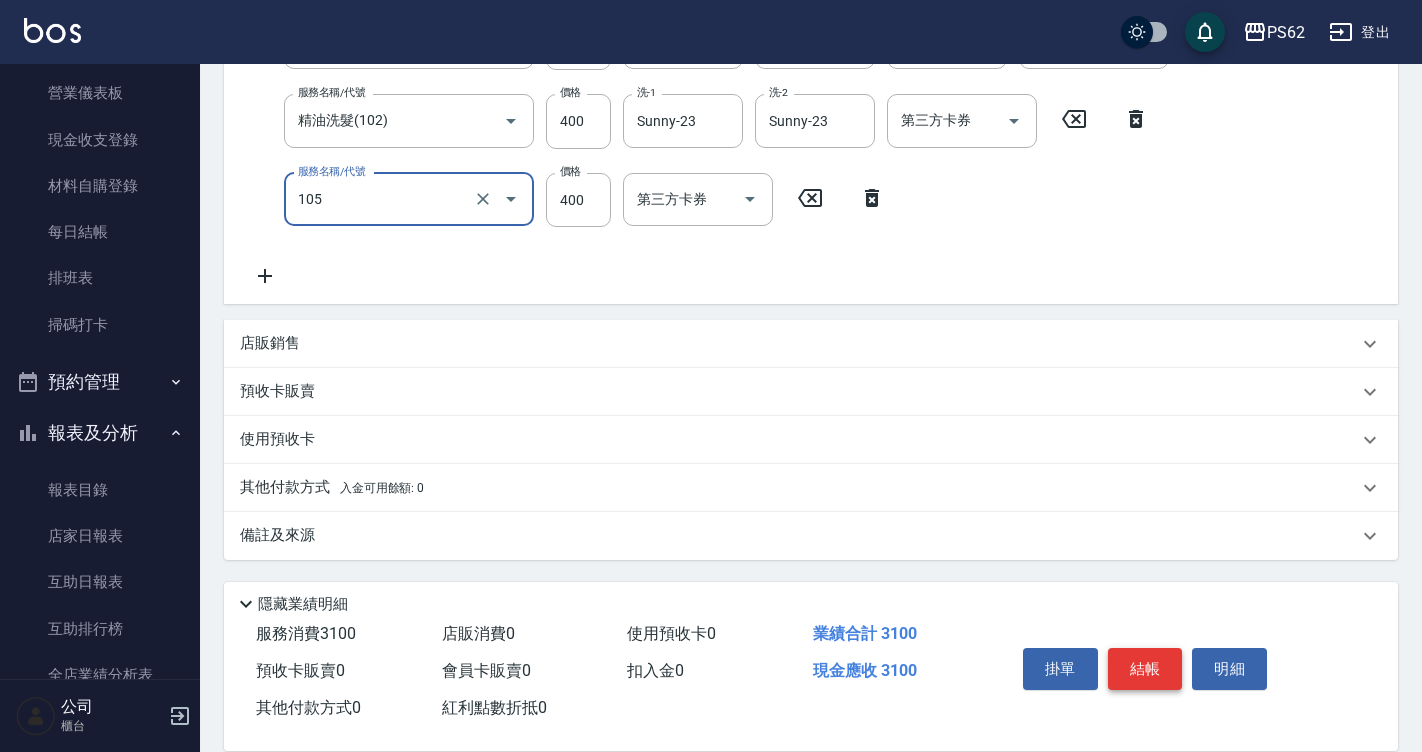 type on "A級單剪400(105)" 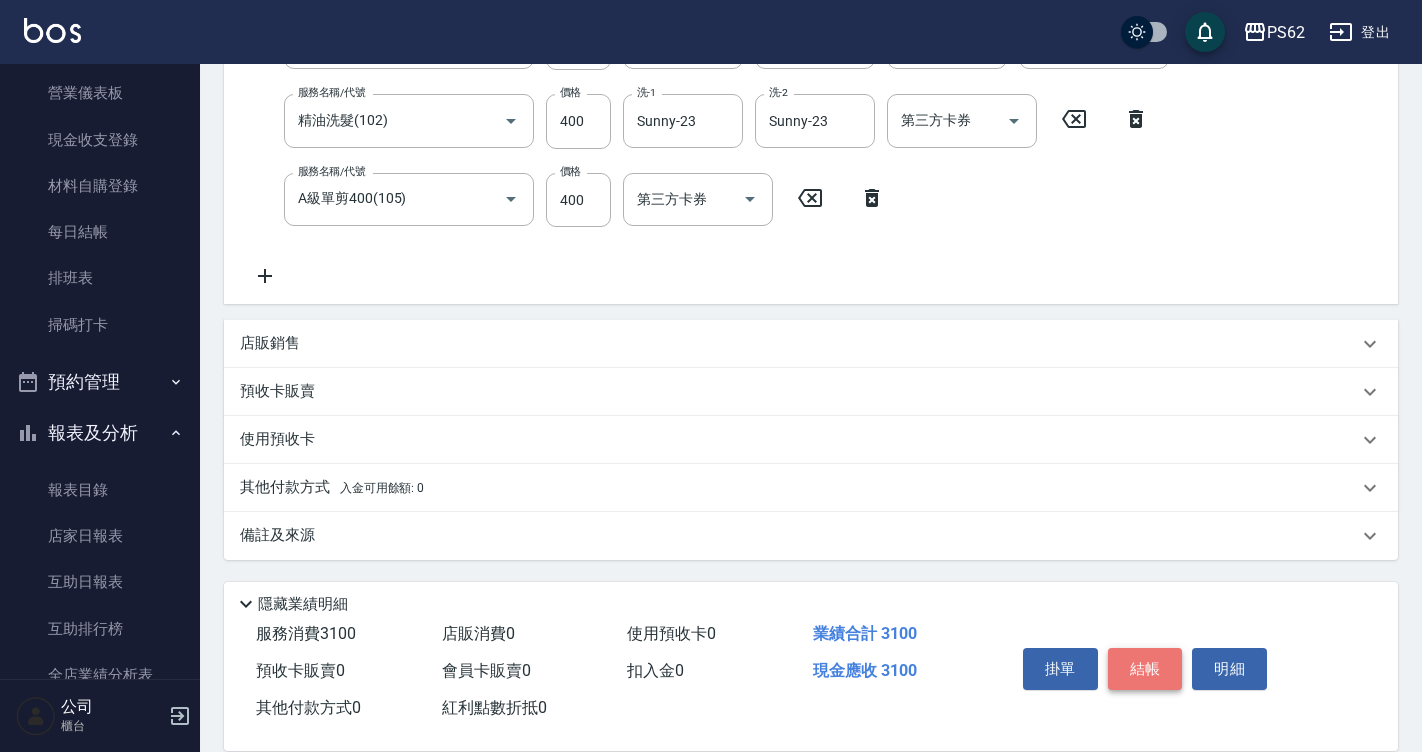 click on "結帳" at bounding box center [1145, 669] 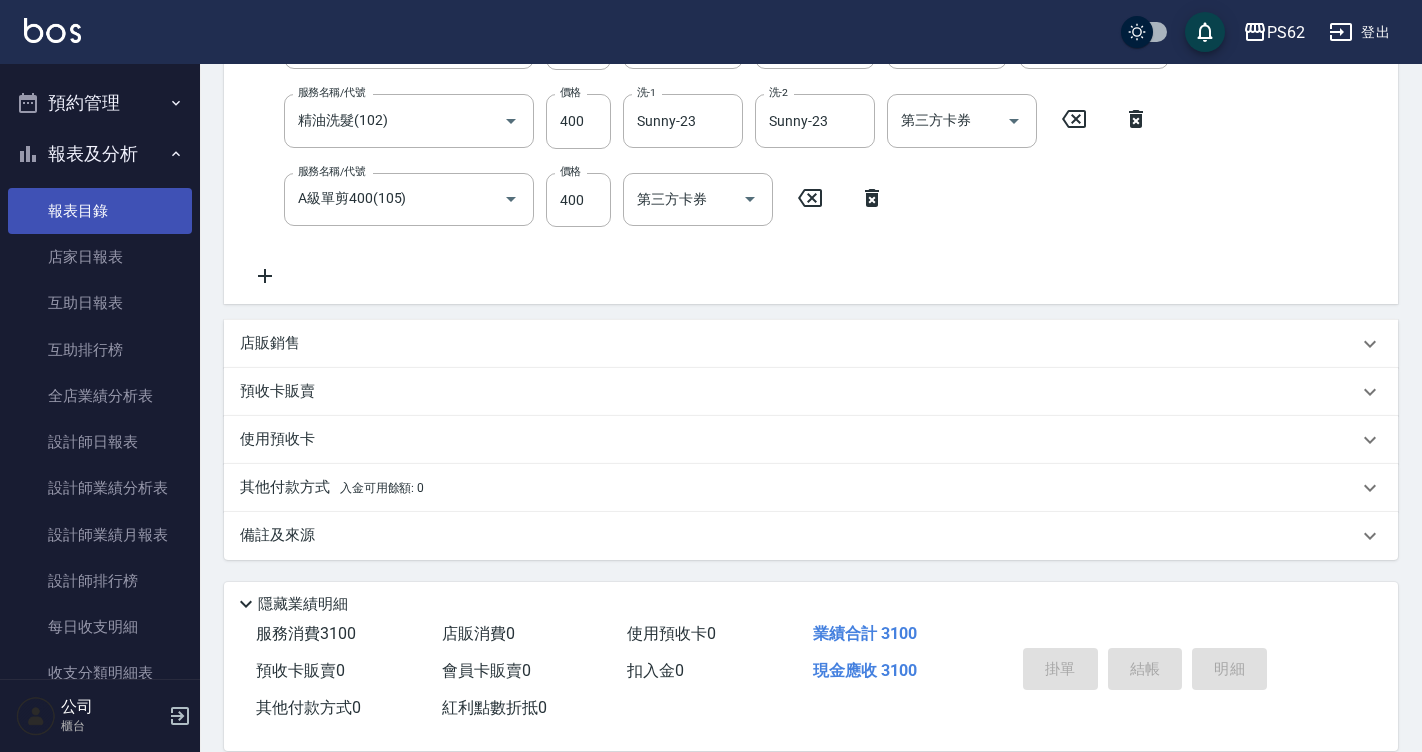 scroll, scrollTop: 500, scrollLeft: 0, axis: vertical 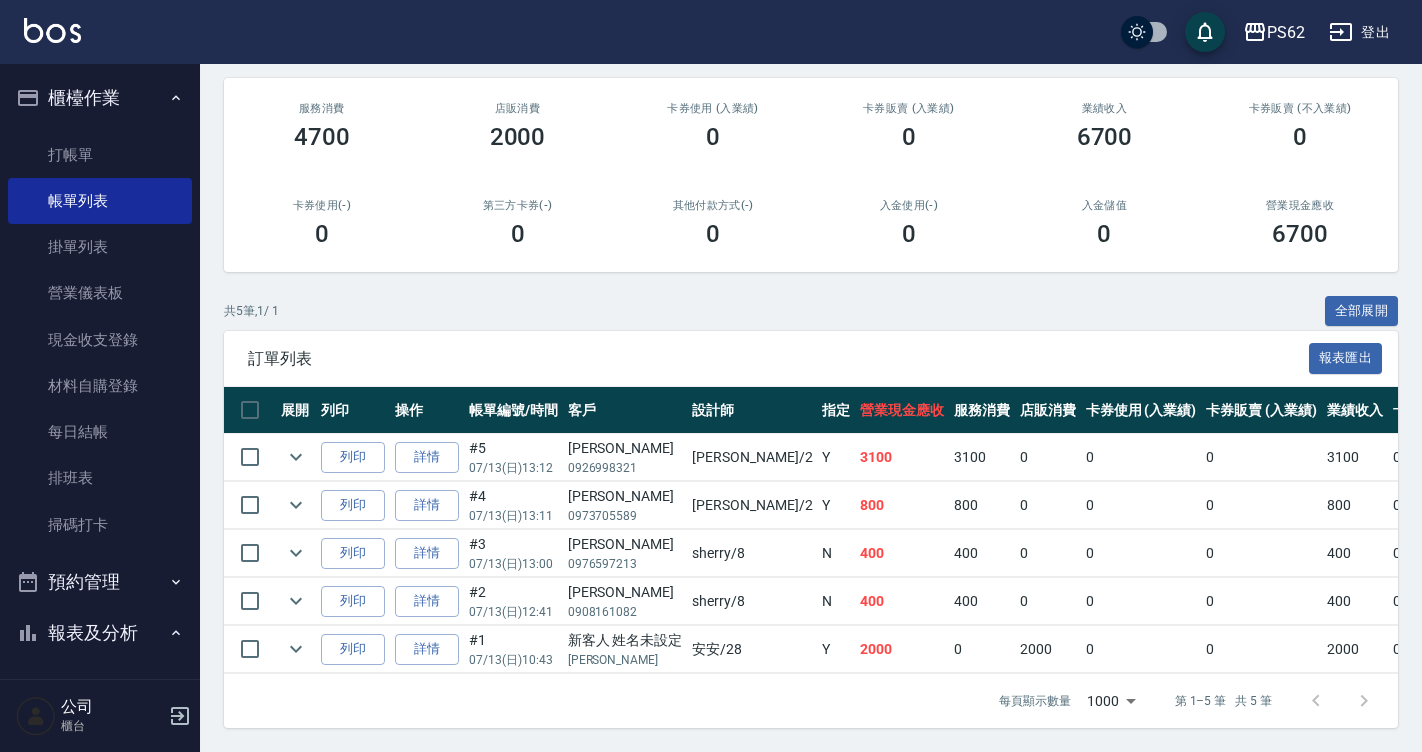 click on "詳情" at bounding box center [427, 505] 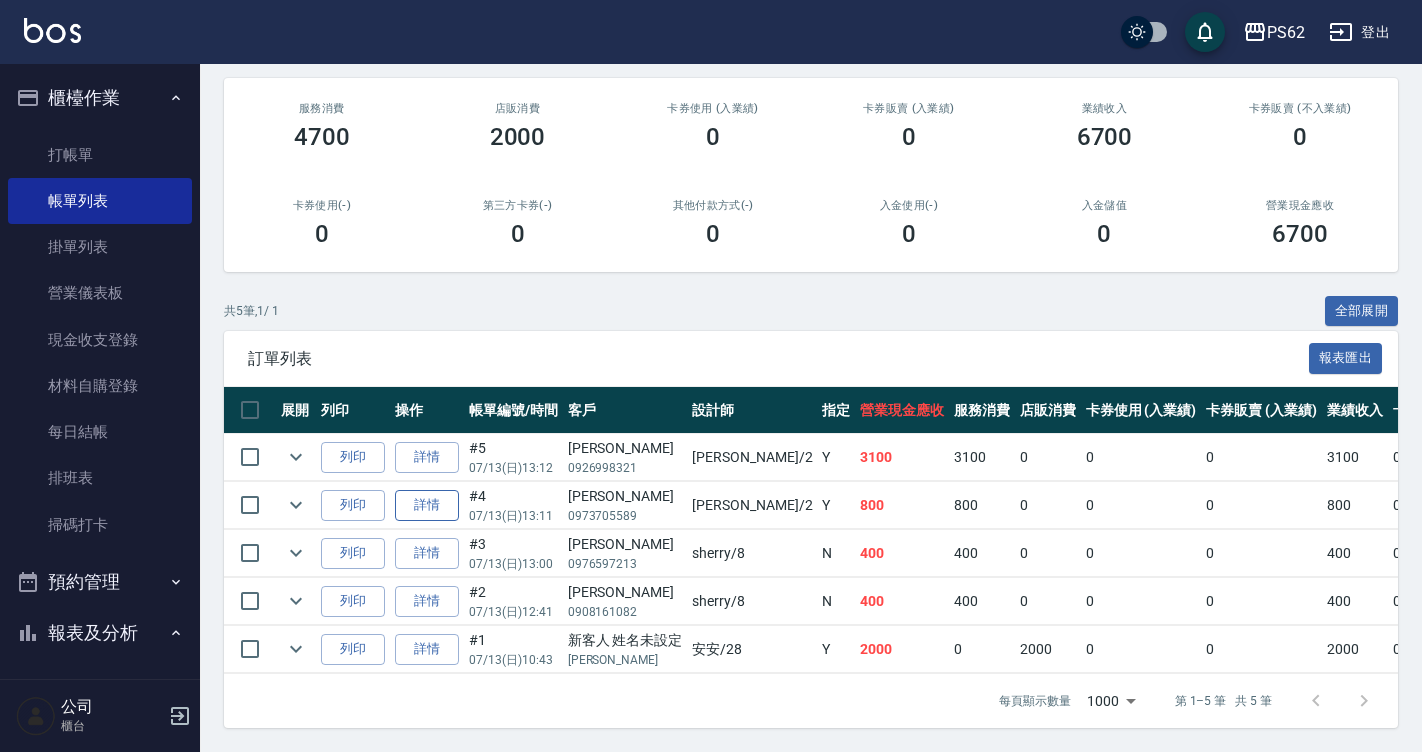 click on "詳情" at bounding box center [427, 505] 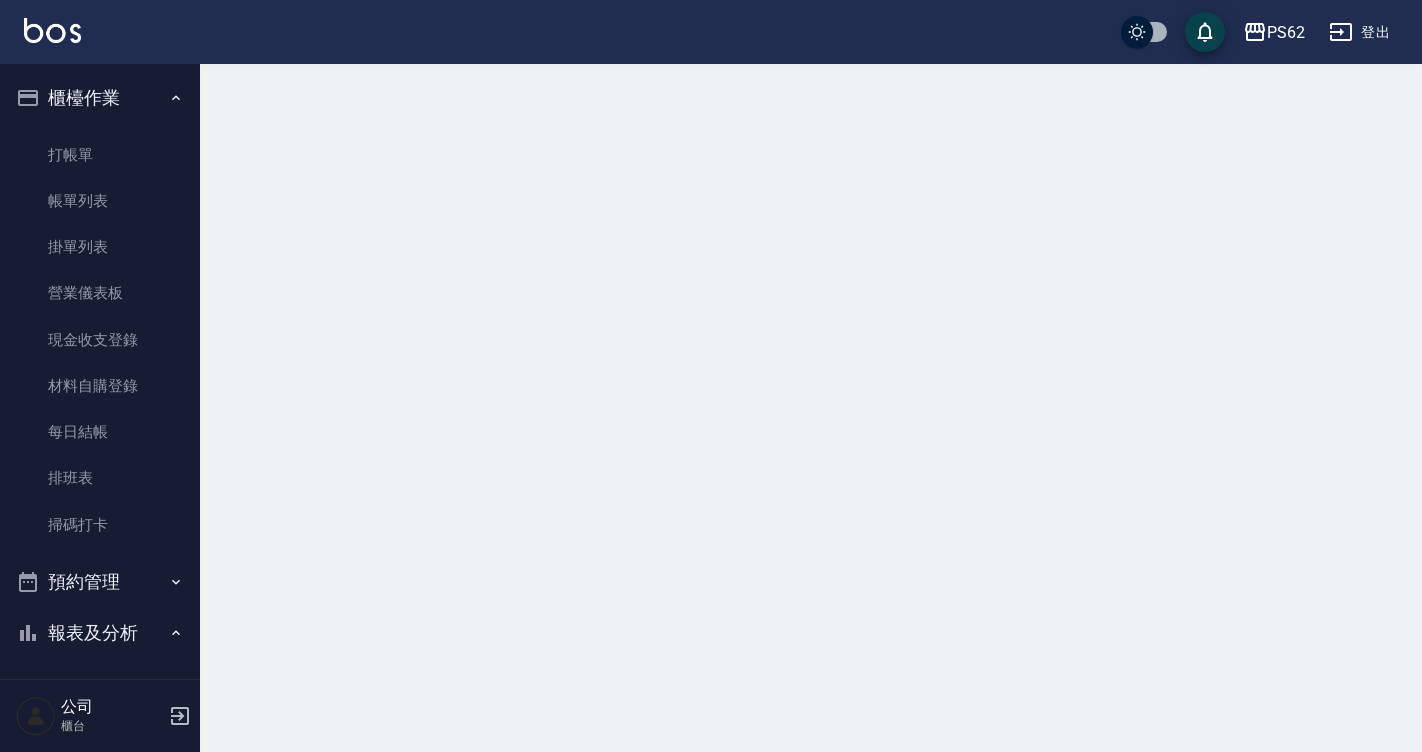 scroll, scrollTop: 0, scrollLeft: 0, axis: both 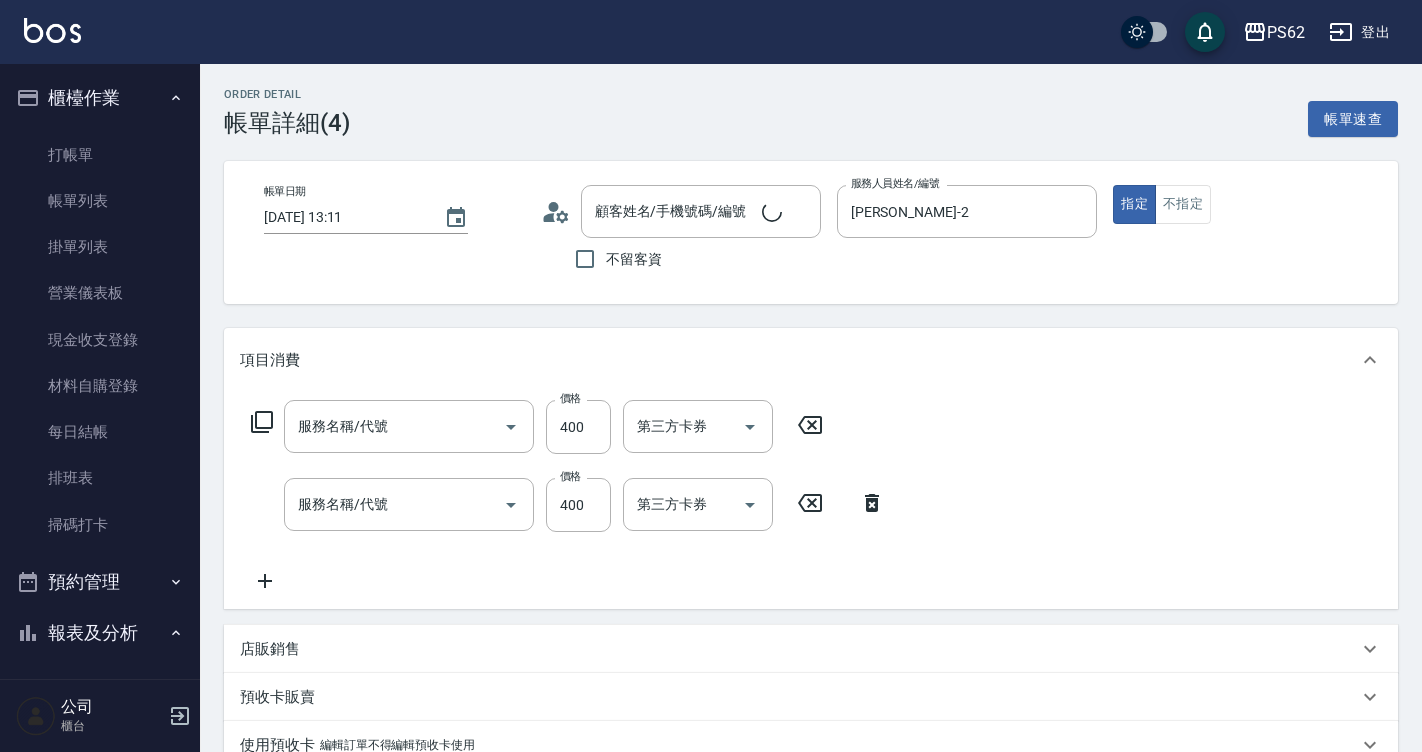 type on "2025/07/13 13:11" 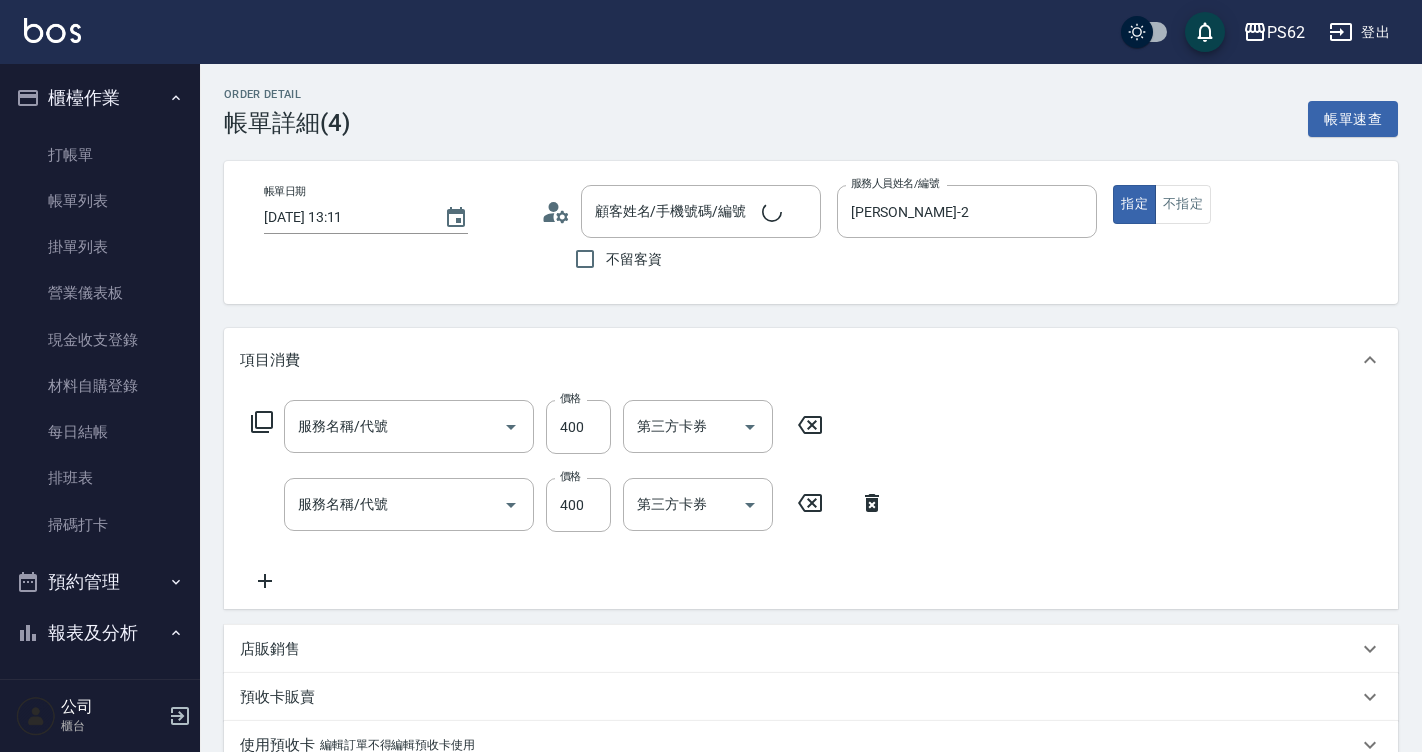 type on "Rita-2" 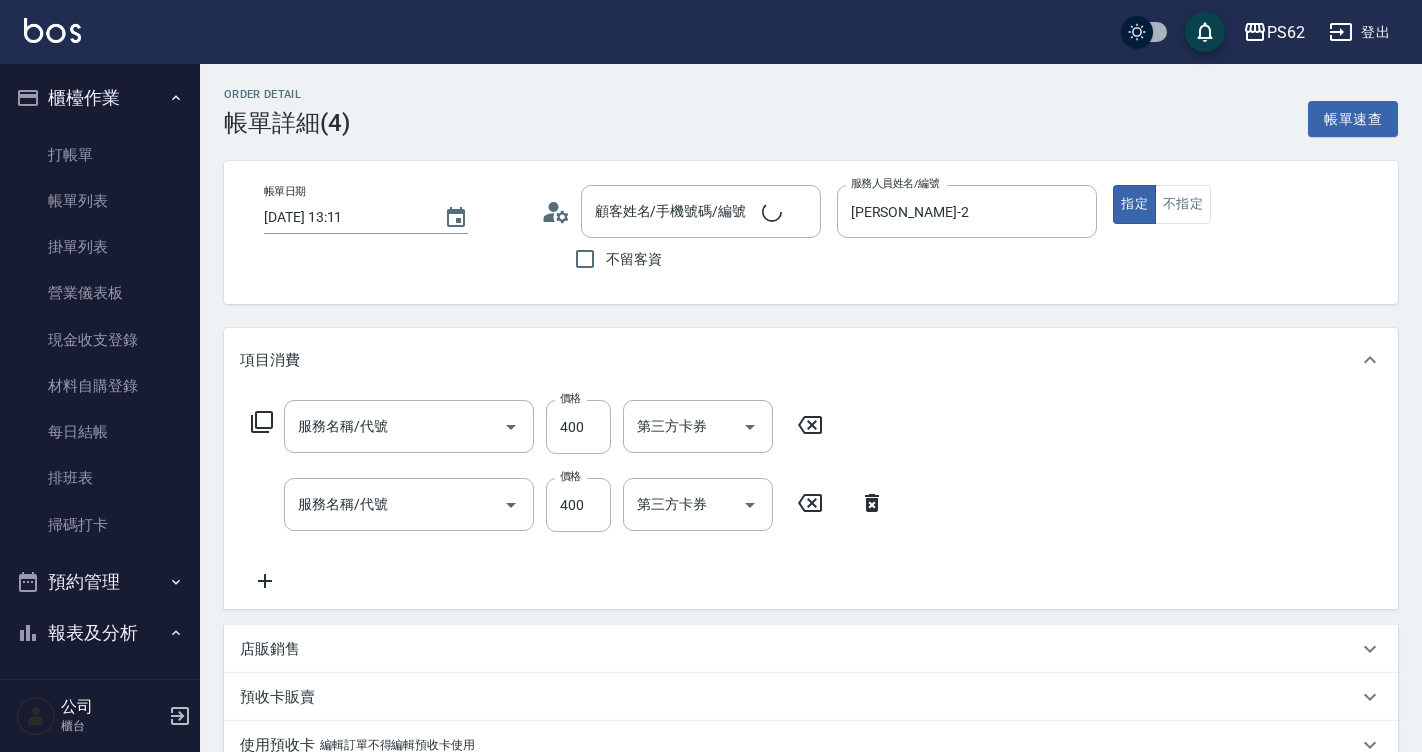 scroll, scrollTop: 232, scrollLeft: 0, axis: vertical 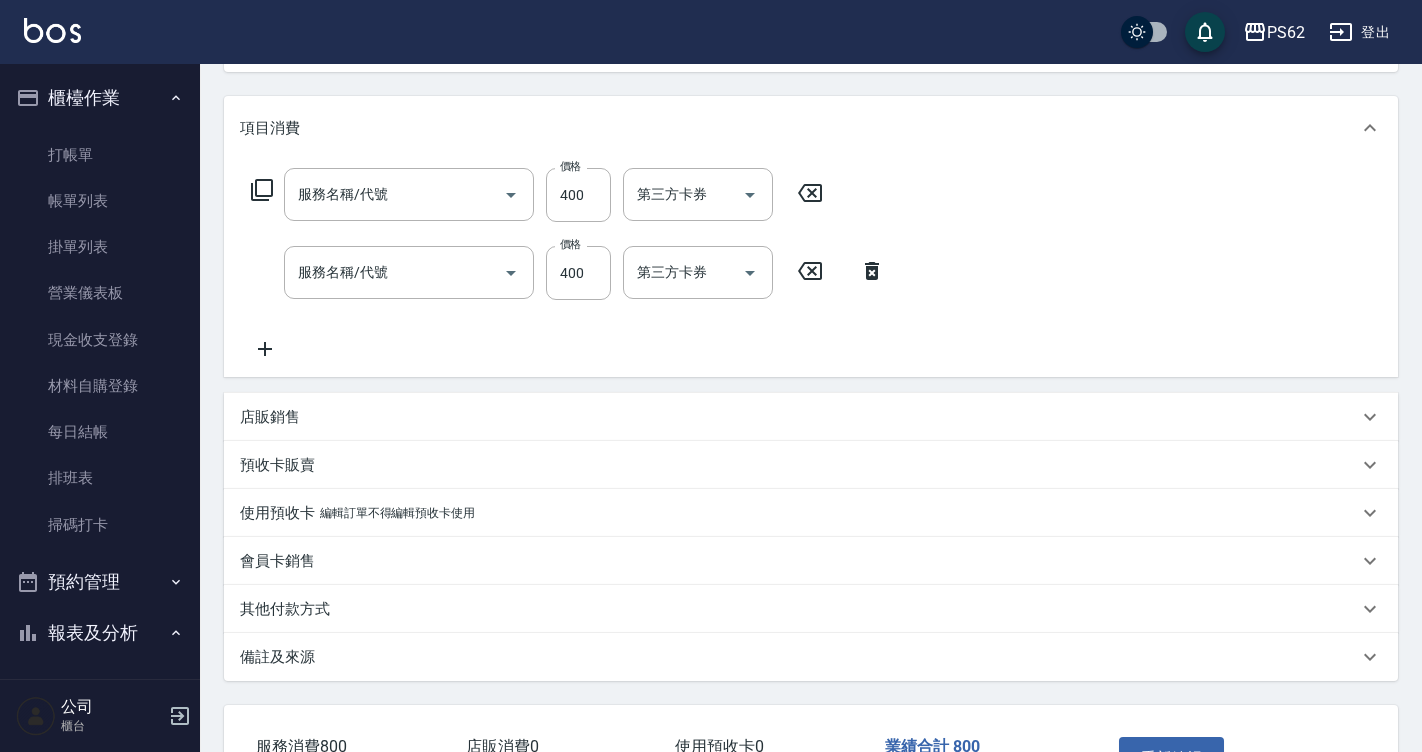 type on "A級單剪400(105)" 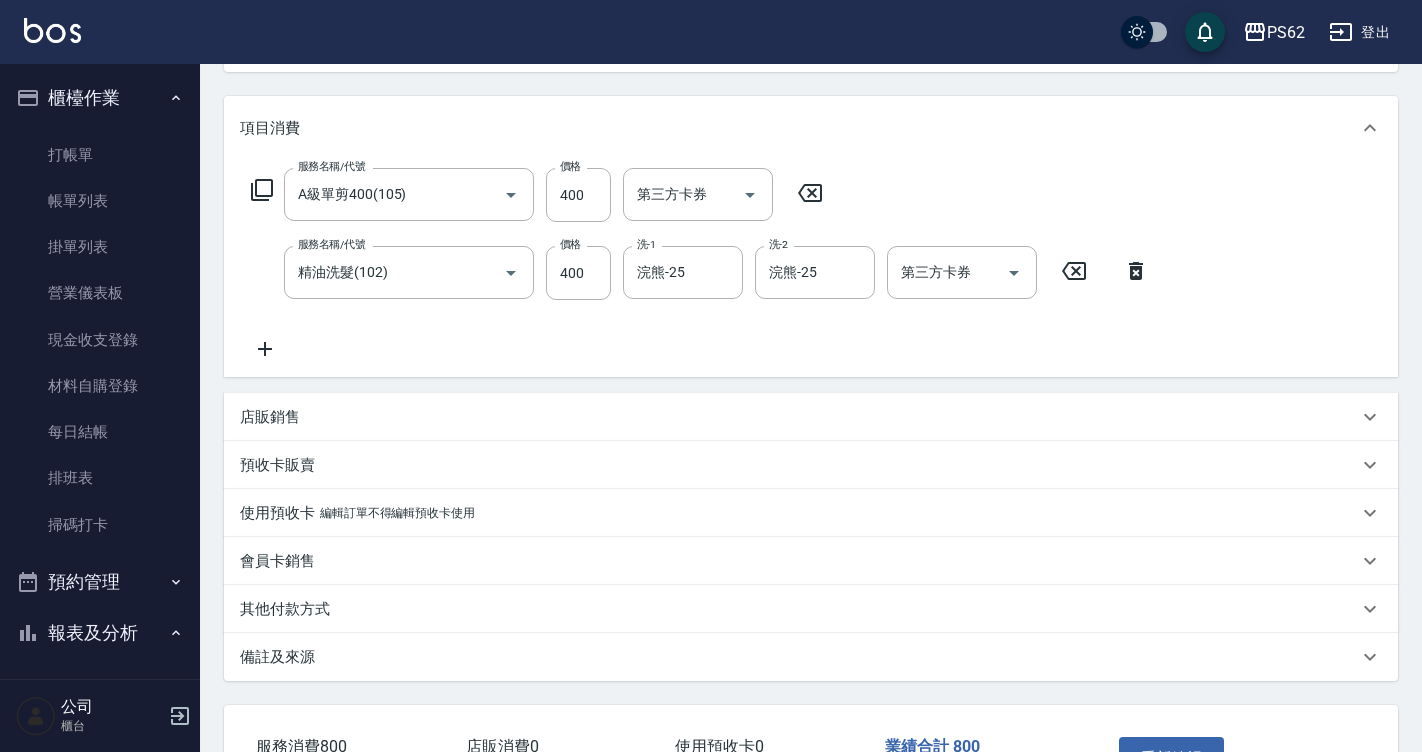type on "[PERSON_NAME]/0973705589/" 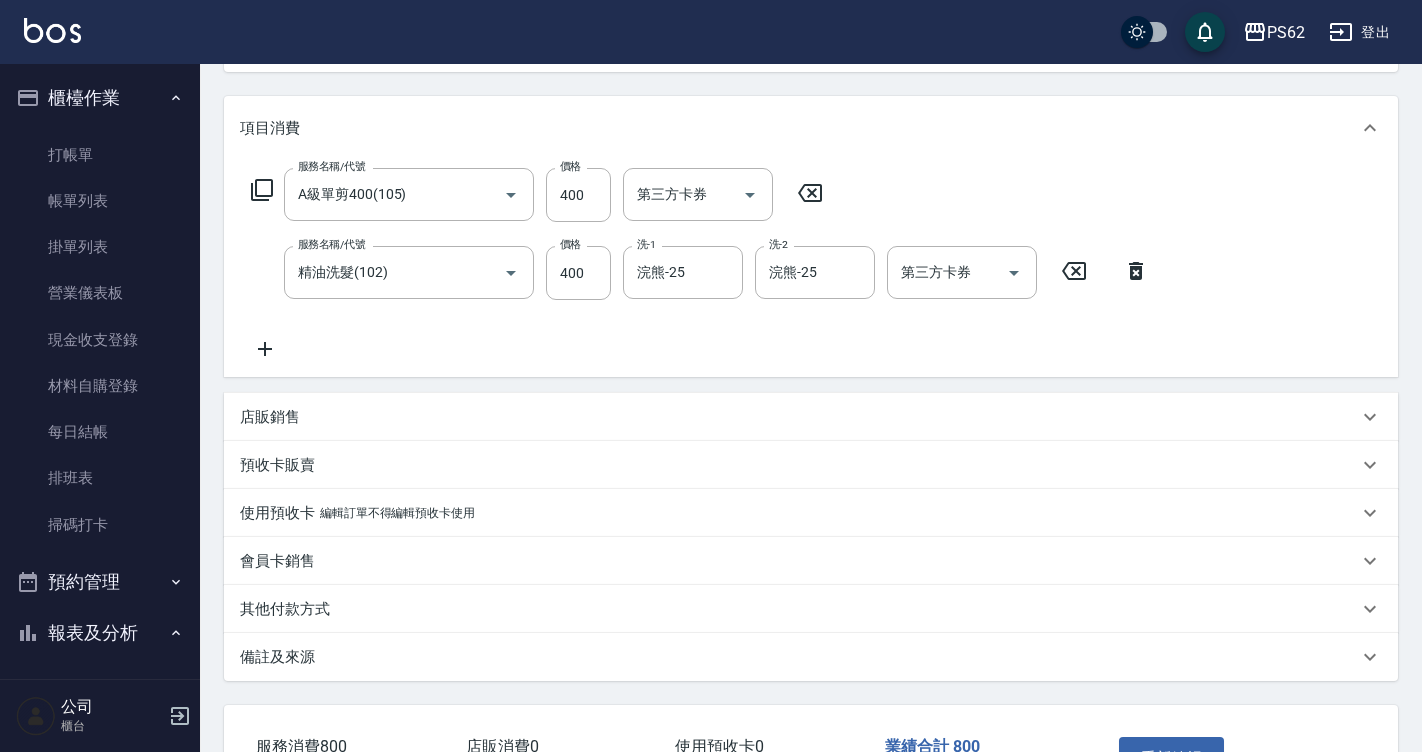 click on "店販銷售" at bounding box center (811, 417) 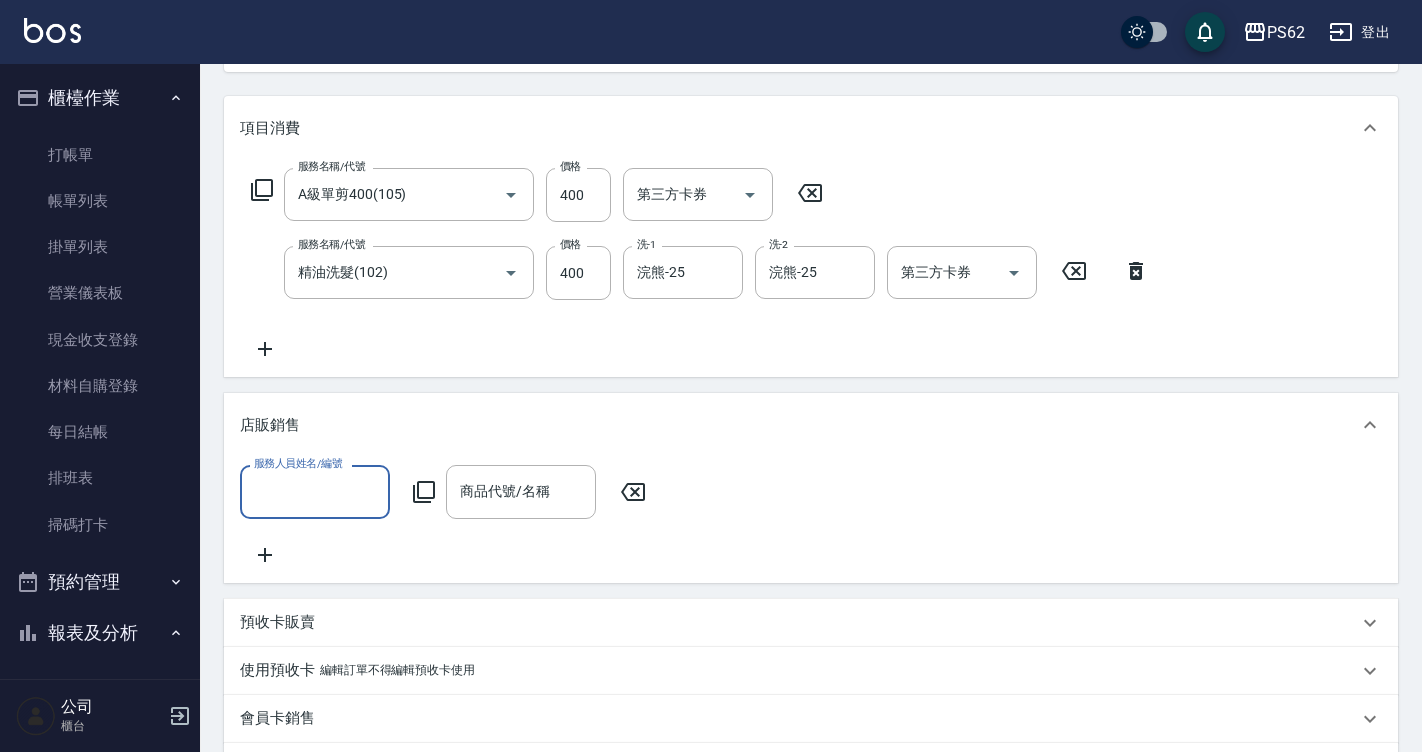 scroll, scrollTop: 0, scrollLeft: 0, axis: both 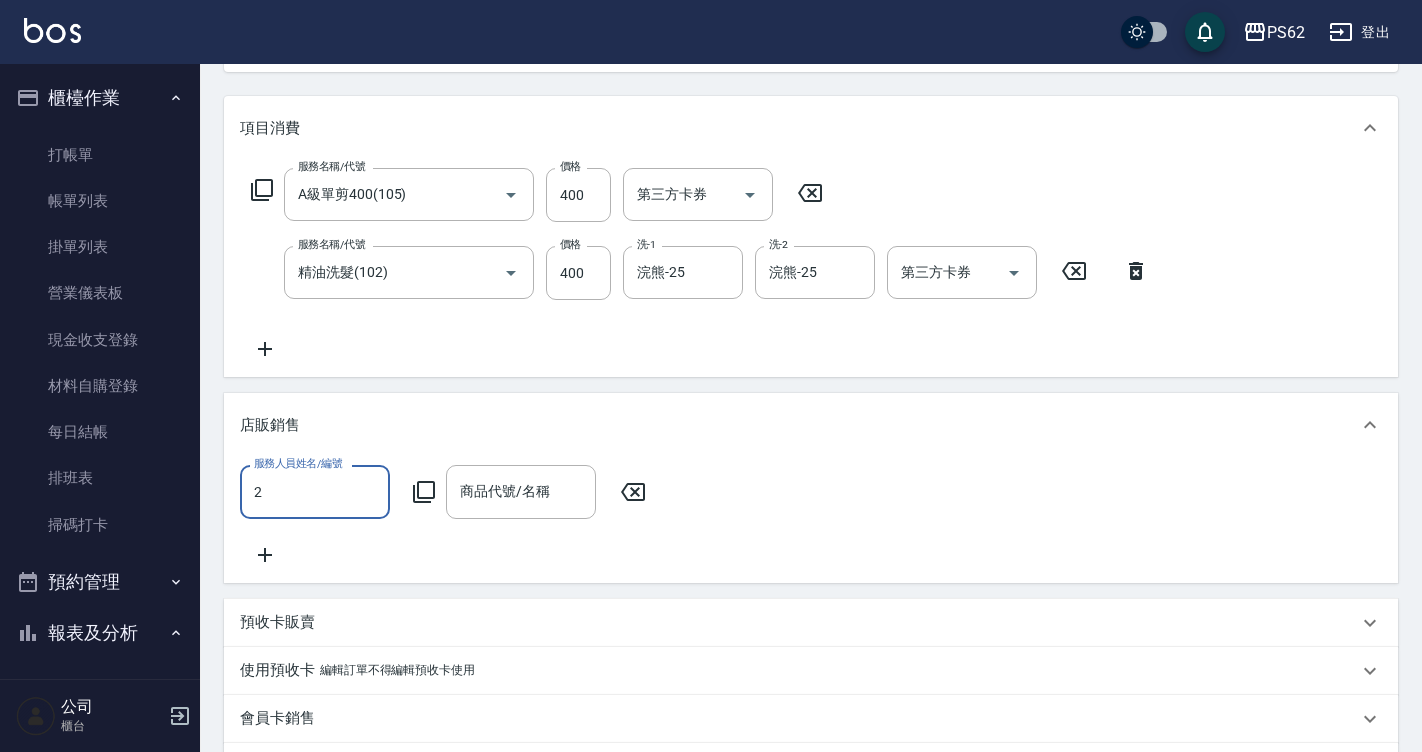 type on "Rita-2" 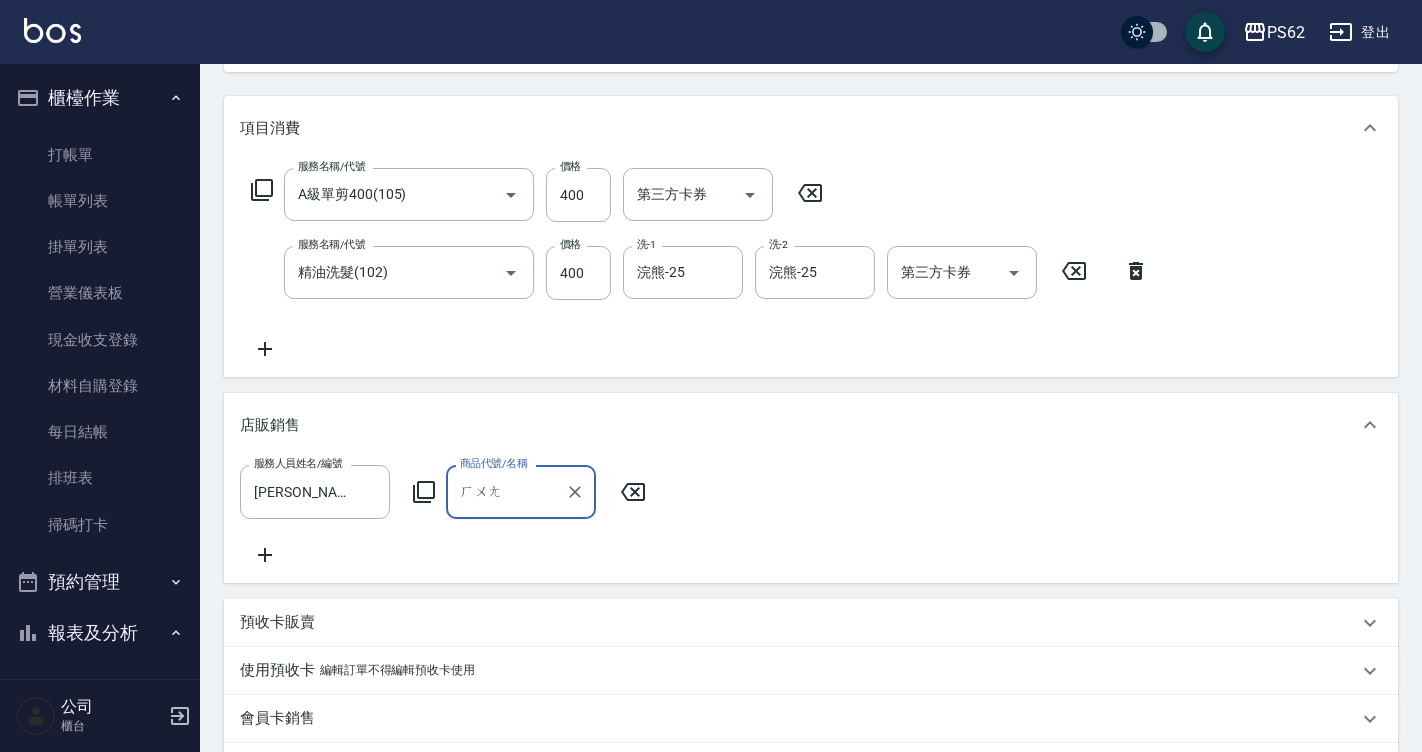 type on "黃" 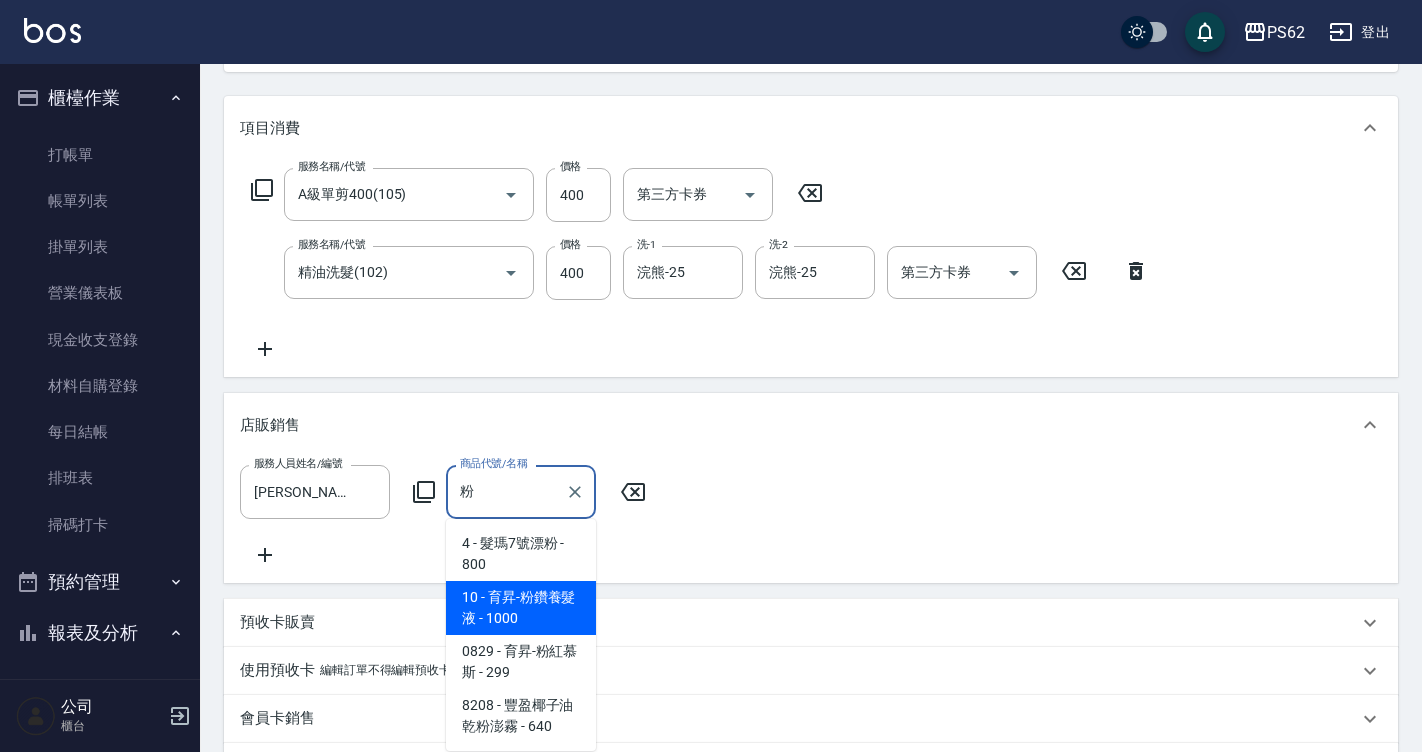 type on "育昇-粉鑽養髮液" 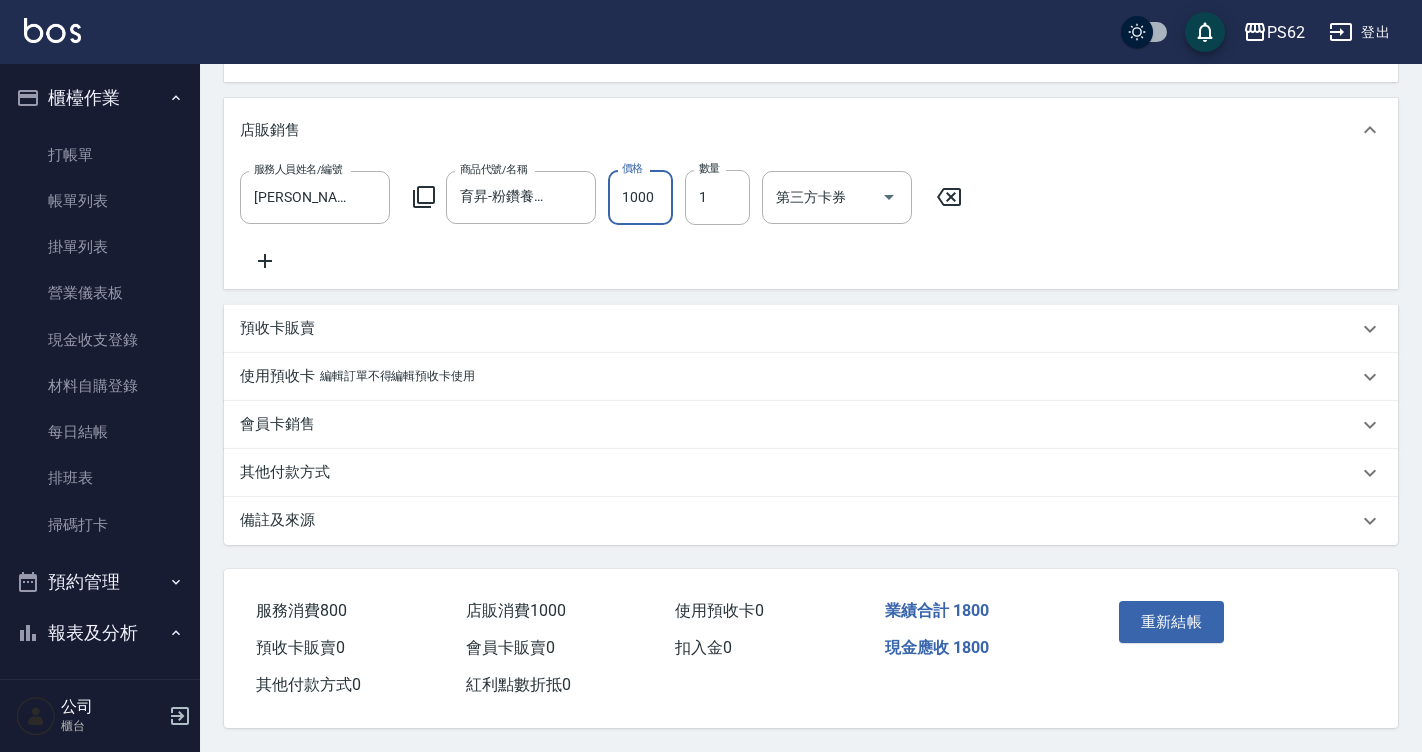 scroll, scrollTop: 551, scrollLeft: 0, axis: vertical 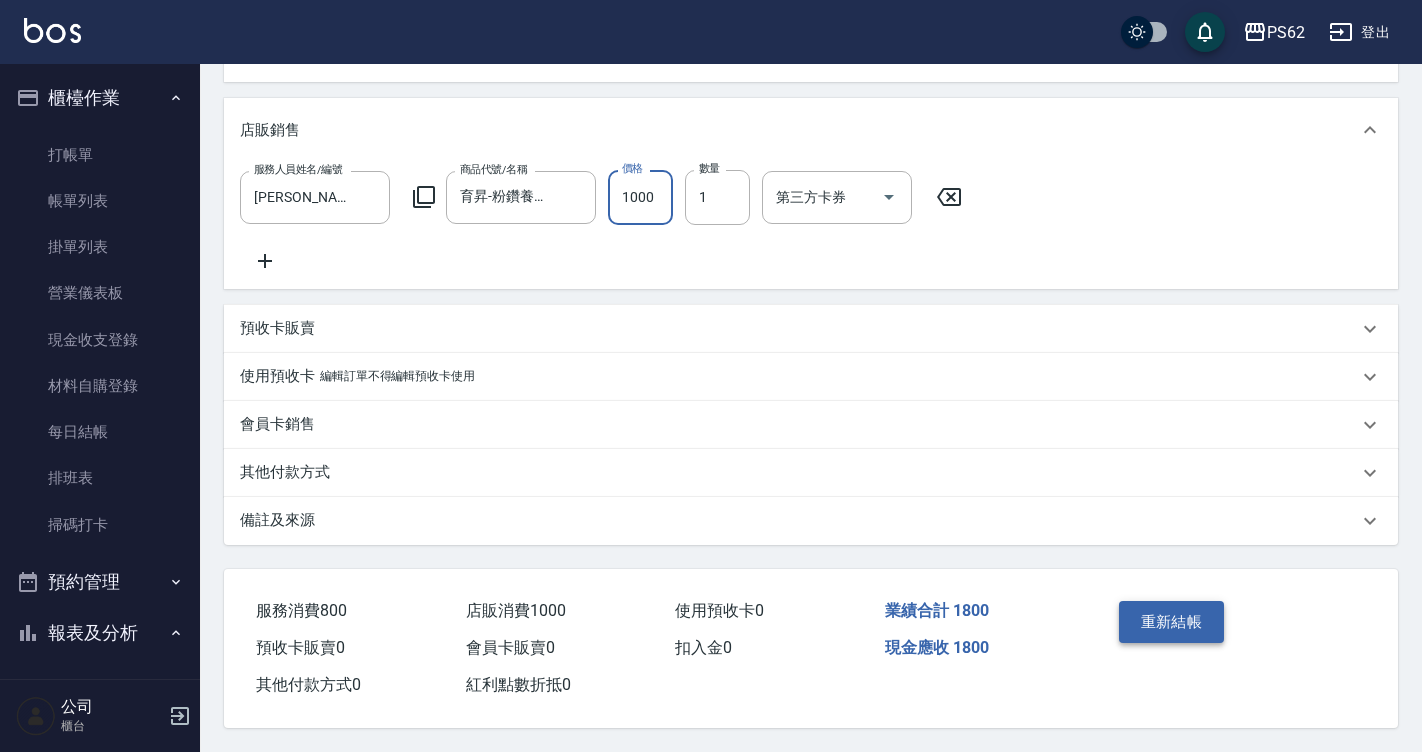 click on "重新結帳" at bounding box center [1172, 622] 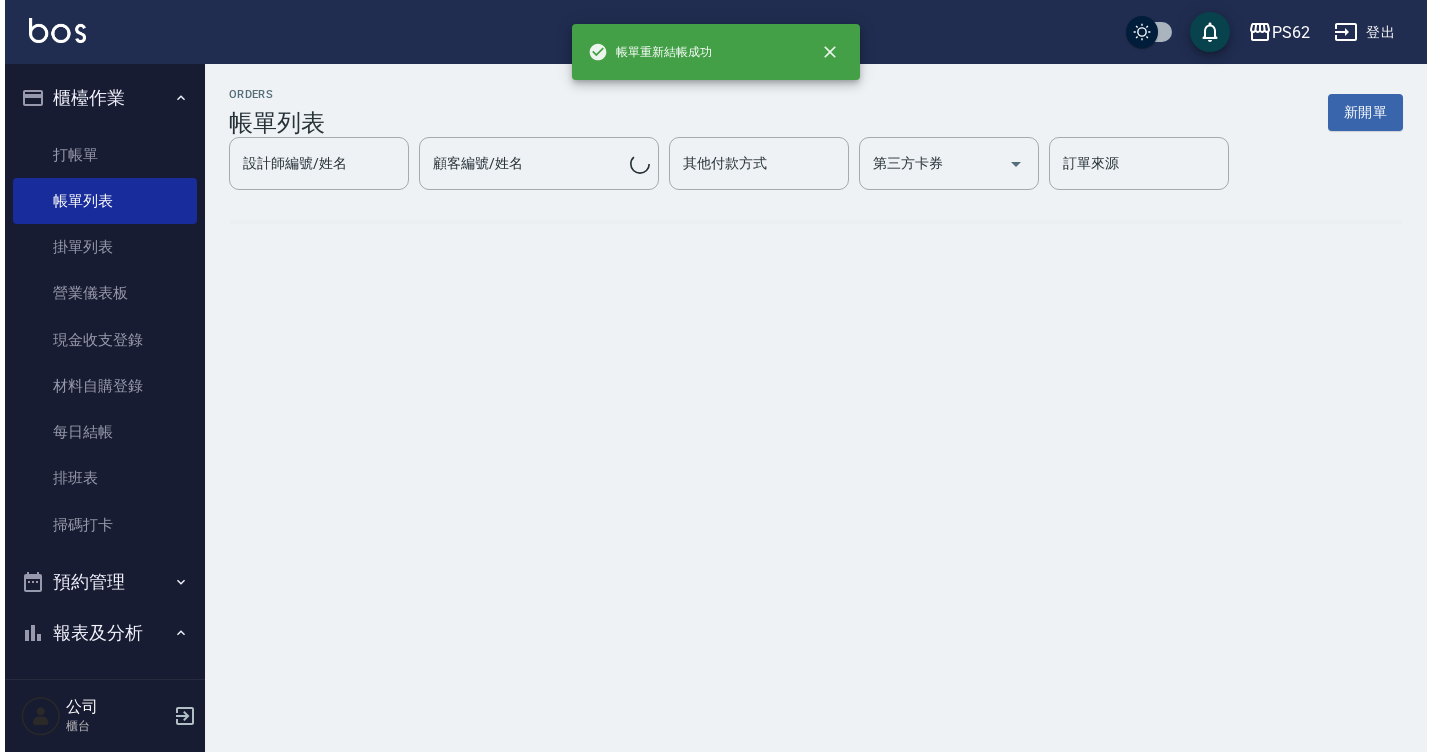 scroll, scrollTop: 0, scrollLeft: 0, axis: both 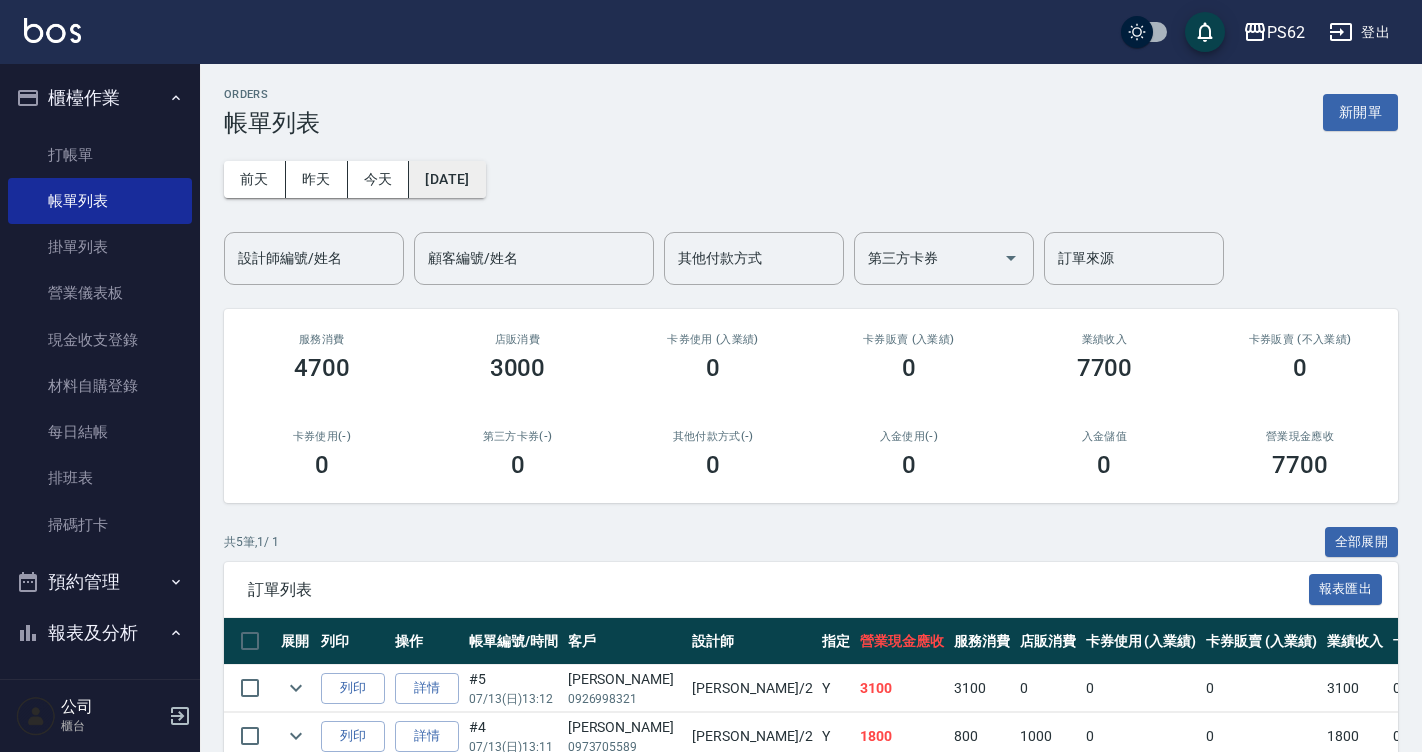 click on "[DATE]" at bounding box center (447, 179) 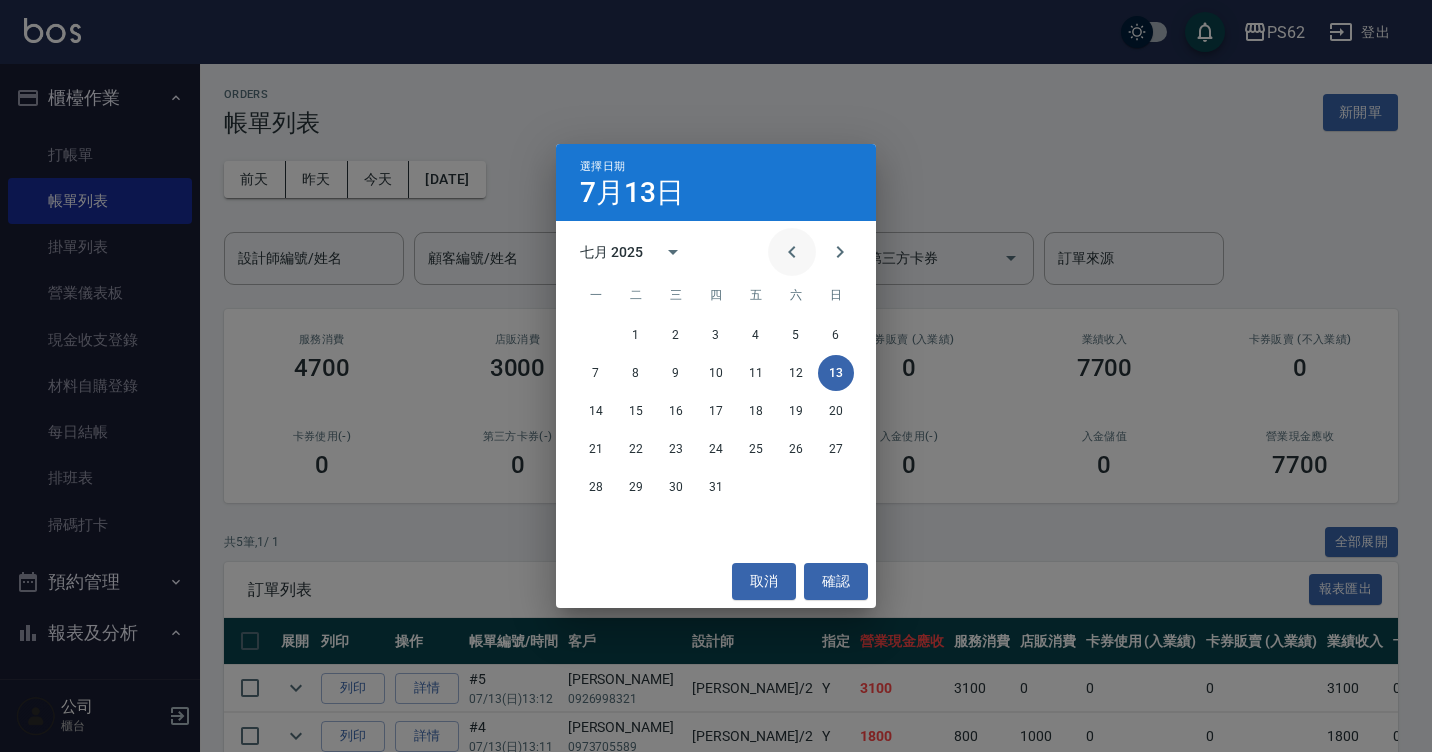 click 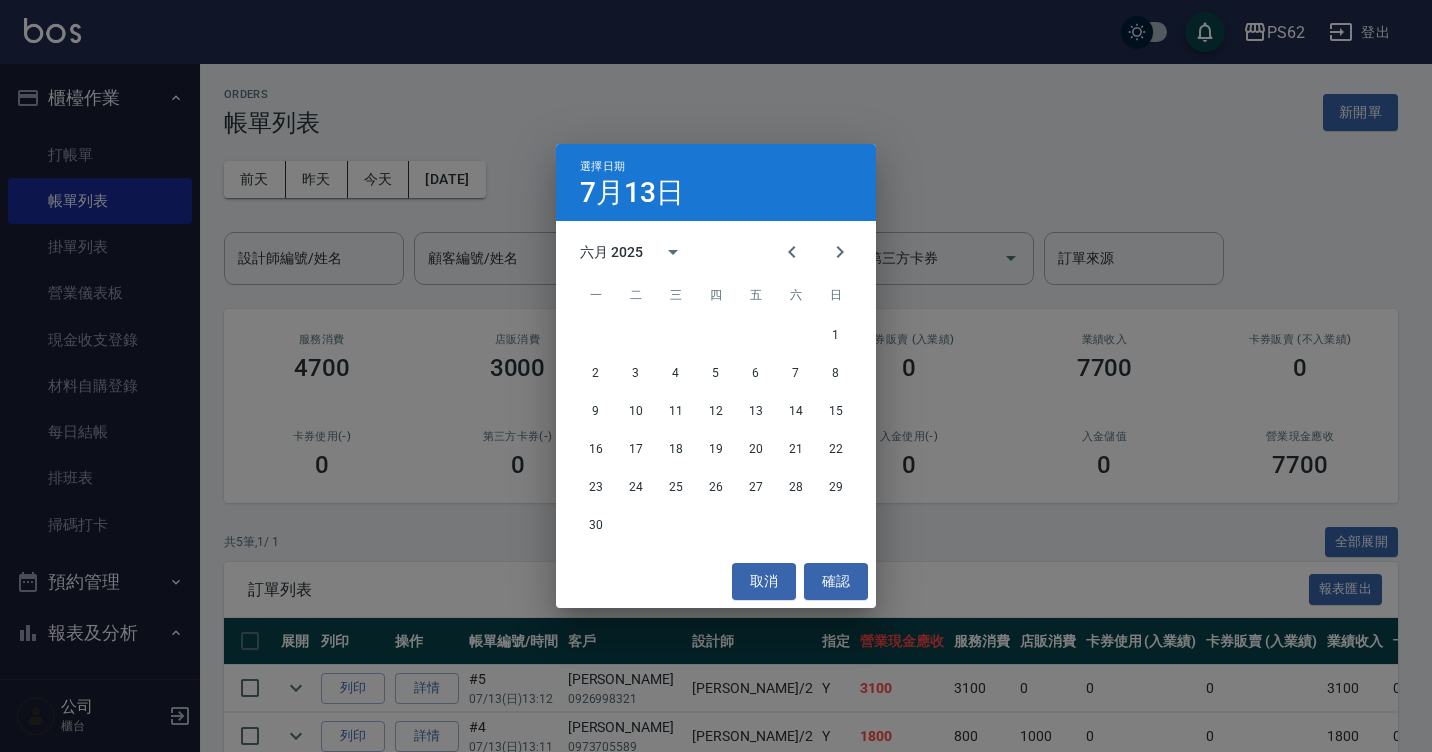 click on "六月 2025" at bounding box center (611, 252) 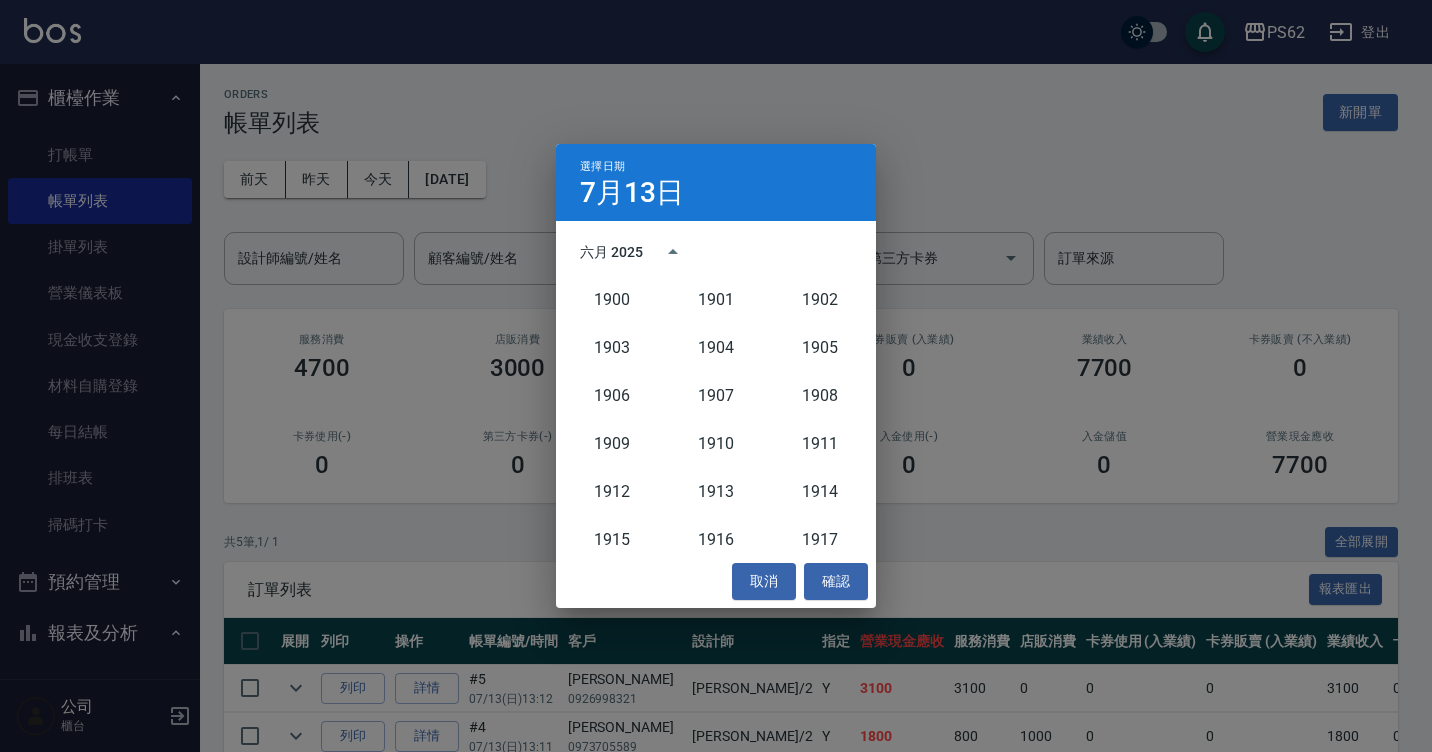 scroll, scrollTop: 1852, scrollLeft: 0, axis: vertical 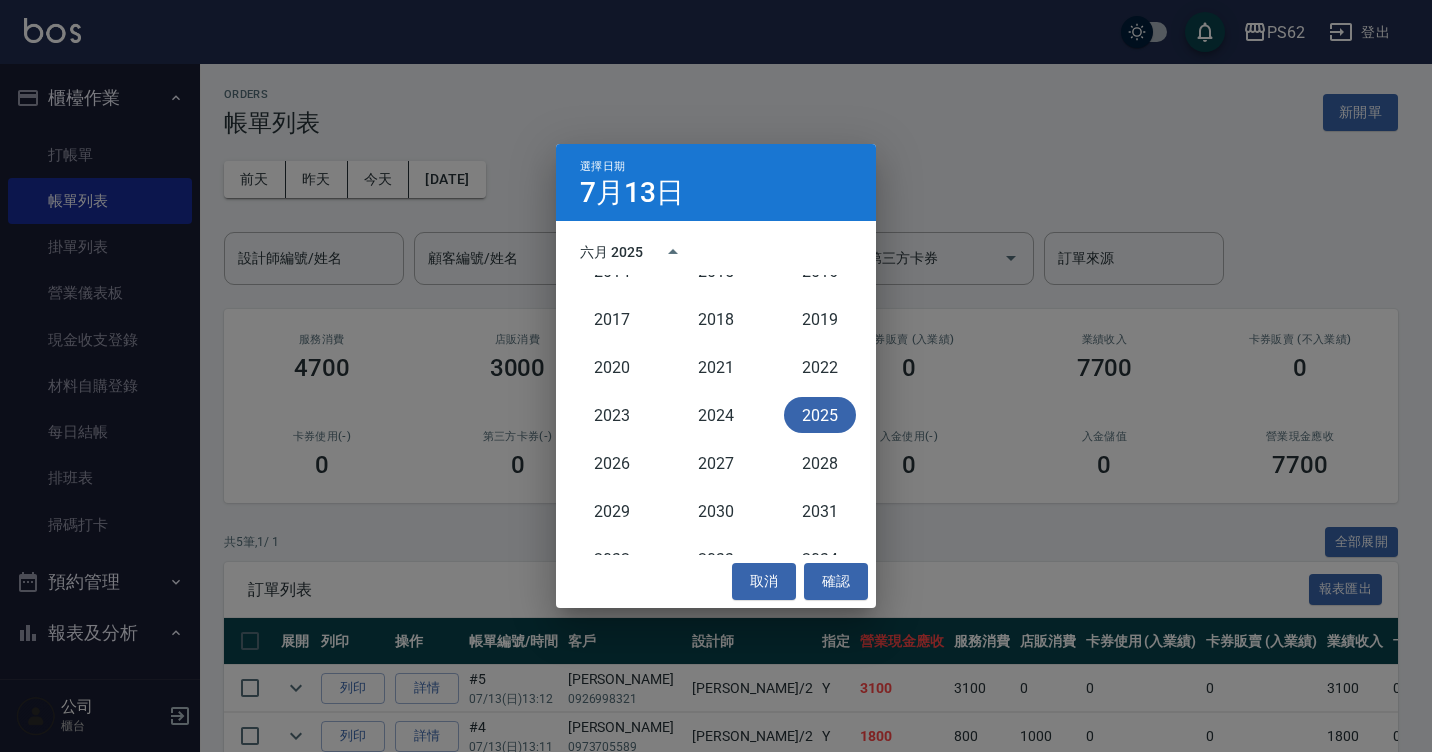 click on "2025" at bounding box center (820, 415) 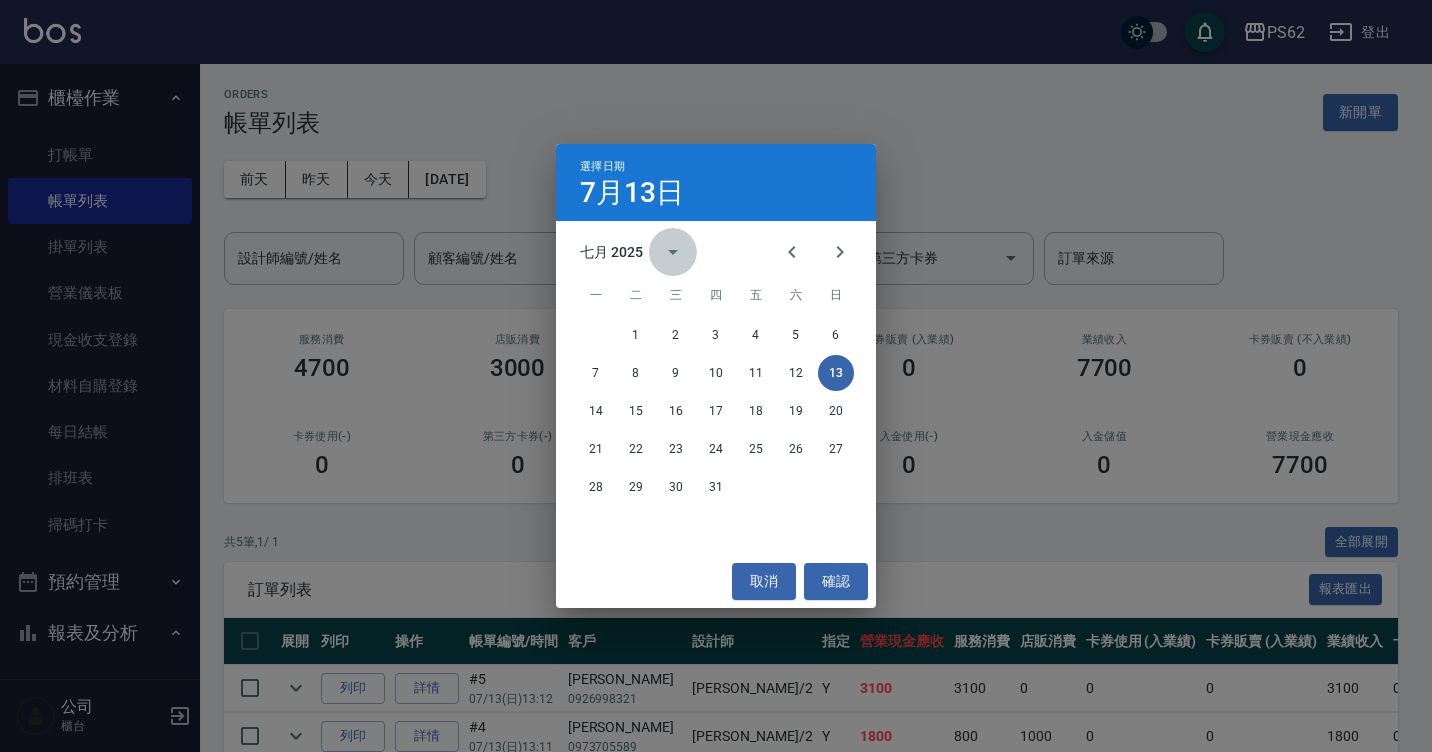 click 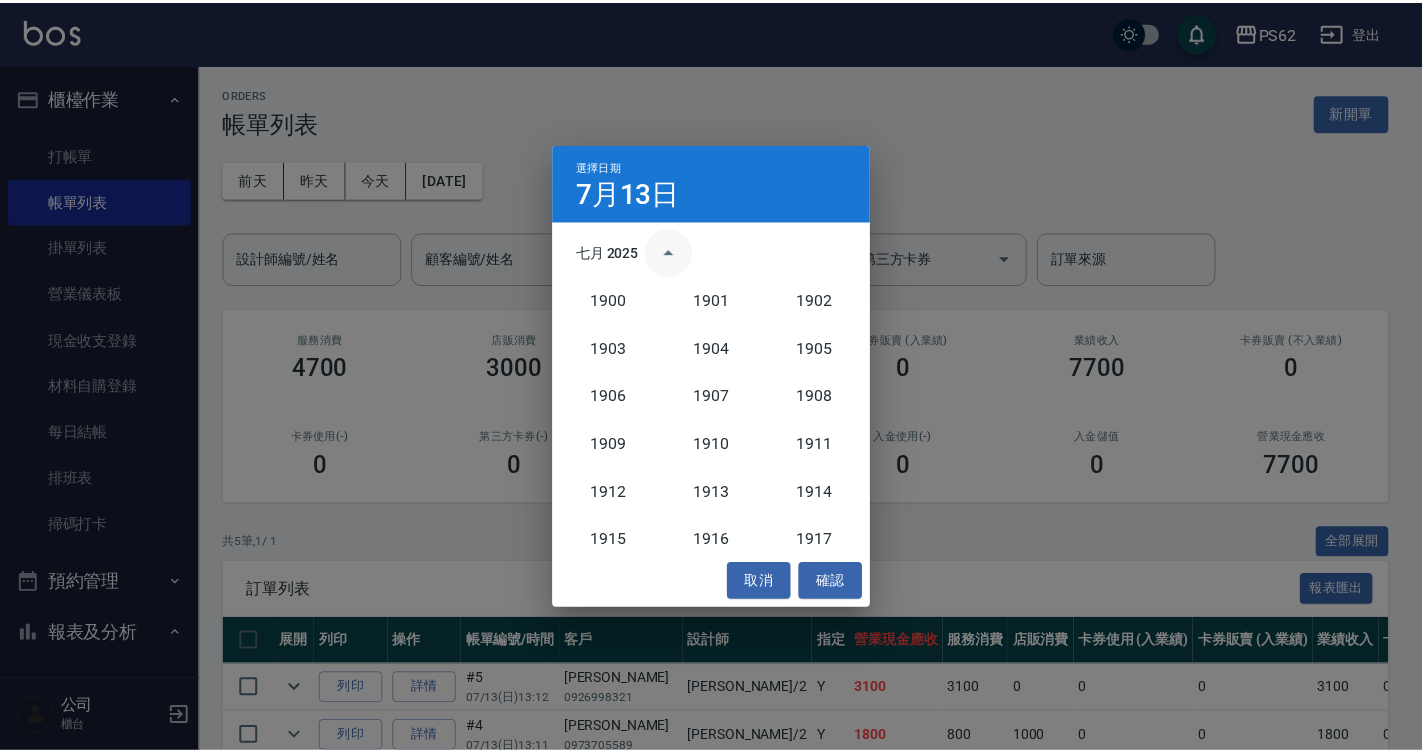scroll, scrollTop: 1852, scrollLeft: 0, axis: vertical 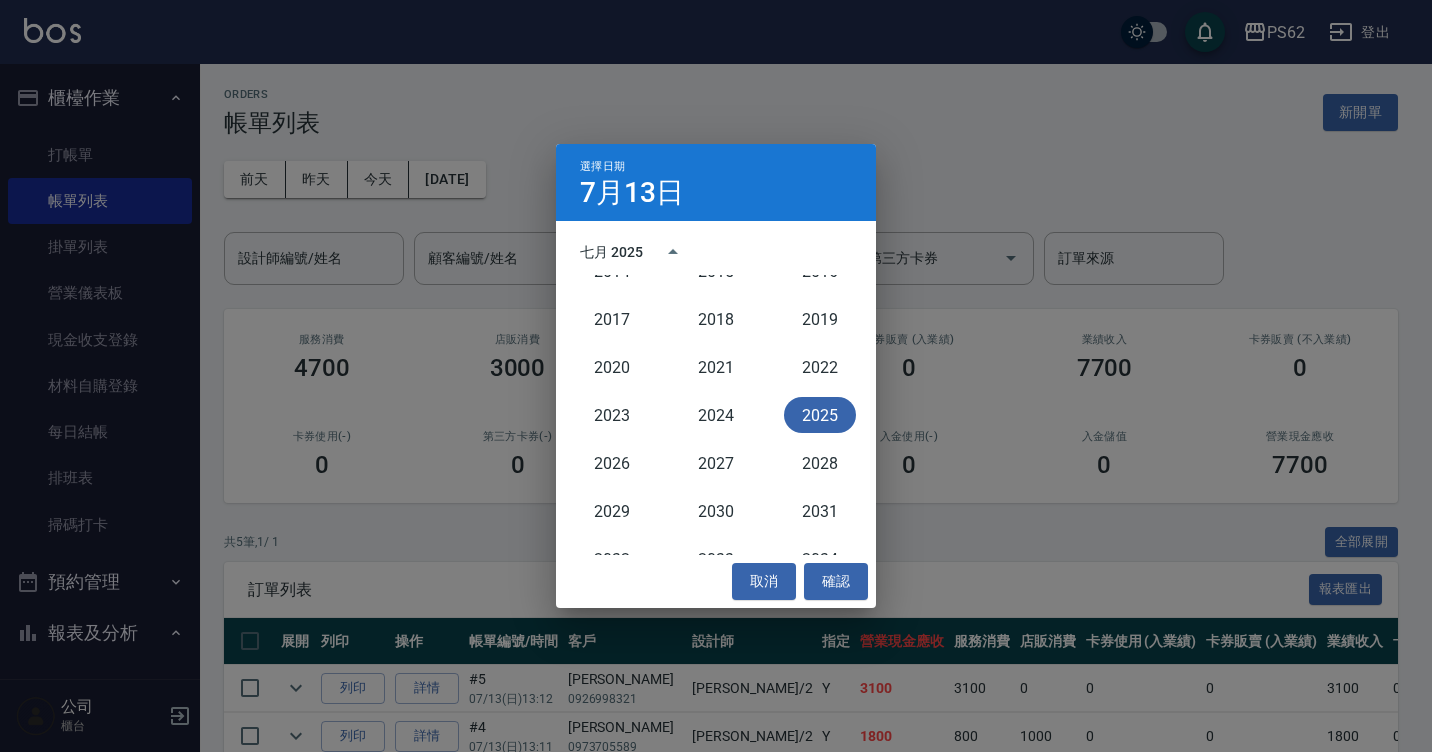 click on "七月 2025" at bounding box center [716, 252] 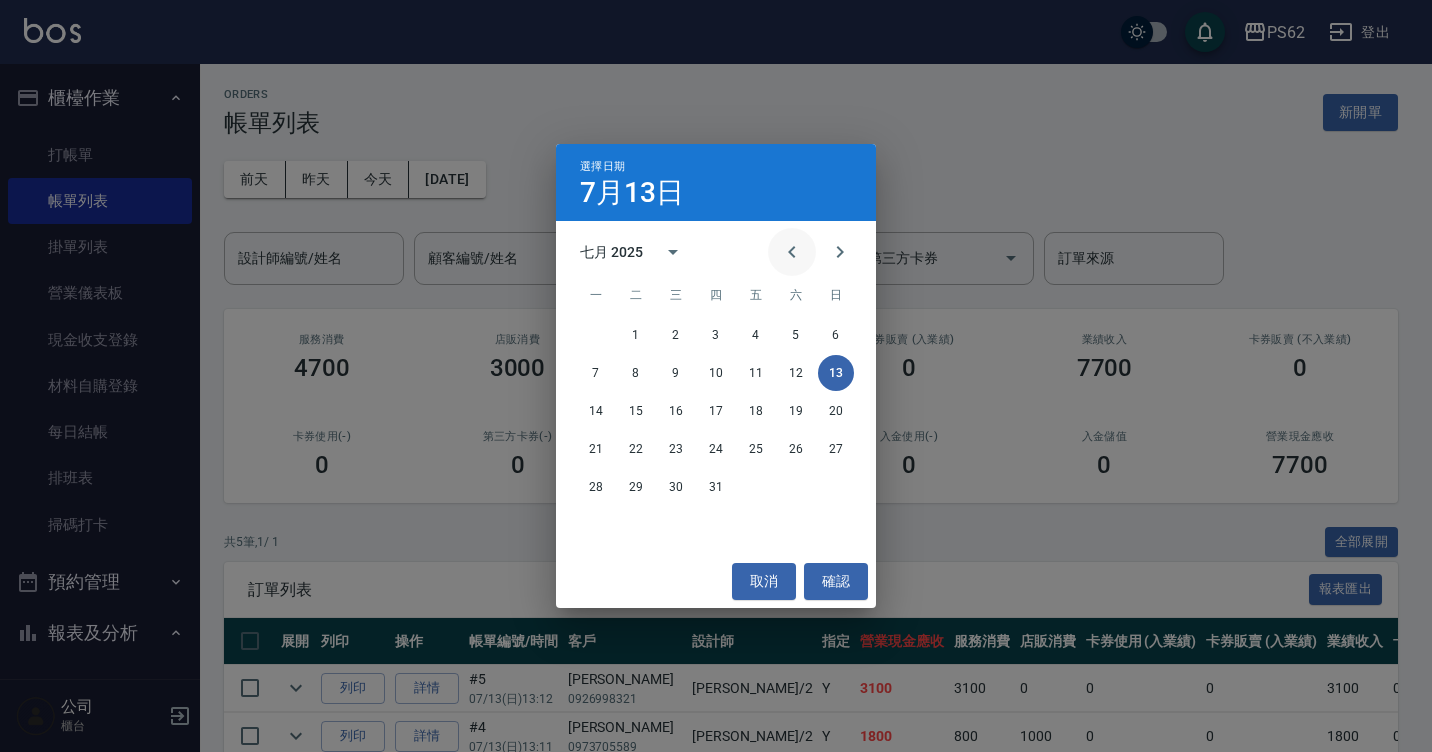 click 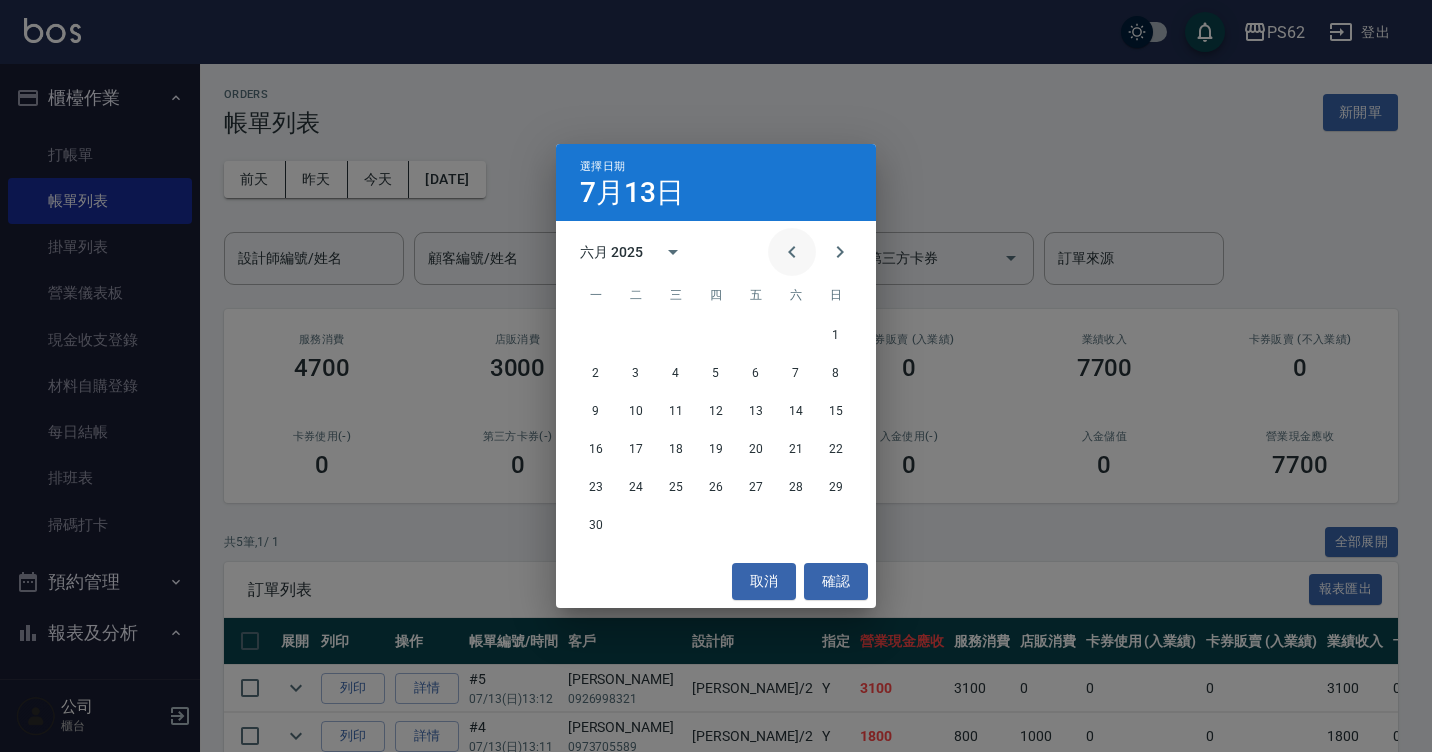 click 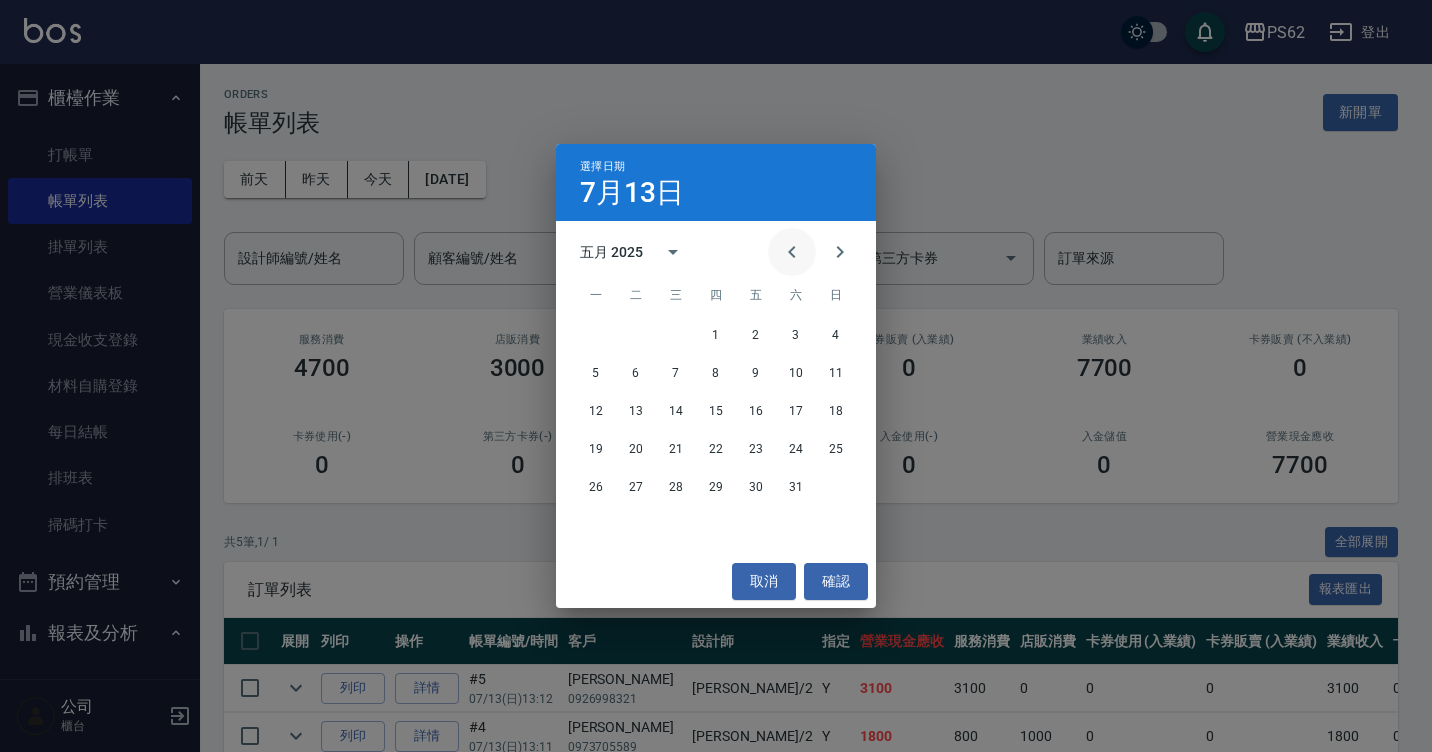 click 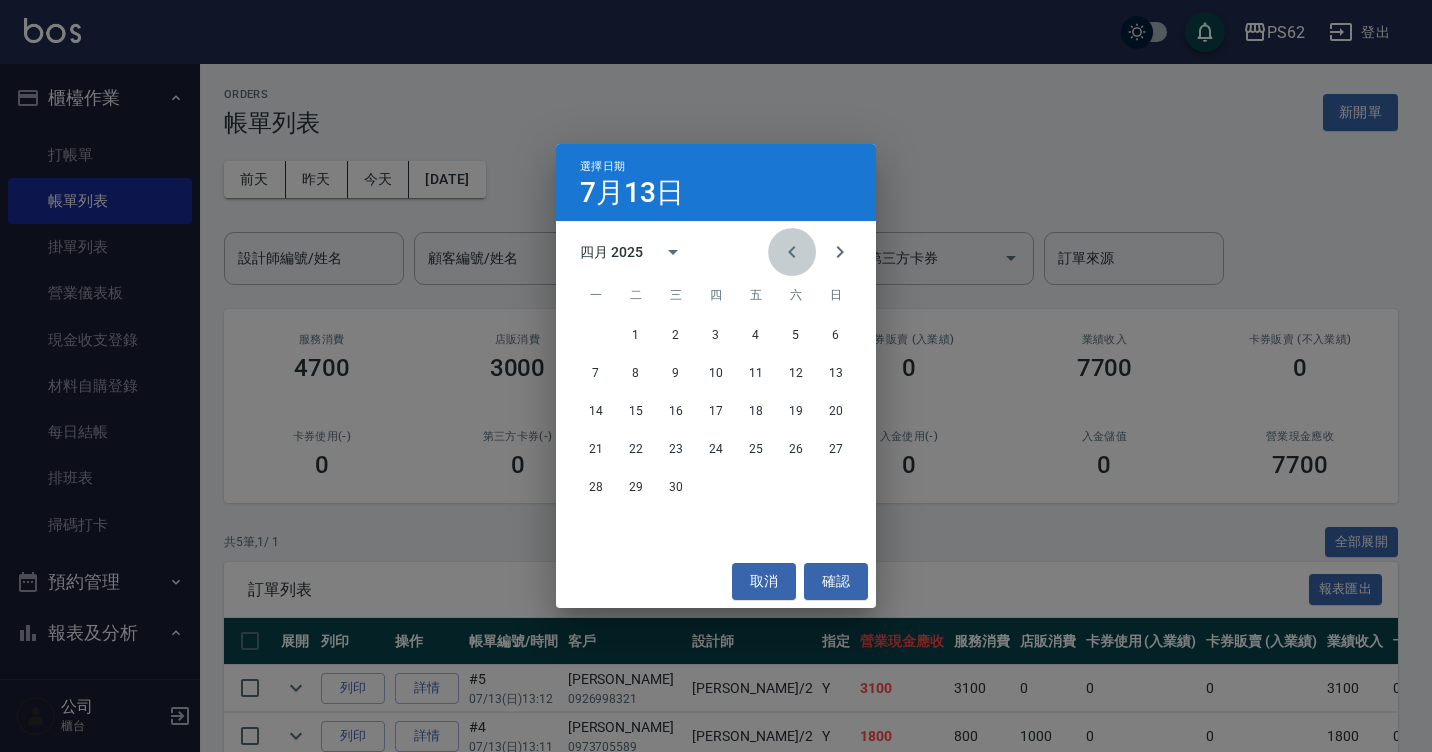 click 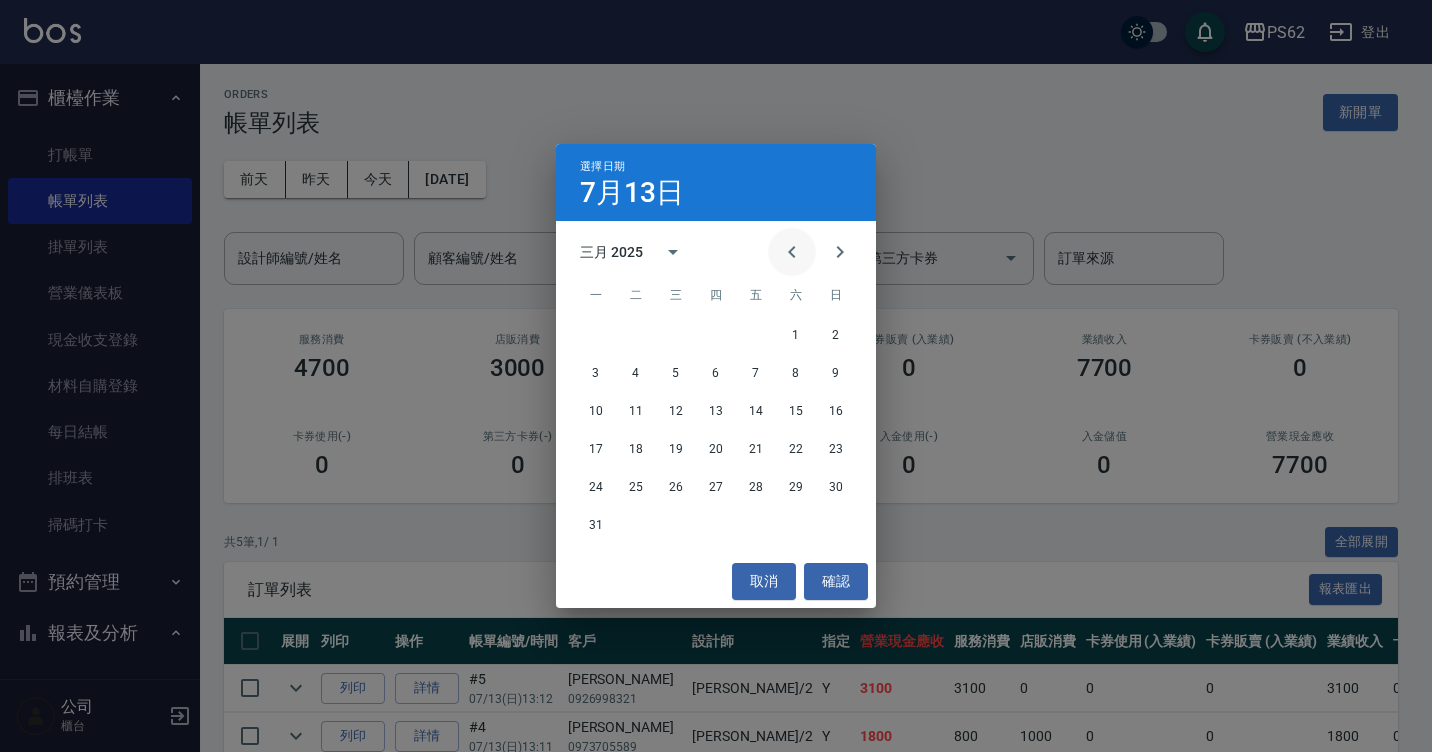 click 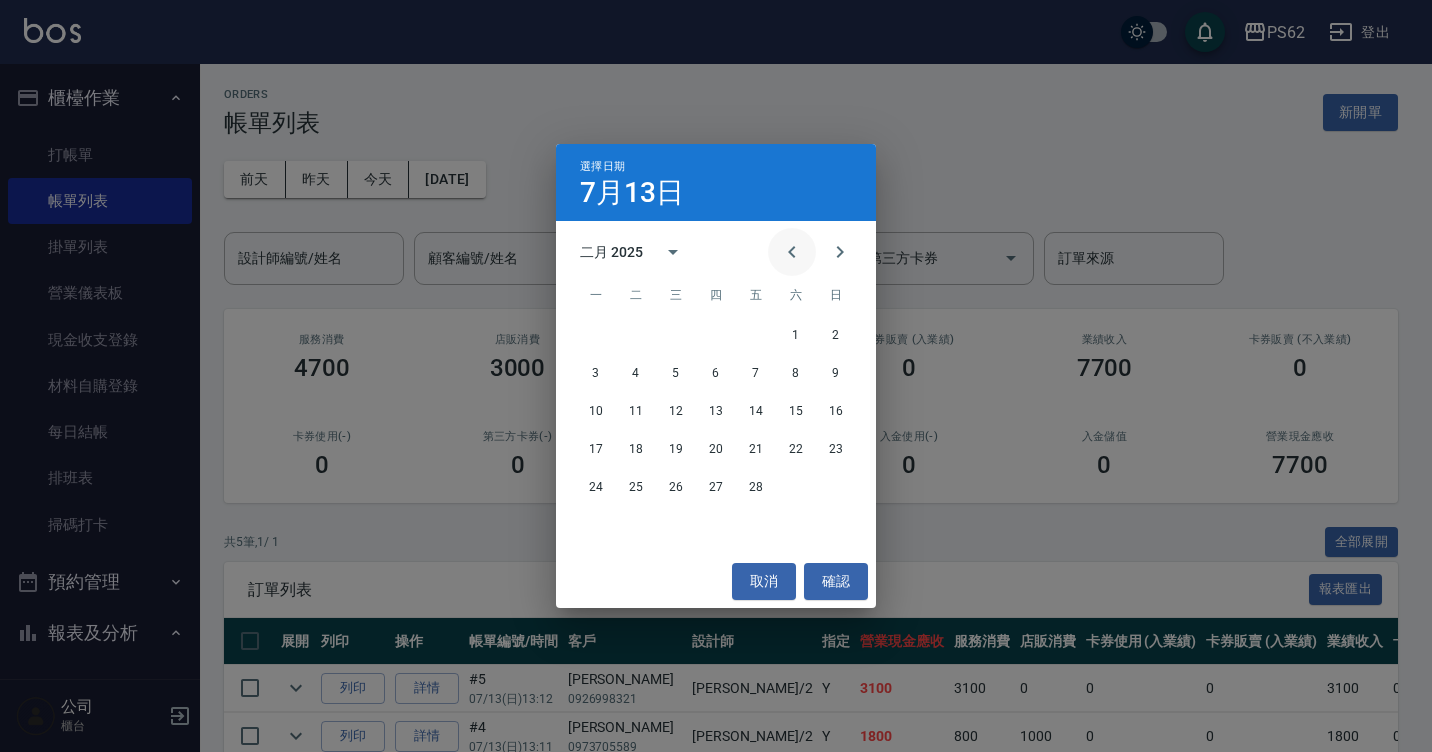 click 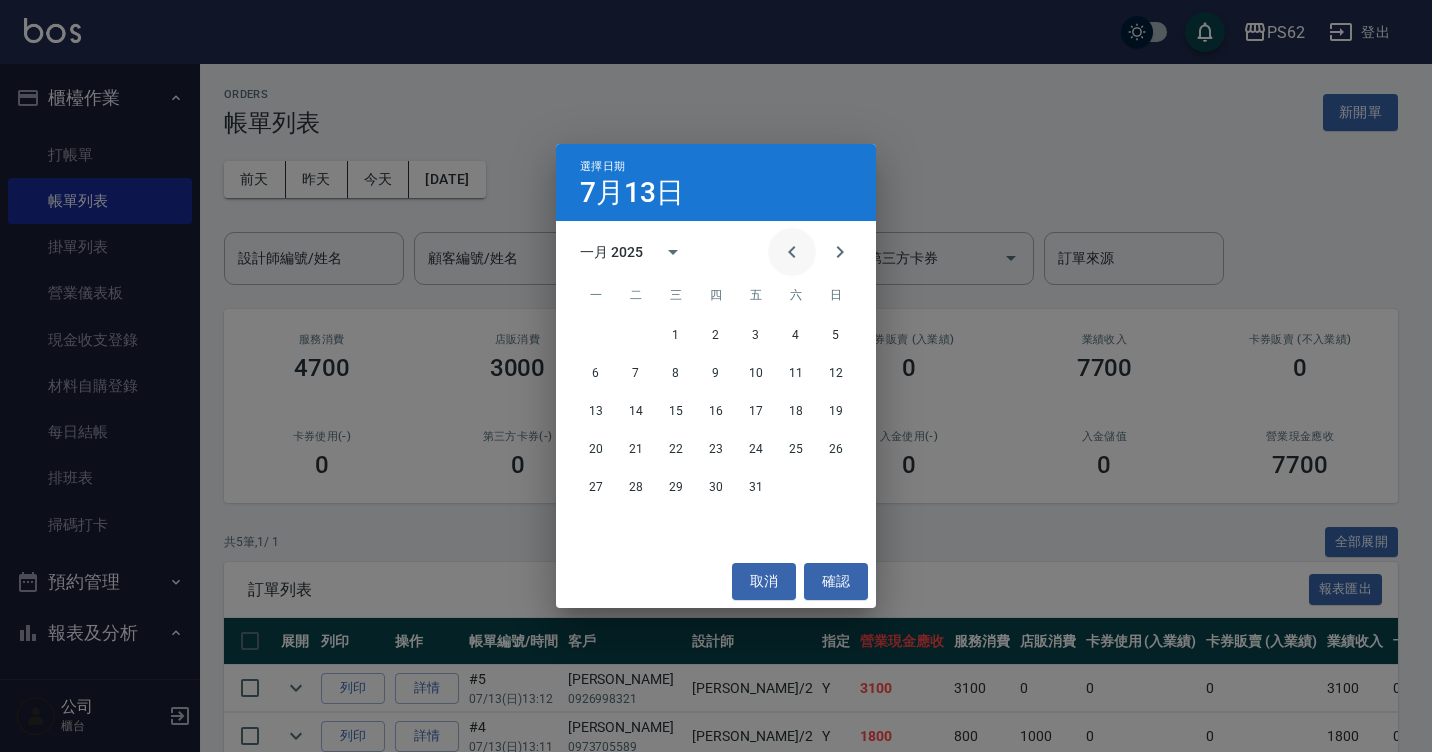 click 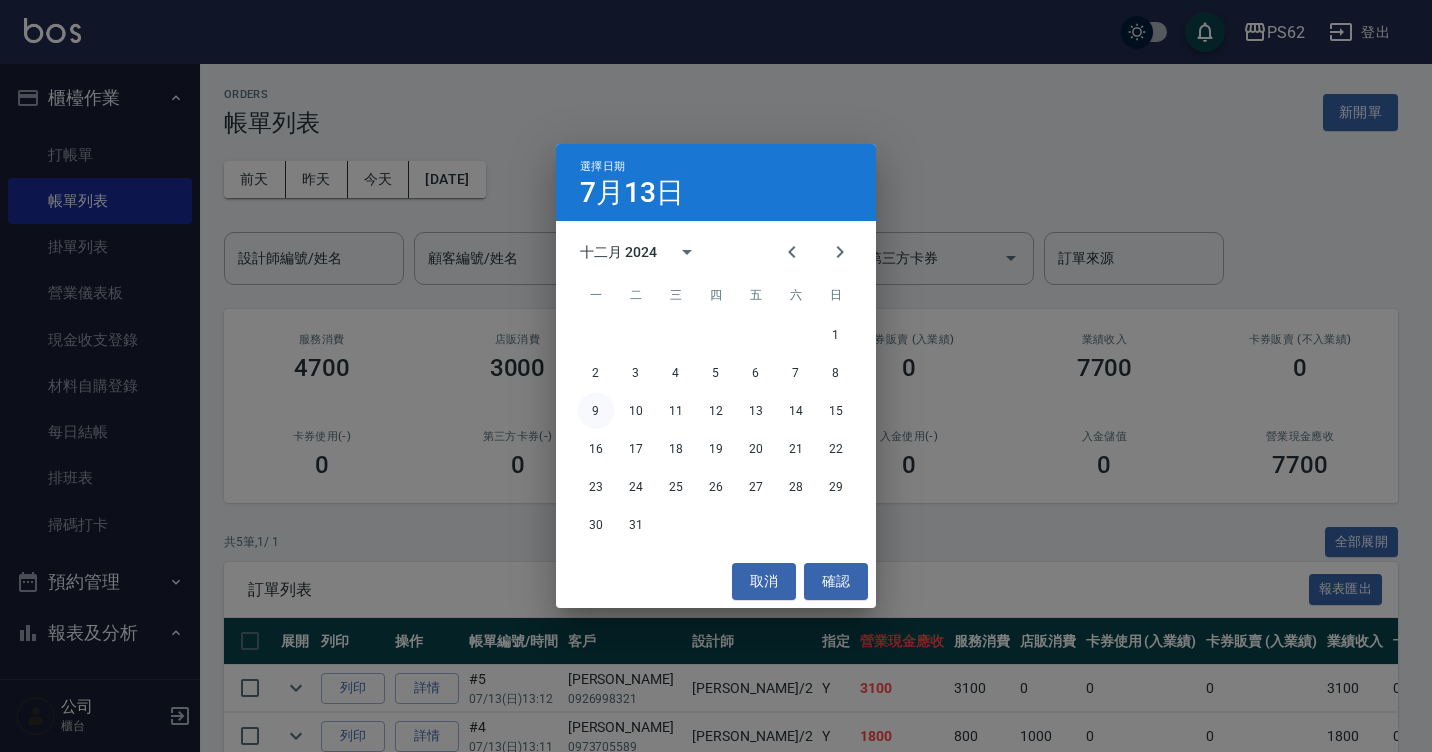 click on "9" at bounding box center (596, 411) 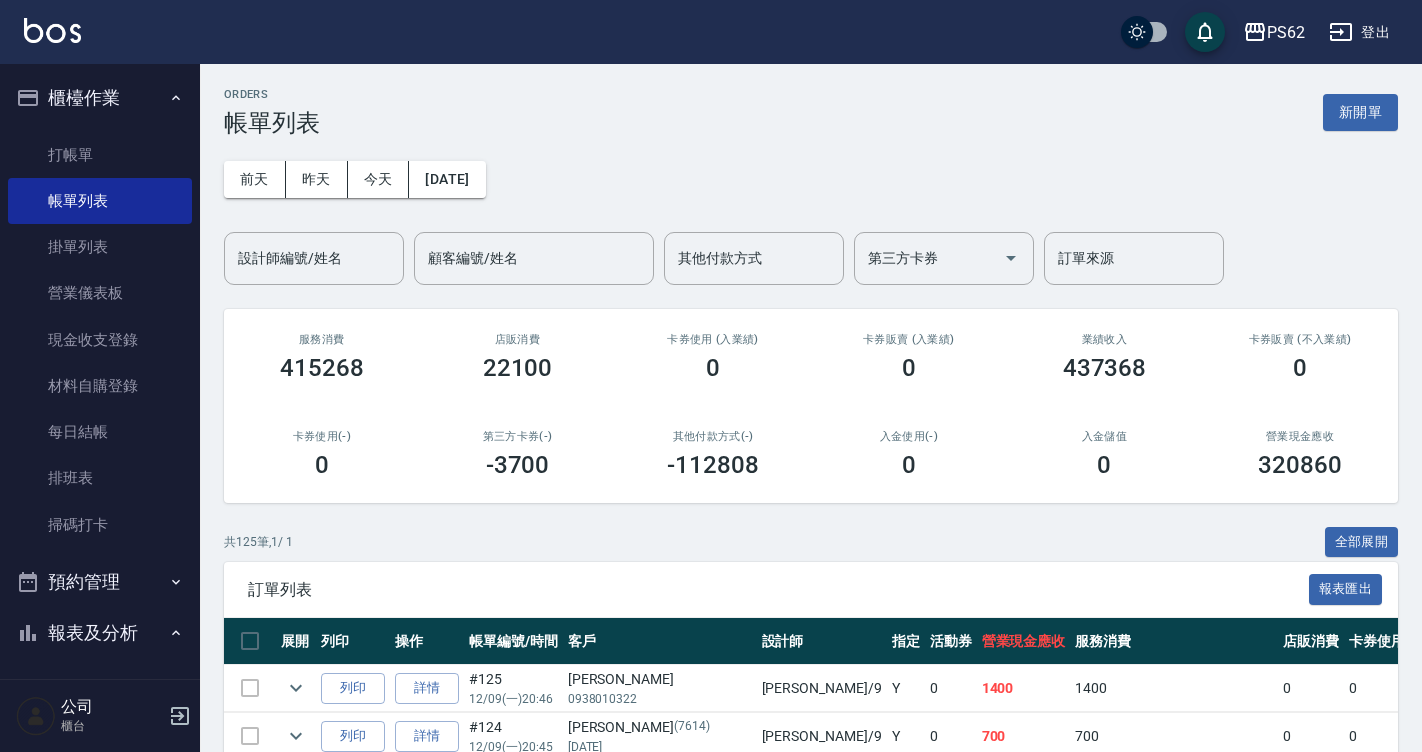 click on "設計師編號/姓名" at bounding box center [314, 258] 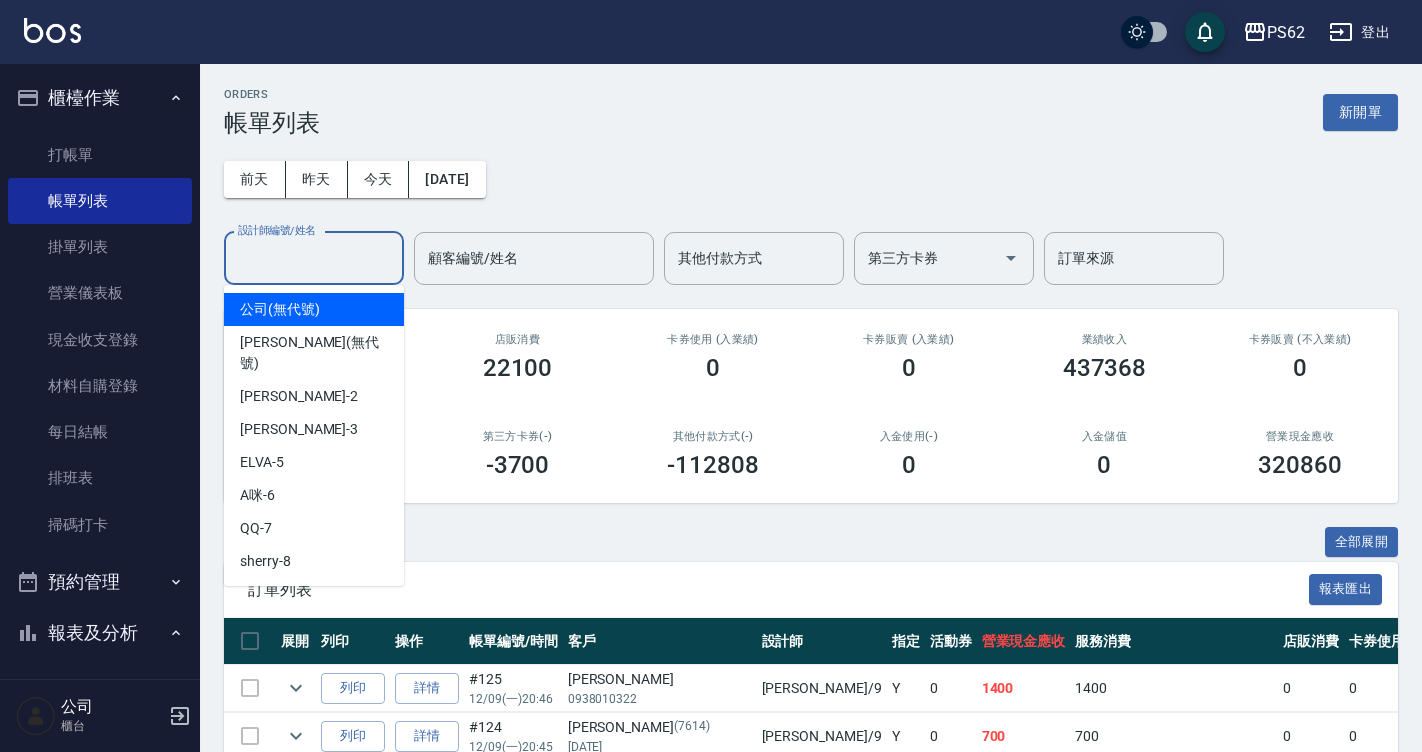 scroll, scrollTop: 169, scrollLeft: 0, axis: vertical 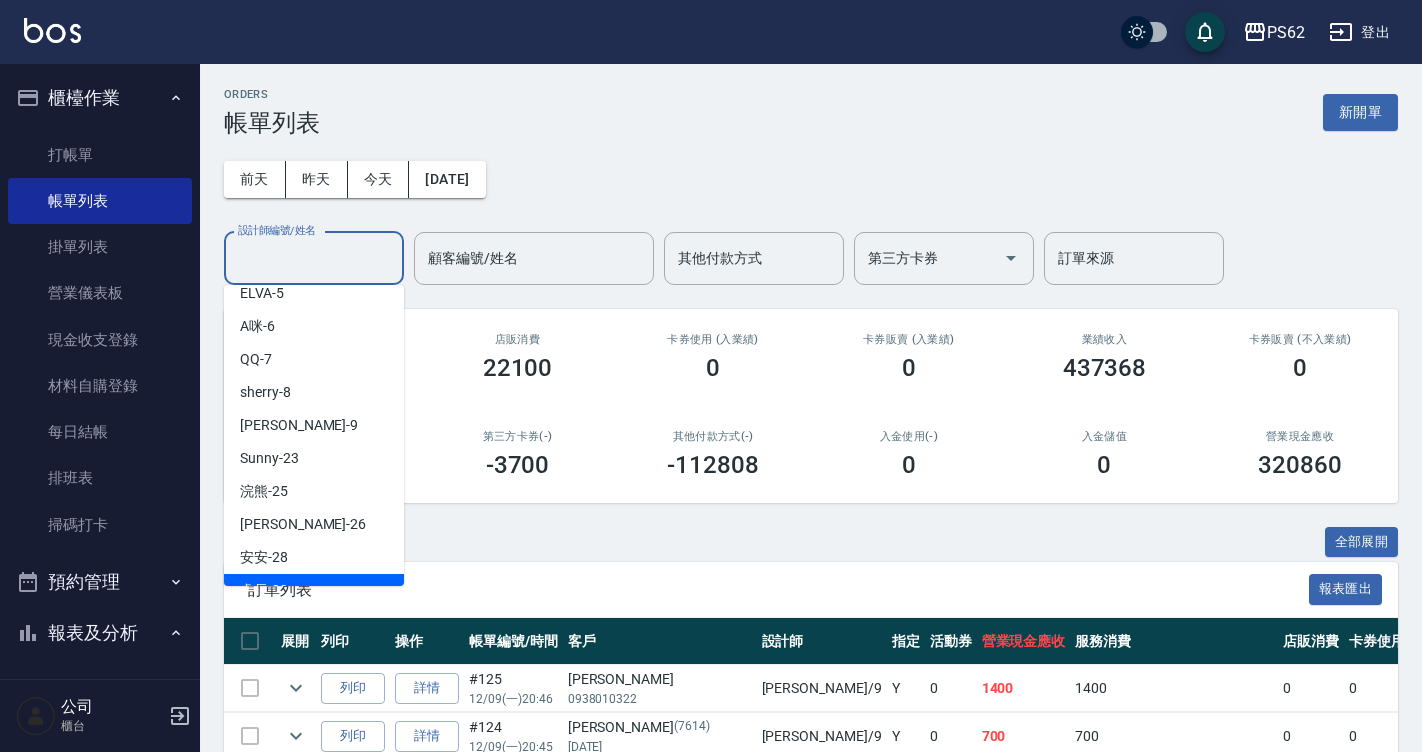 type on "處長-99" 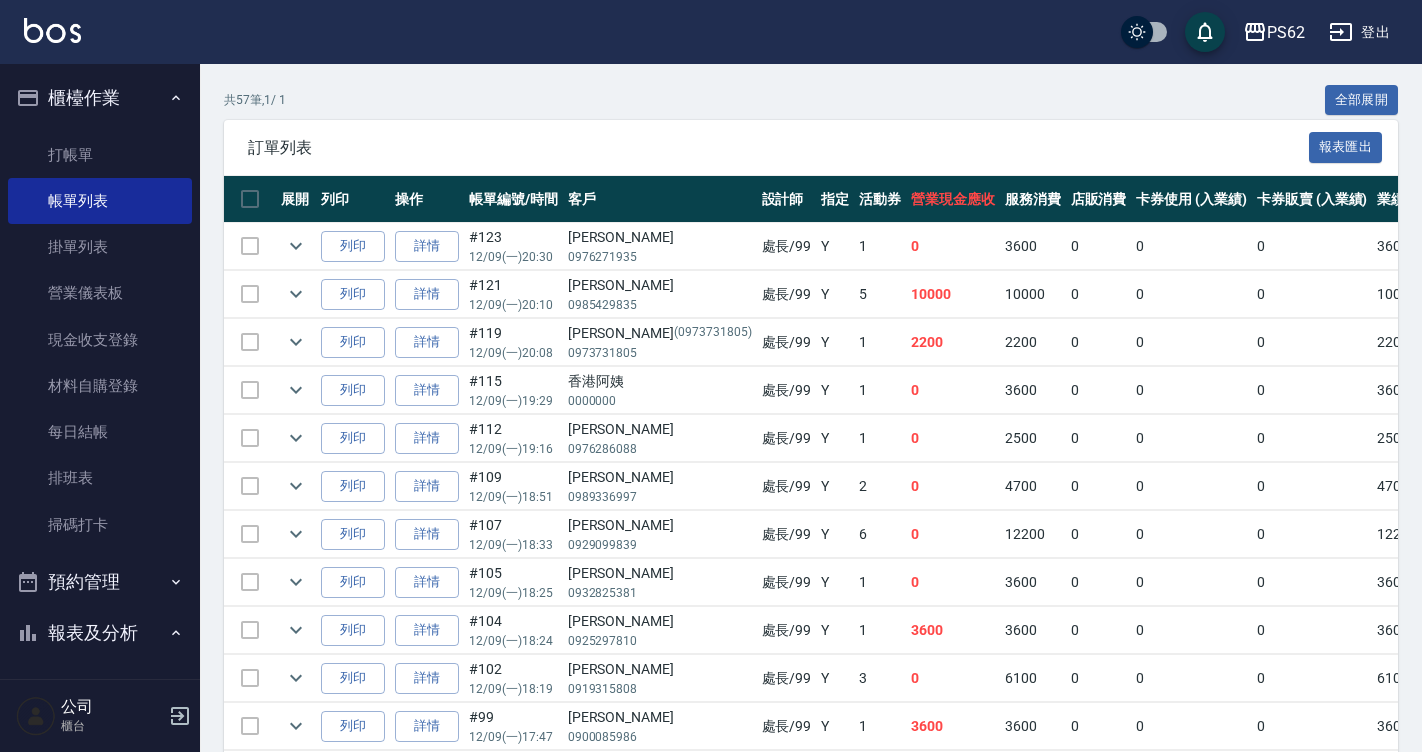 scroll, scrollTop: 542, scrollLeft: 0, axis: vertical 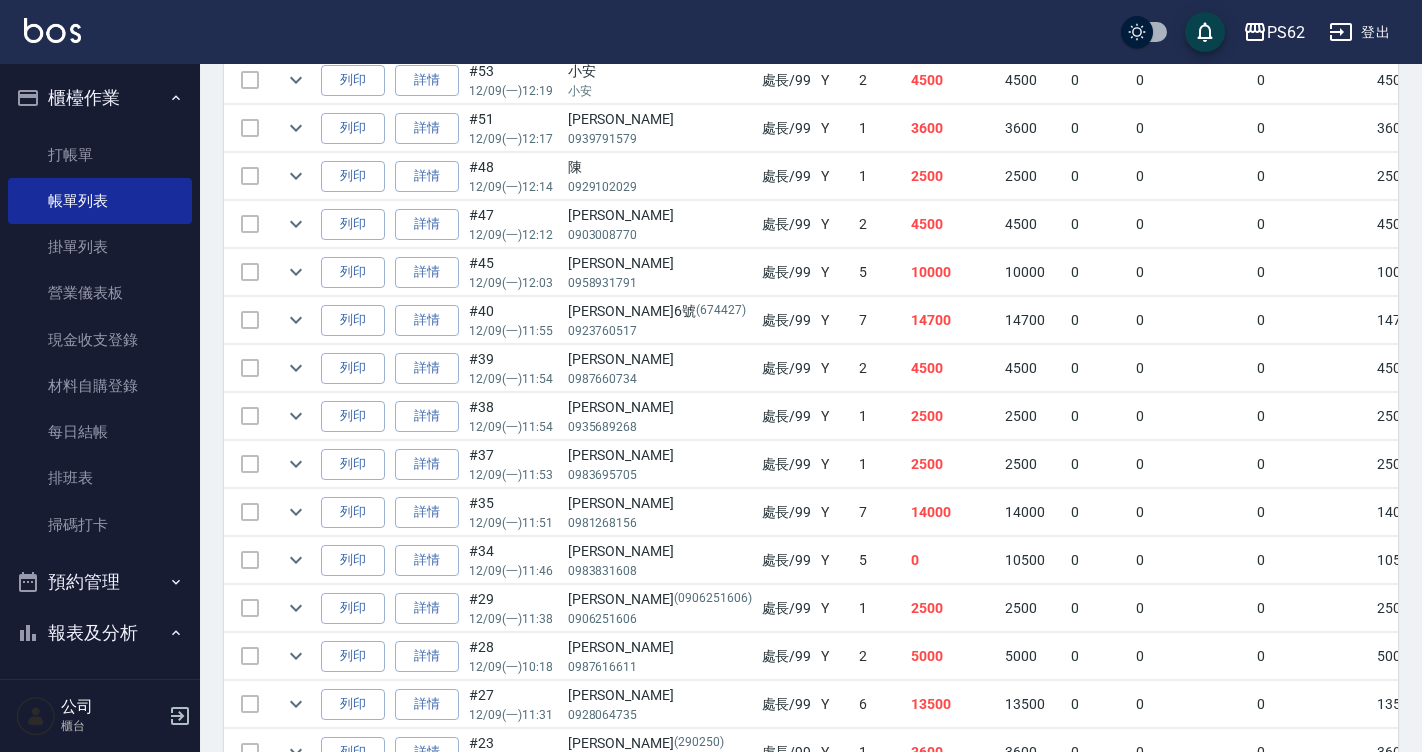 click on "10500" at bounding box center (1405, 560) 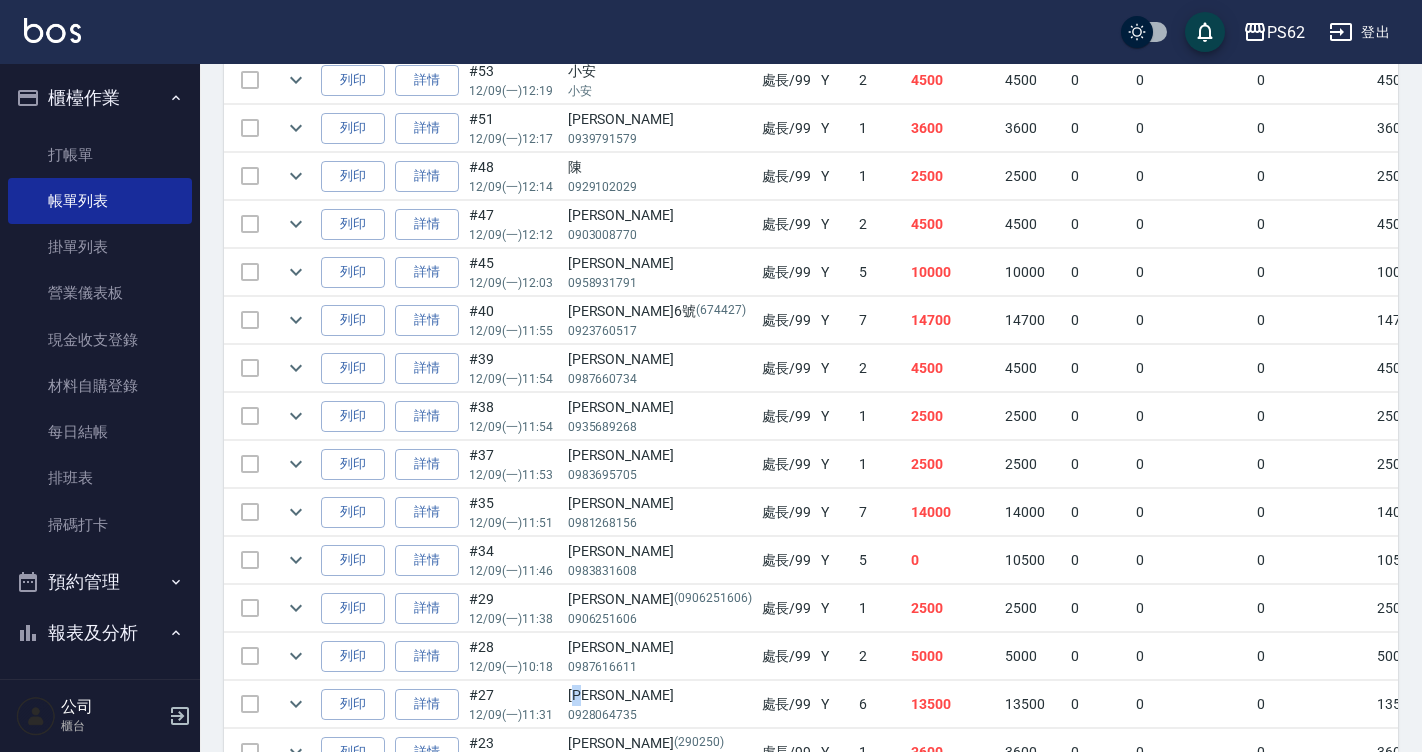 click on "[PERSON_NAME]" at bounding box center [660, 695] 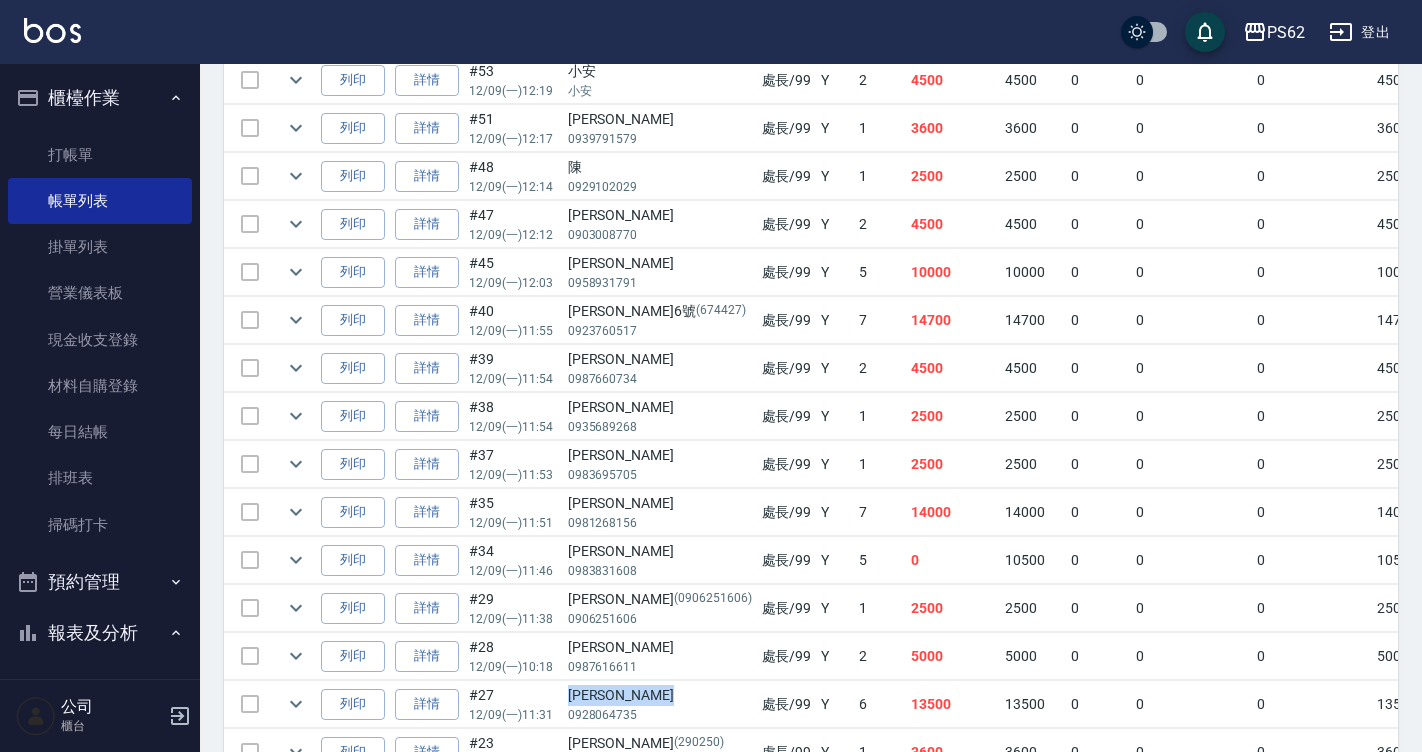 click on "[PERSON_NAME]" at bounding box center [660, 695] 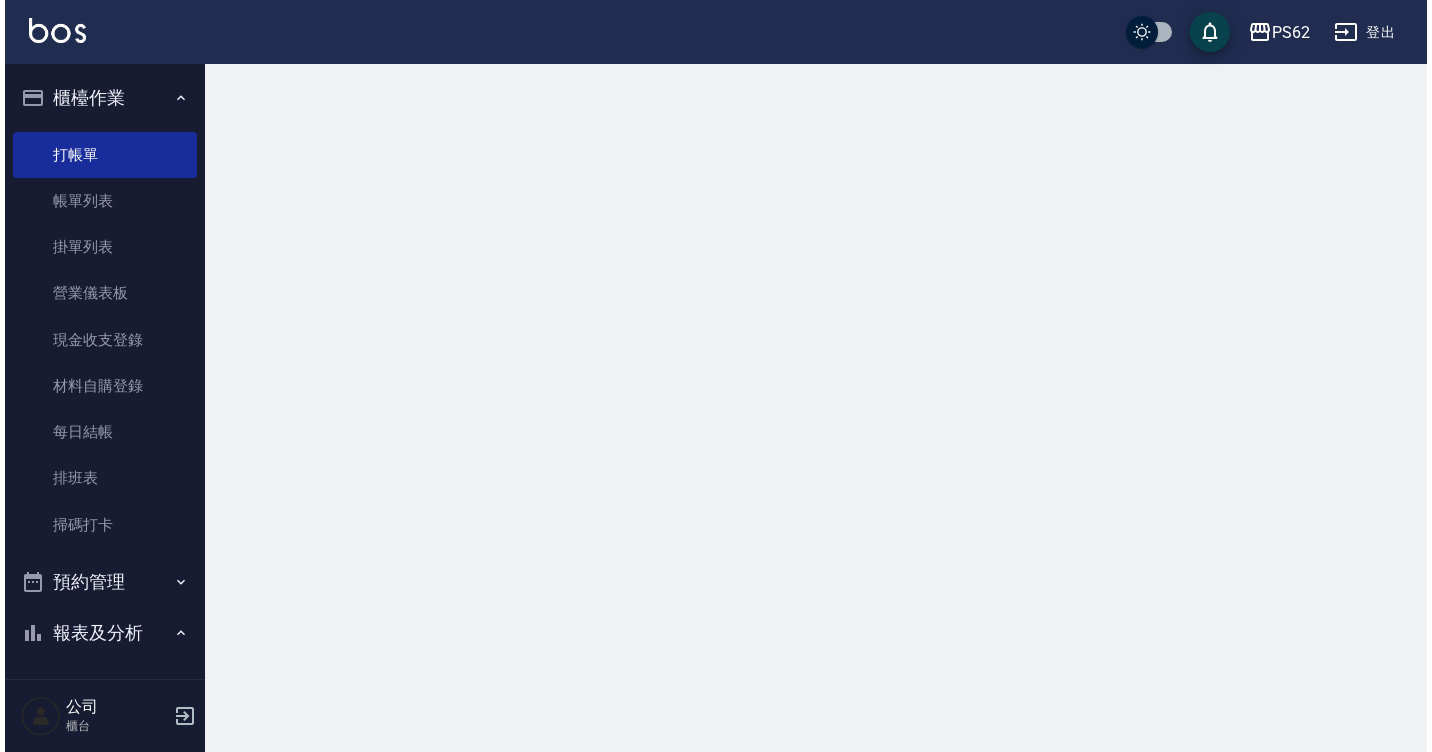 scroll, scrollTop: 0, scrollLeft: 0, axis: both 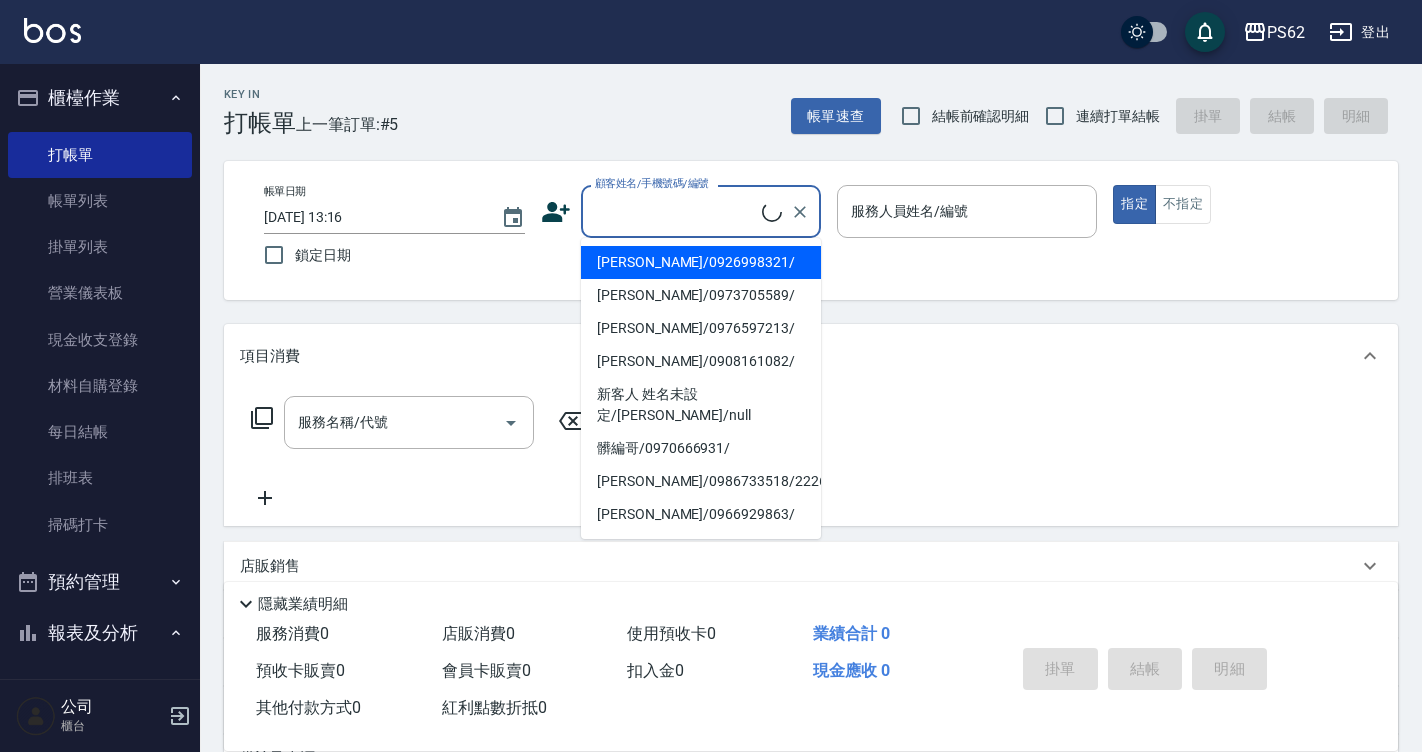 click on "顧客姓名/手機號碼/編號" at bounding box center [676, 211] 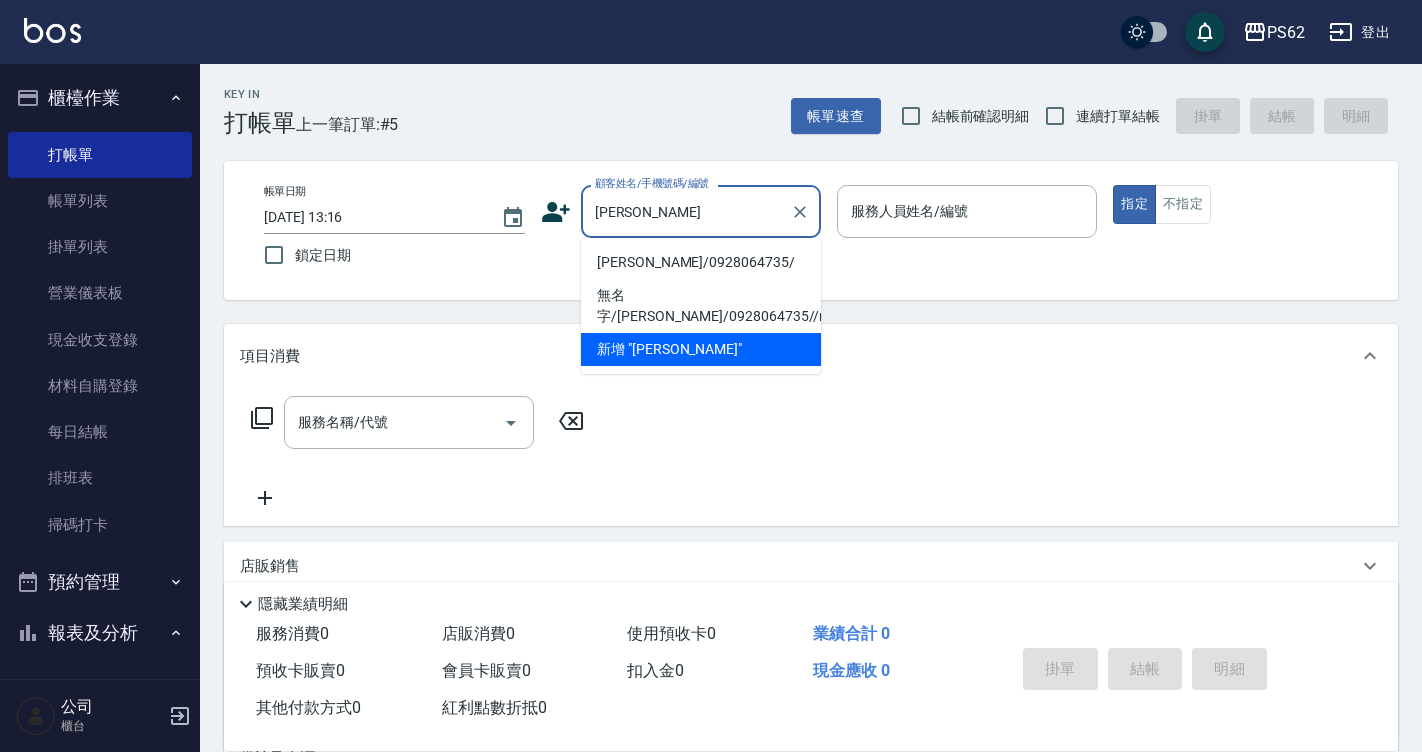 click on "[PERSON_NAME]/0928064735/" at bounding box center (701, 262) 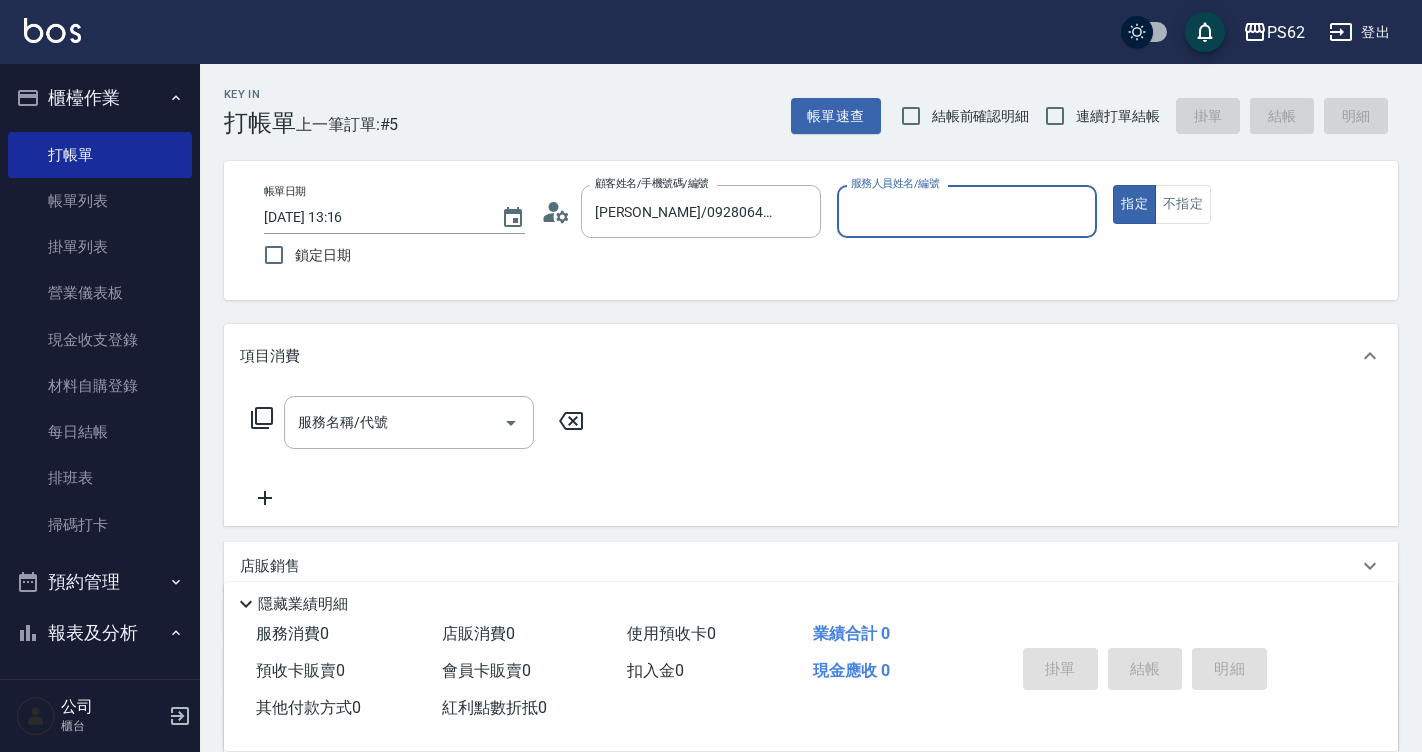 click 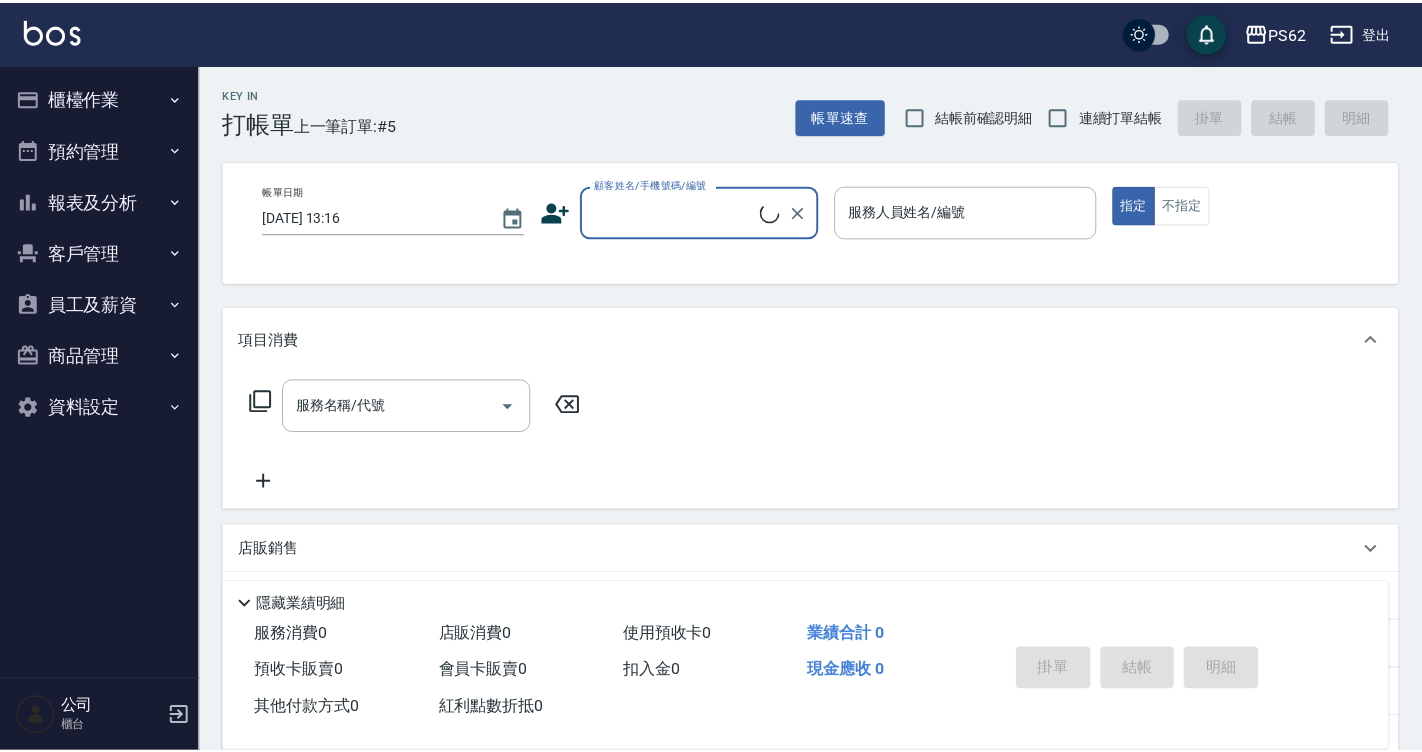 scroll, scrollTop: 0, scrollLeft: 0, axis: both 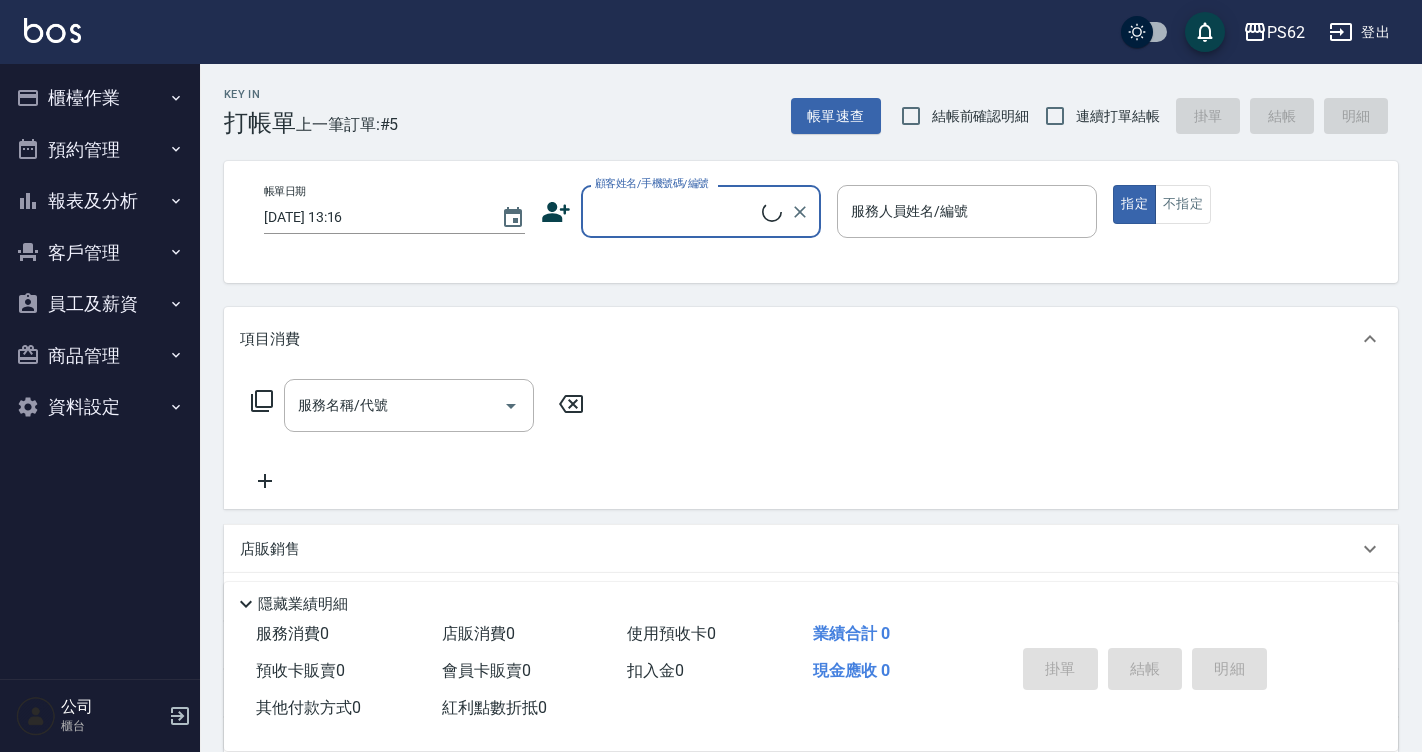 click on "客戶管理" at bounding box center (100, 253) 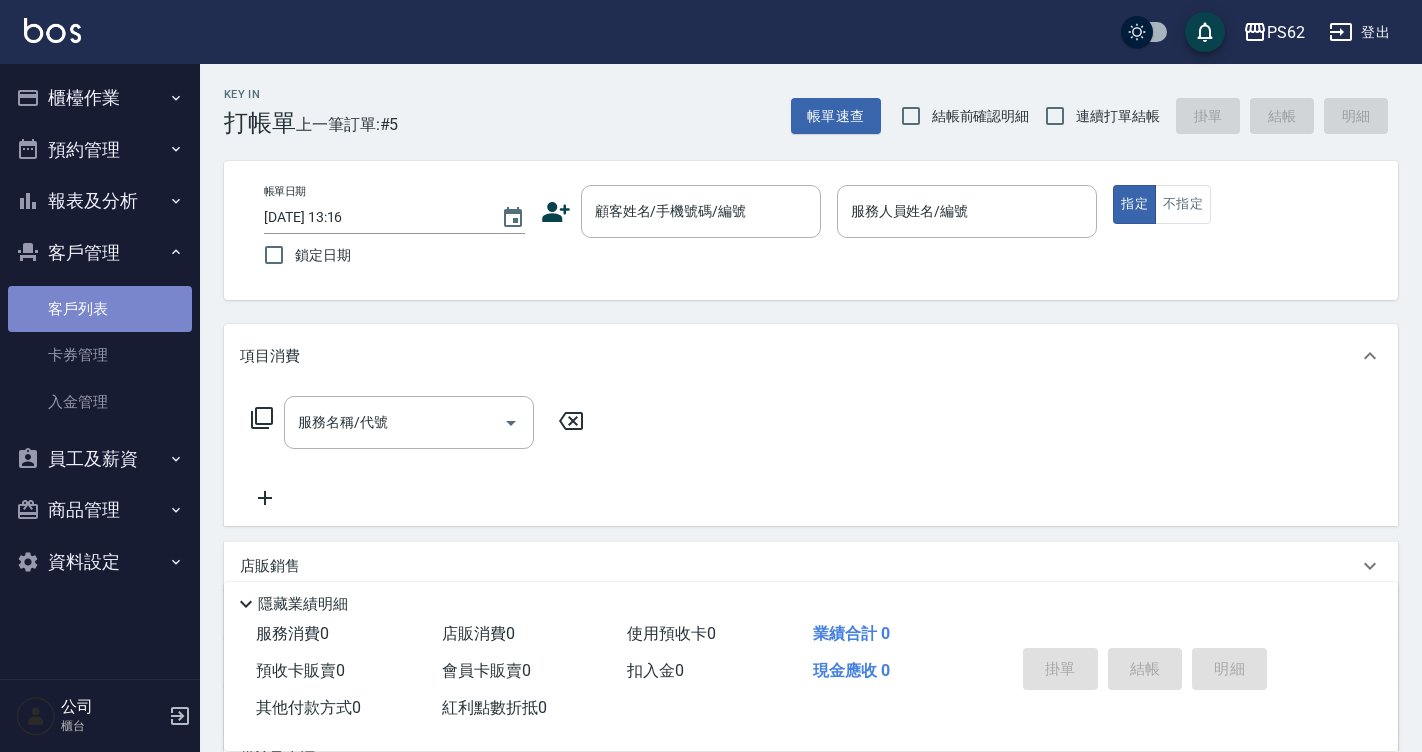 click on "客戶列表" at bounding box center [100, 309] 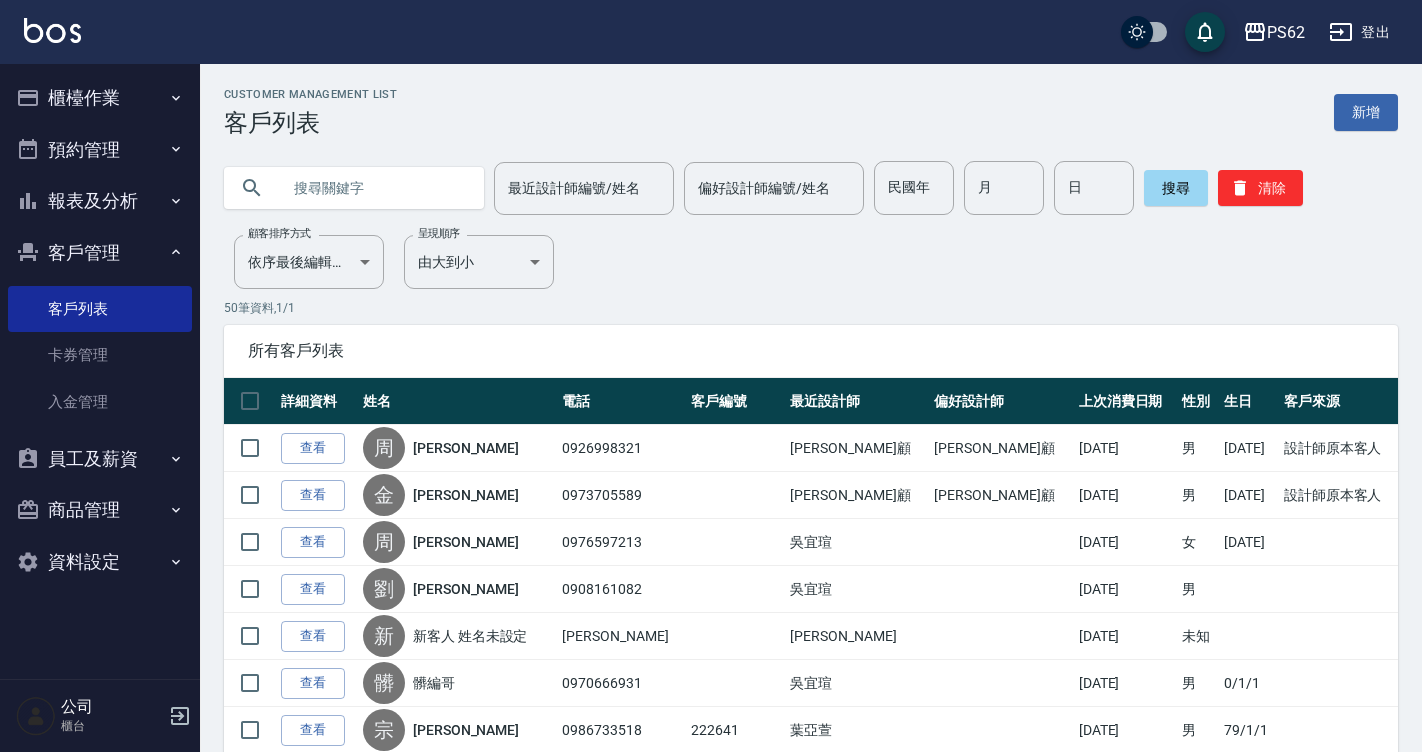 click at bounding box center [374, 188] 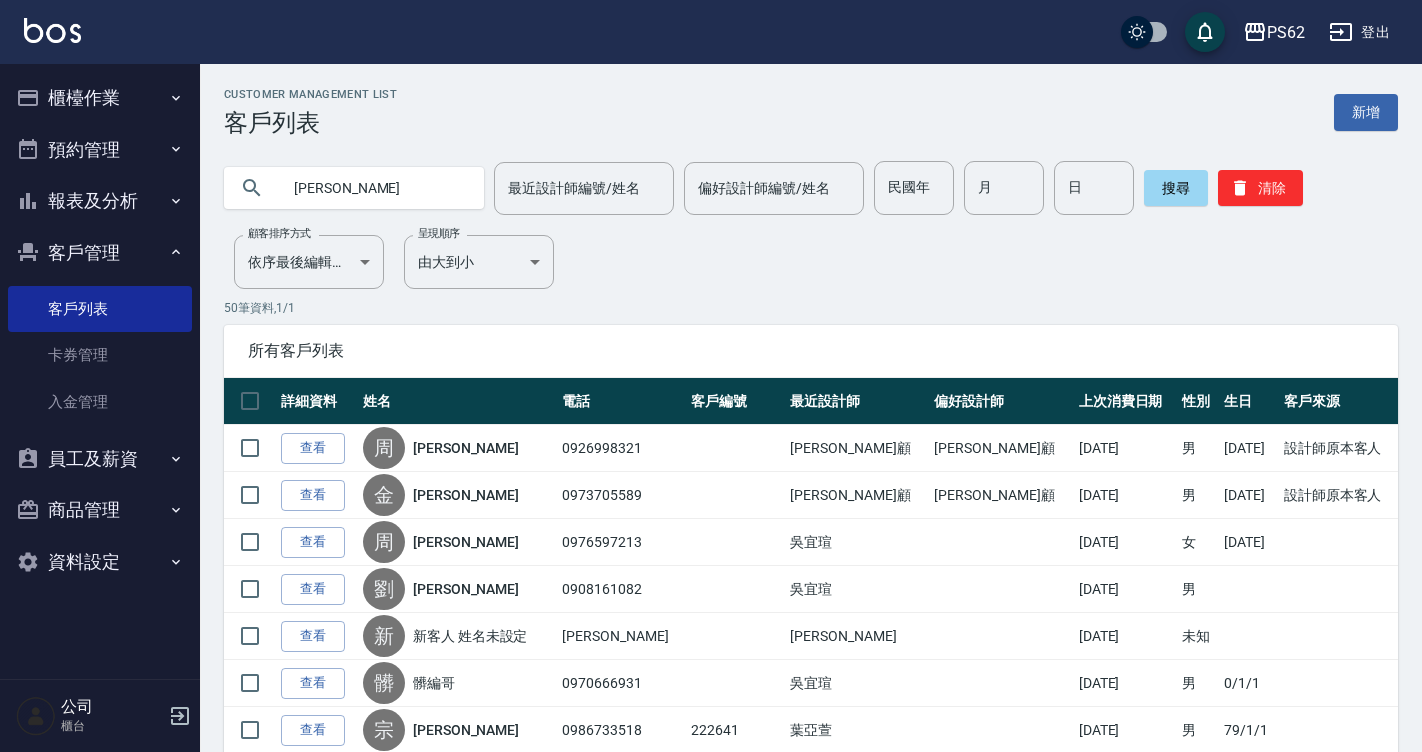 type on "[PERSON_NAME]" 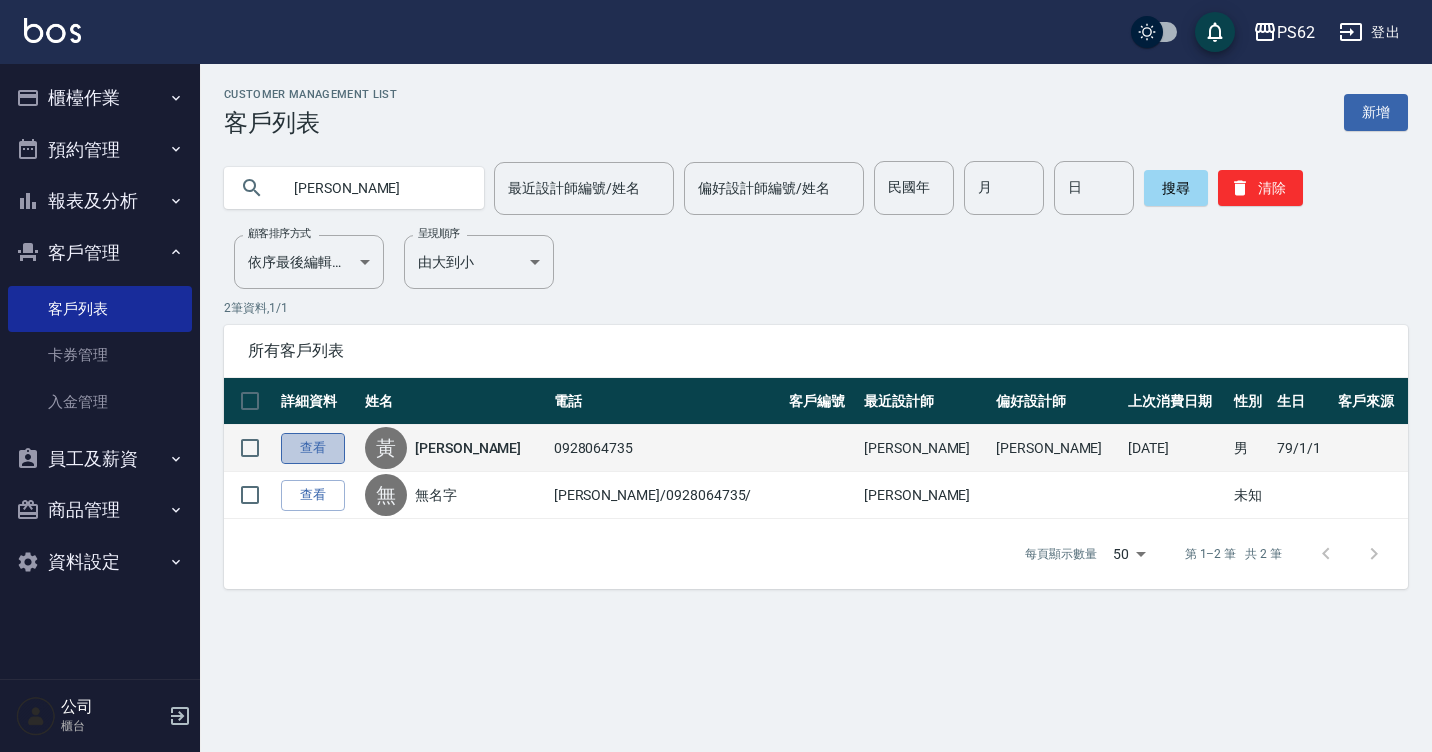 click on "查看" at bounding box center [313, 448] 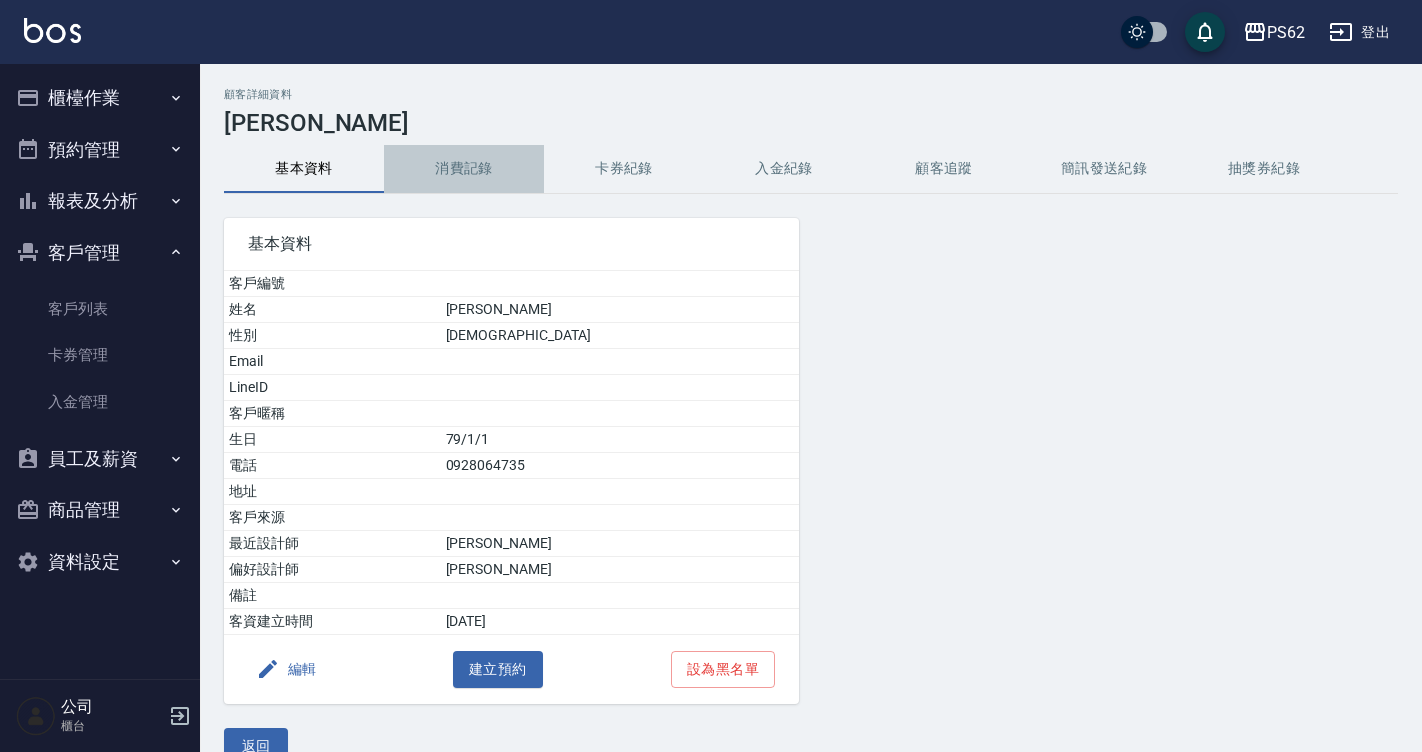 click on "消費記錄" at bounding box center (464, 169) 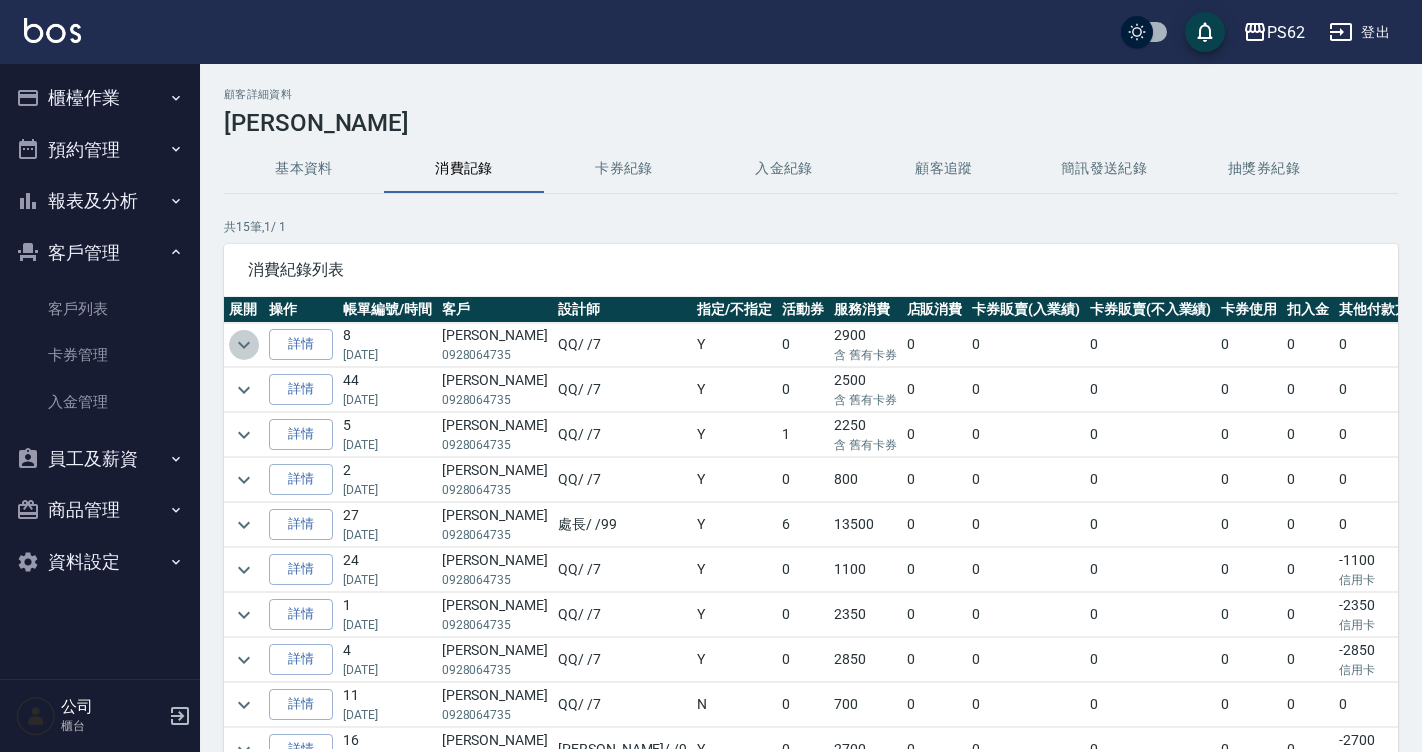 click 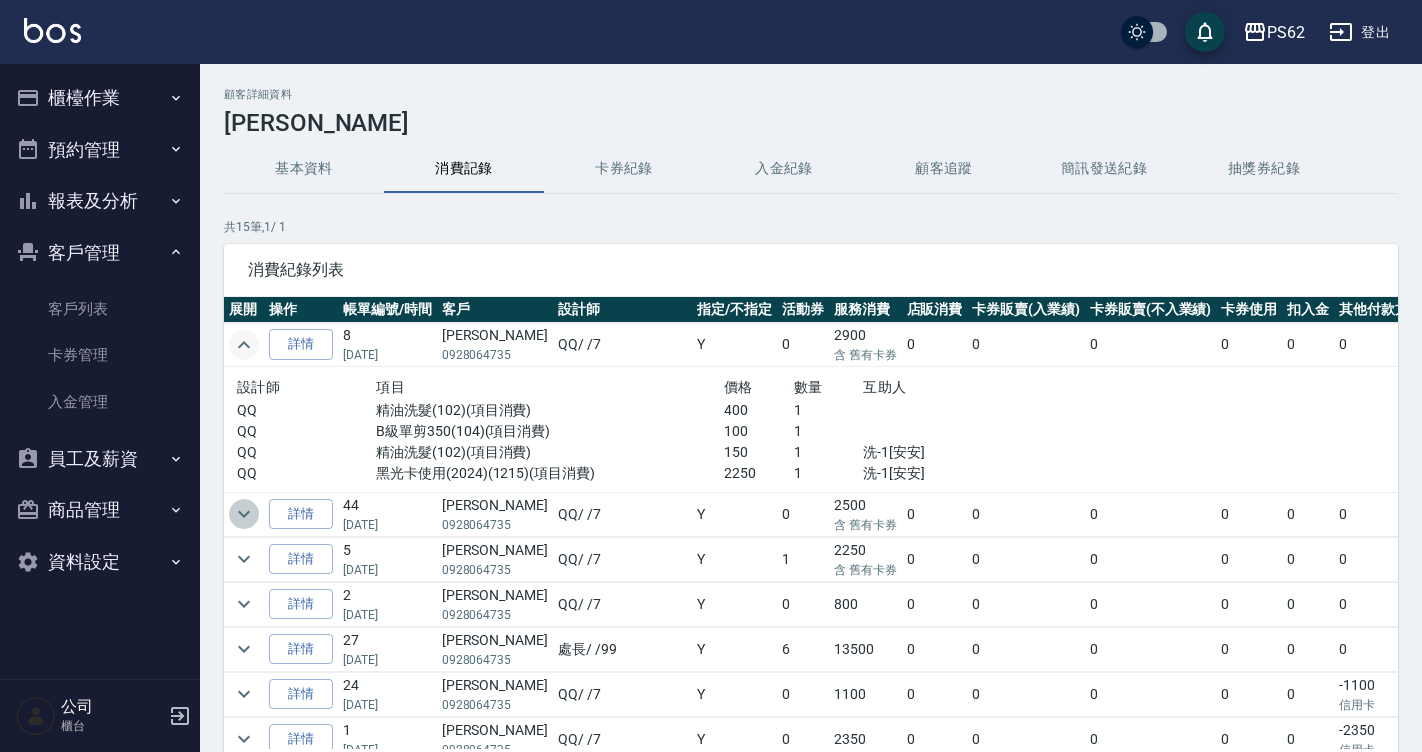 click 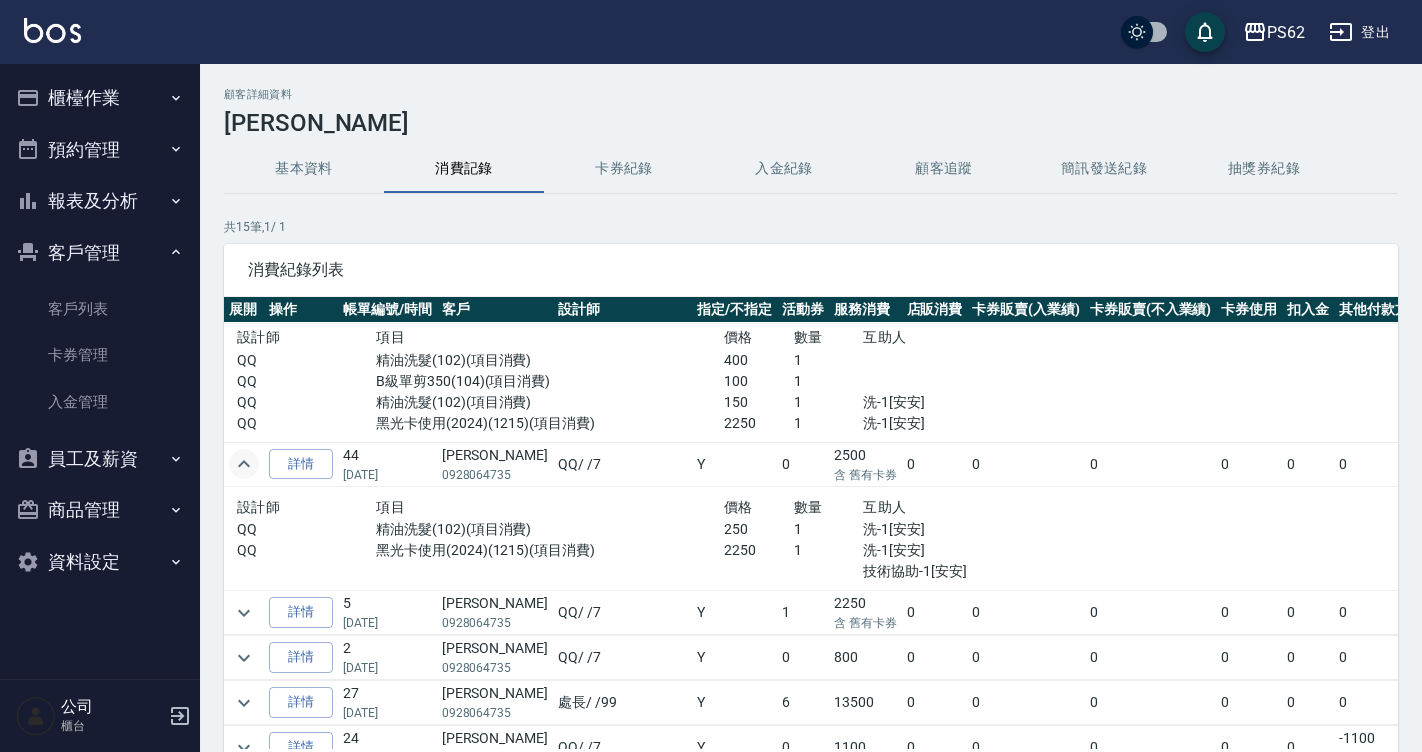 scroll, scrollTop: 0, scrollLeft: 0, axis: both 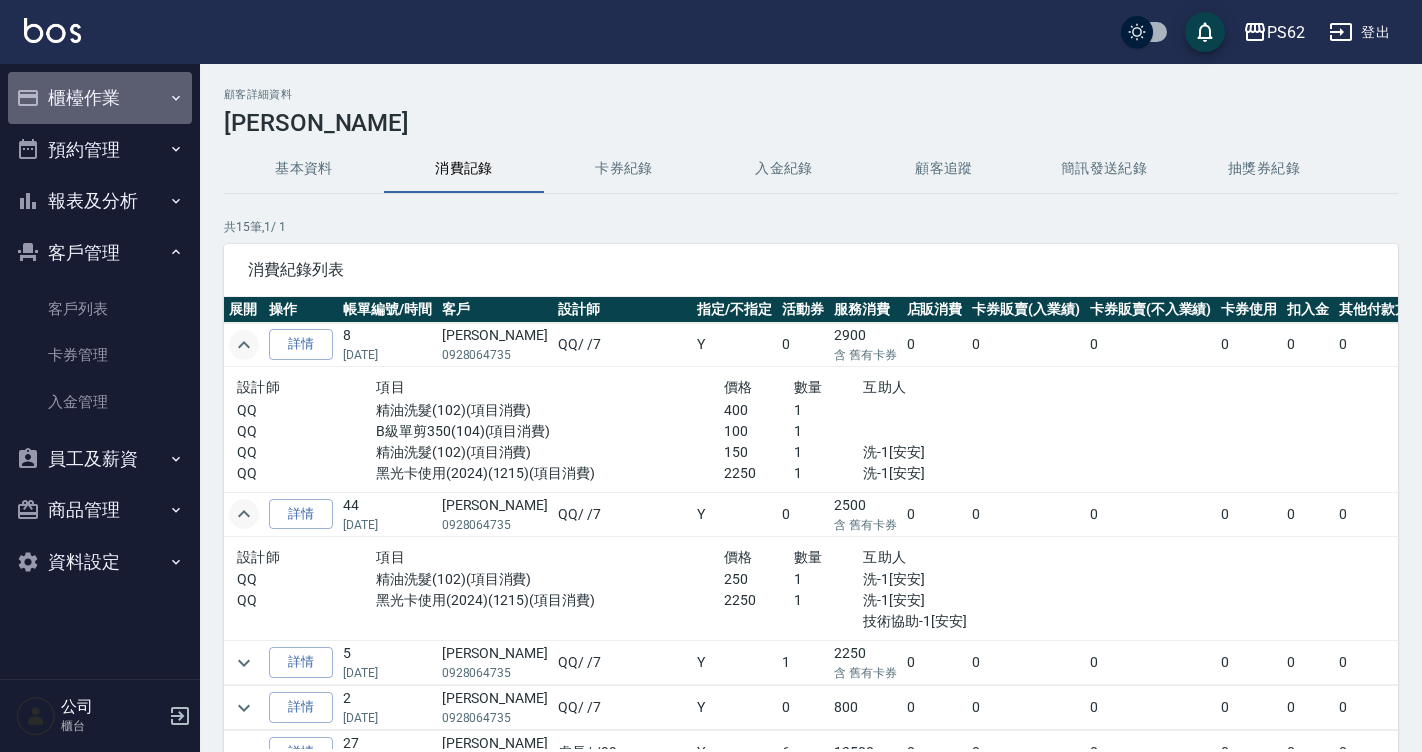 click on "櫃檯作業" at bounding box center (100, 98) 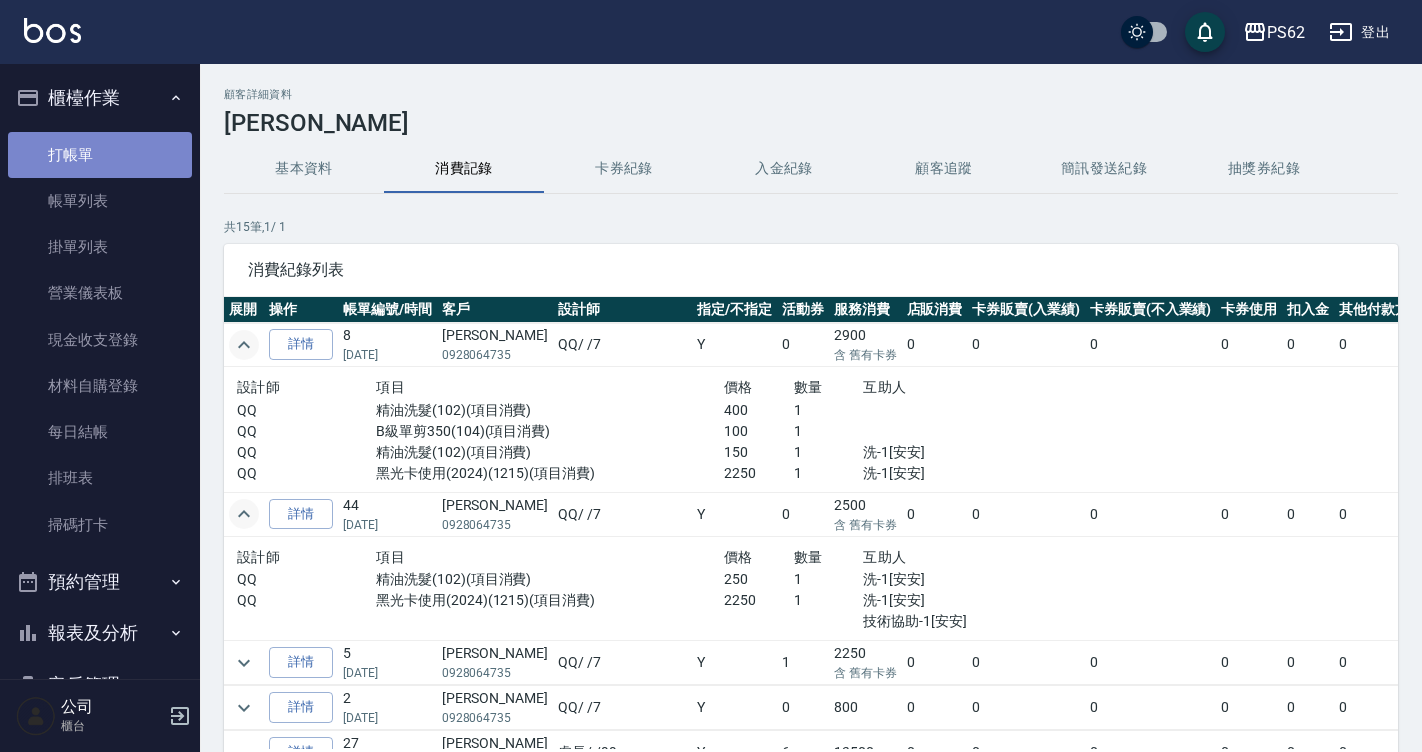 click on "打帳單" at bounding box center [100, 155] 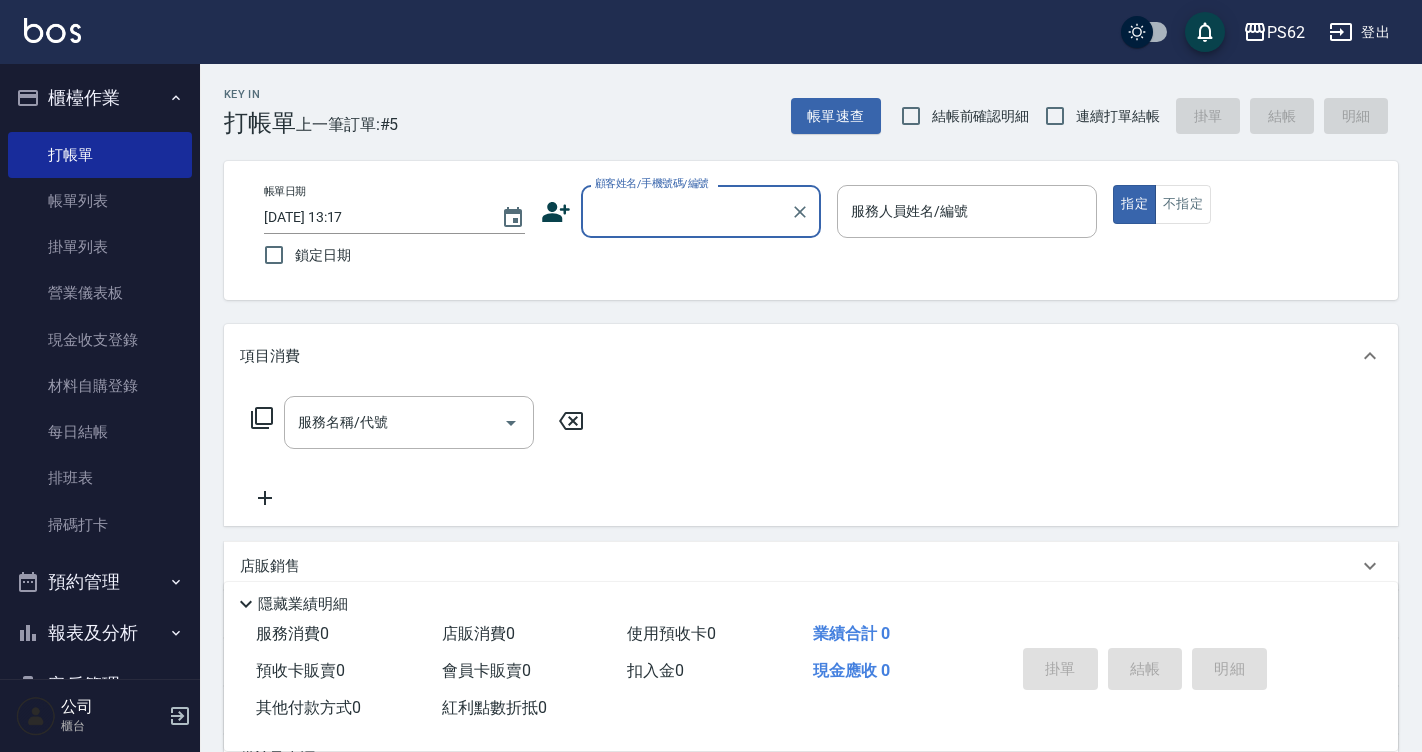 click on "顧客姓名/手機號碼/編號" at bounding box center [686, 211] 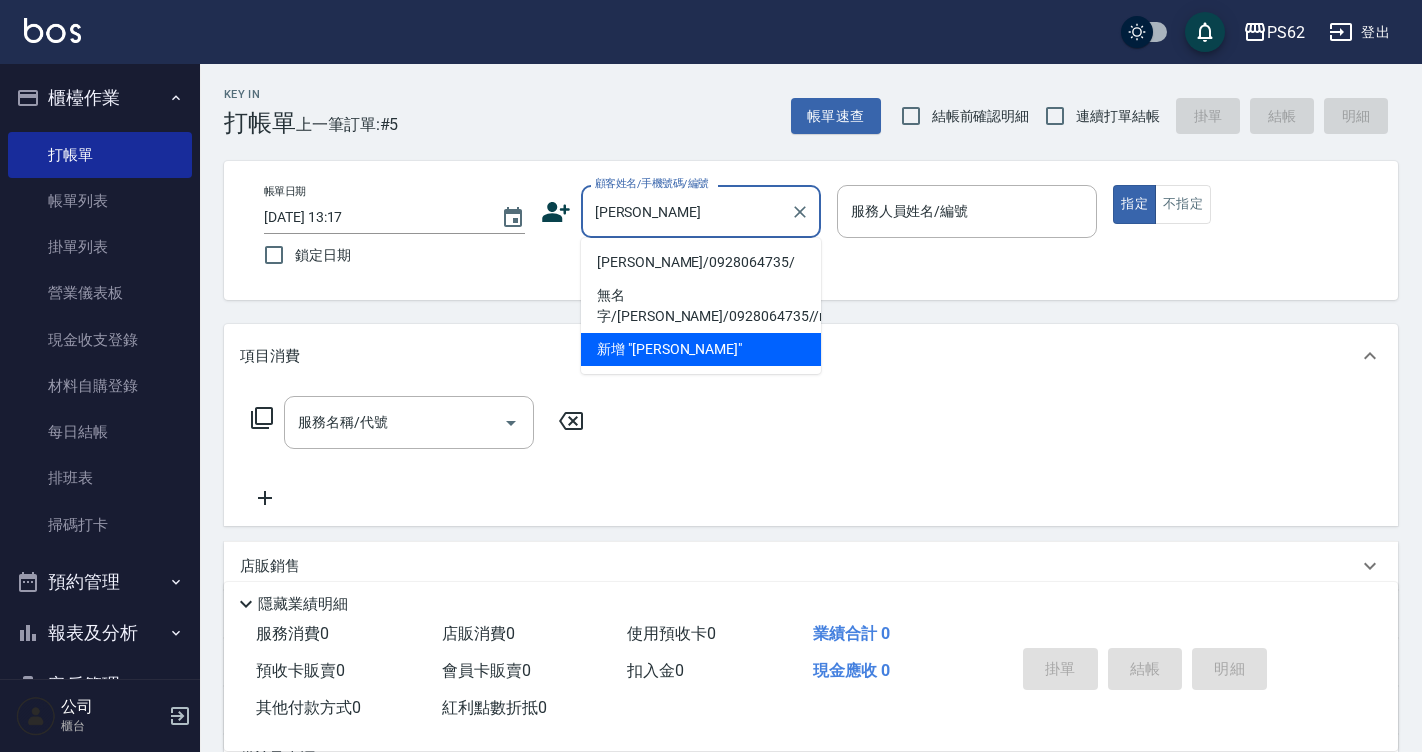 click on "[PERSON_NAME]/0928064735/" at bounding box center (701, 262) 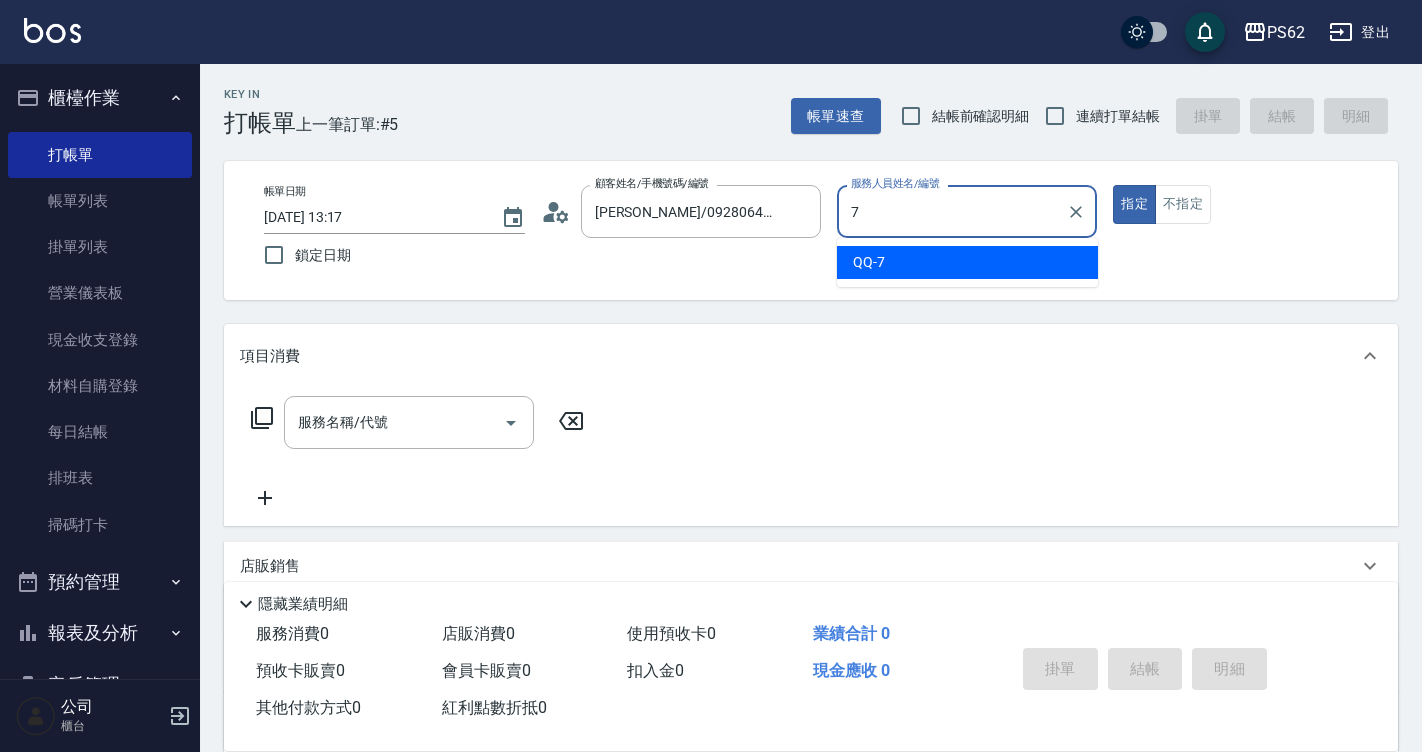 type on "QQ-7" 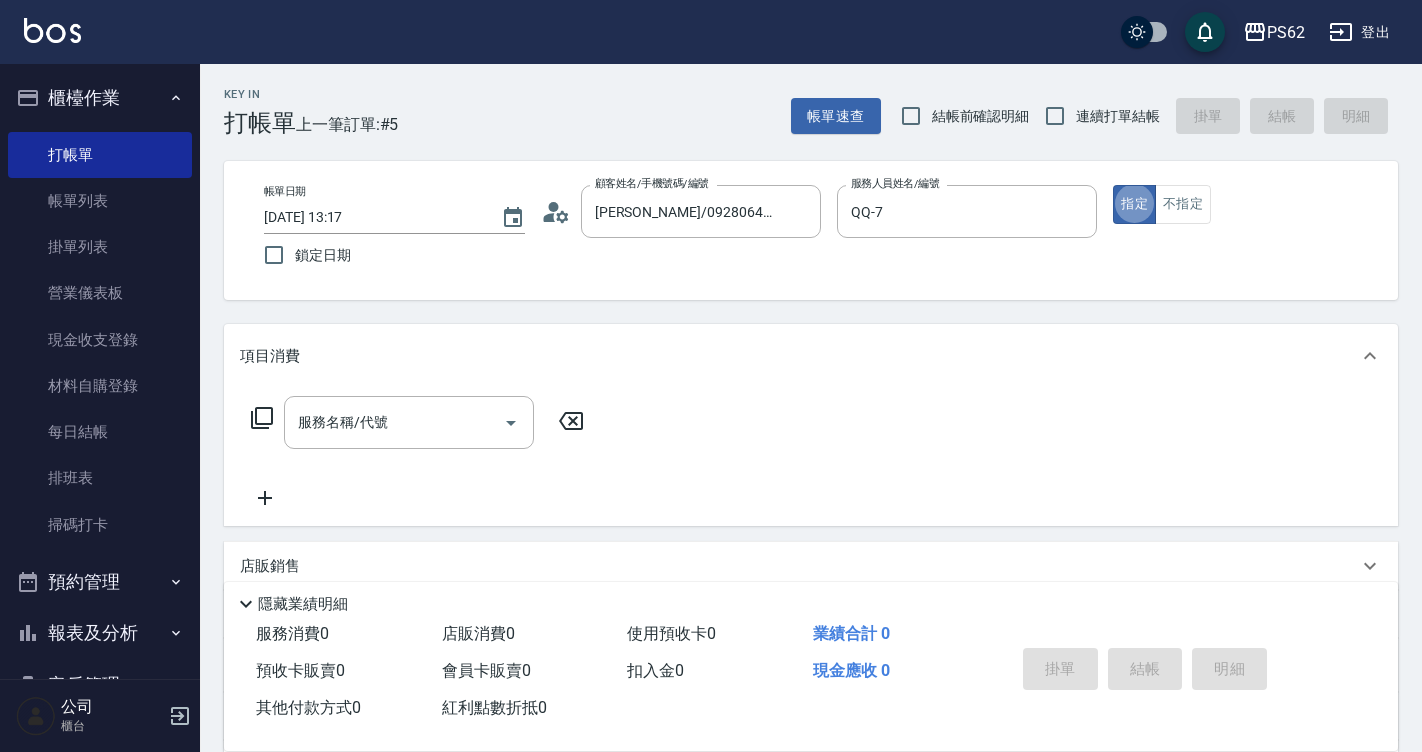 type on "true" 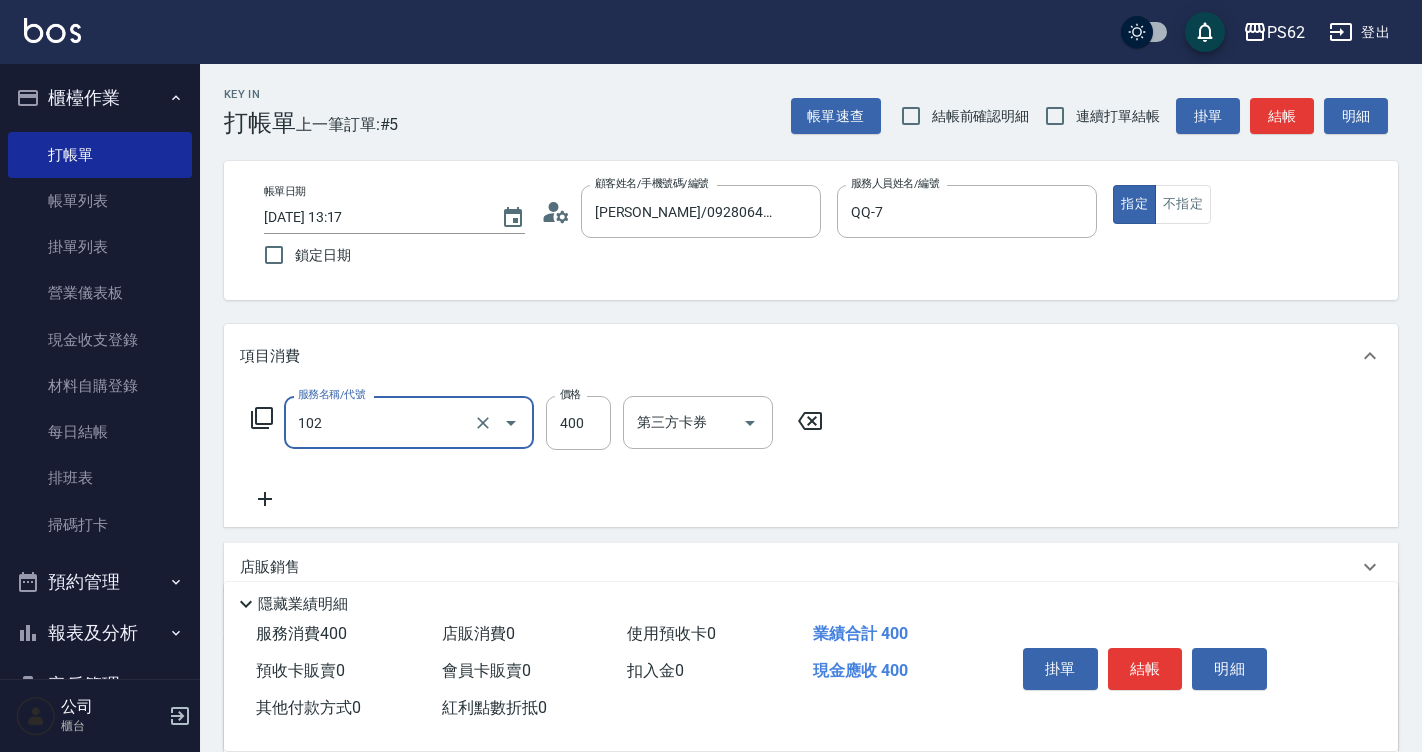 type on "精油洗髮(102)" 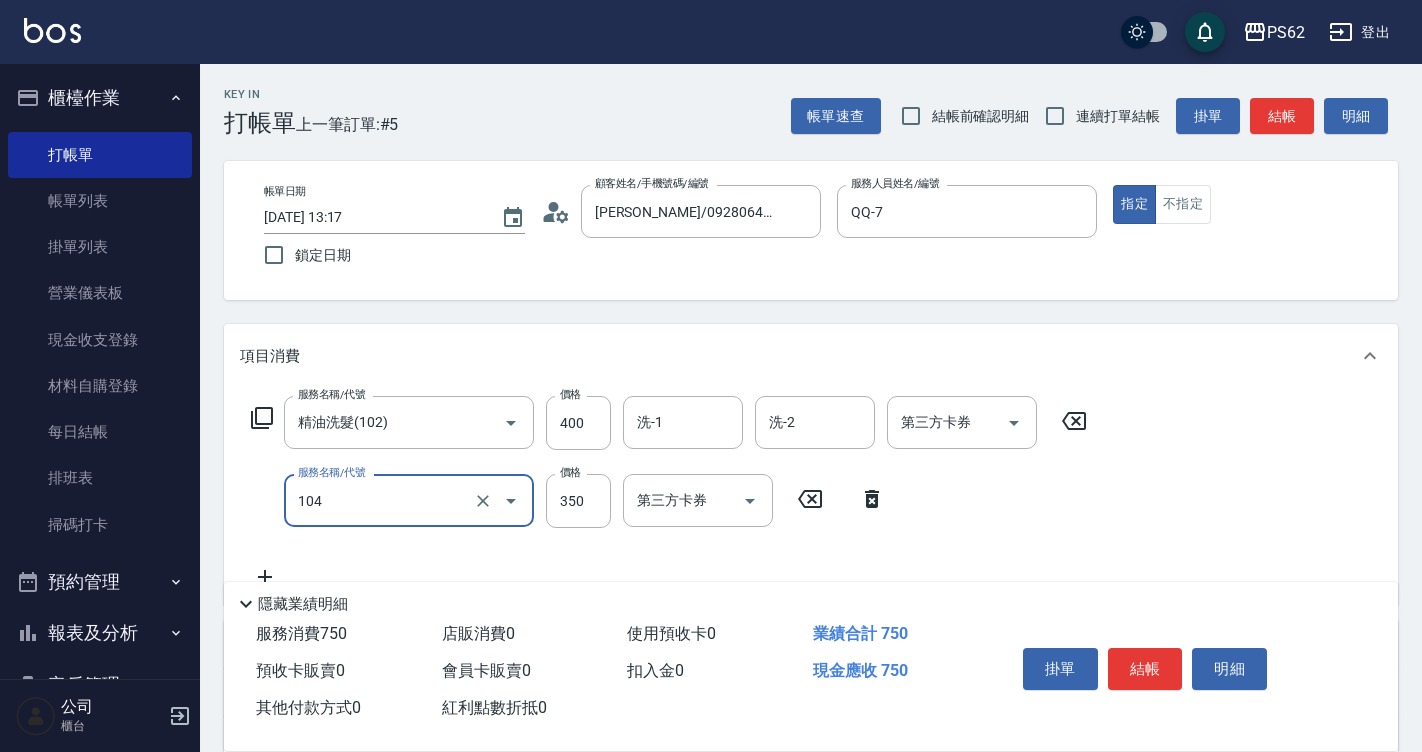 type on "B級單剪350(104)" 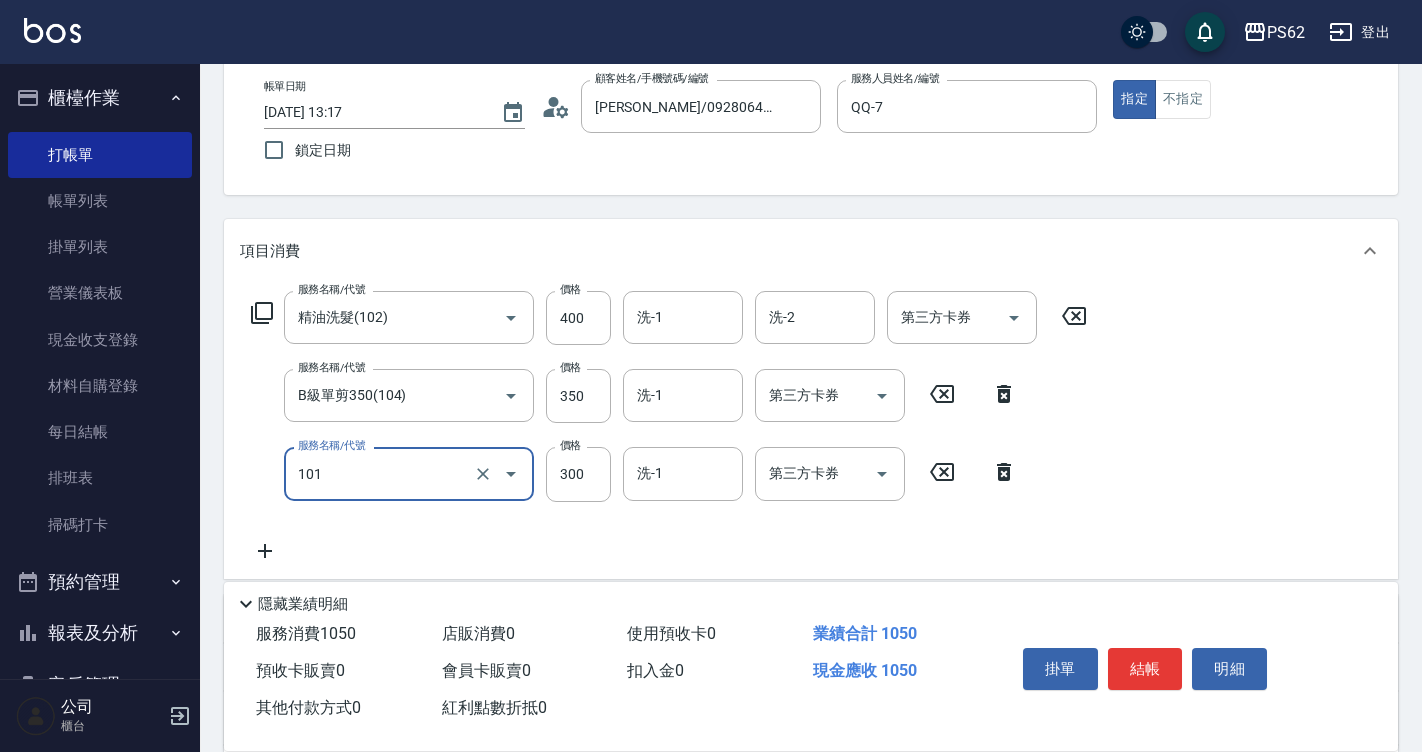 scroll, scrollTop: 100, scrollLeft: 0, axis: vertical 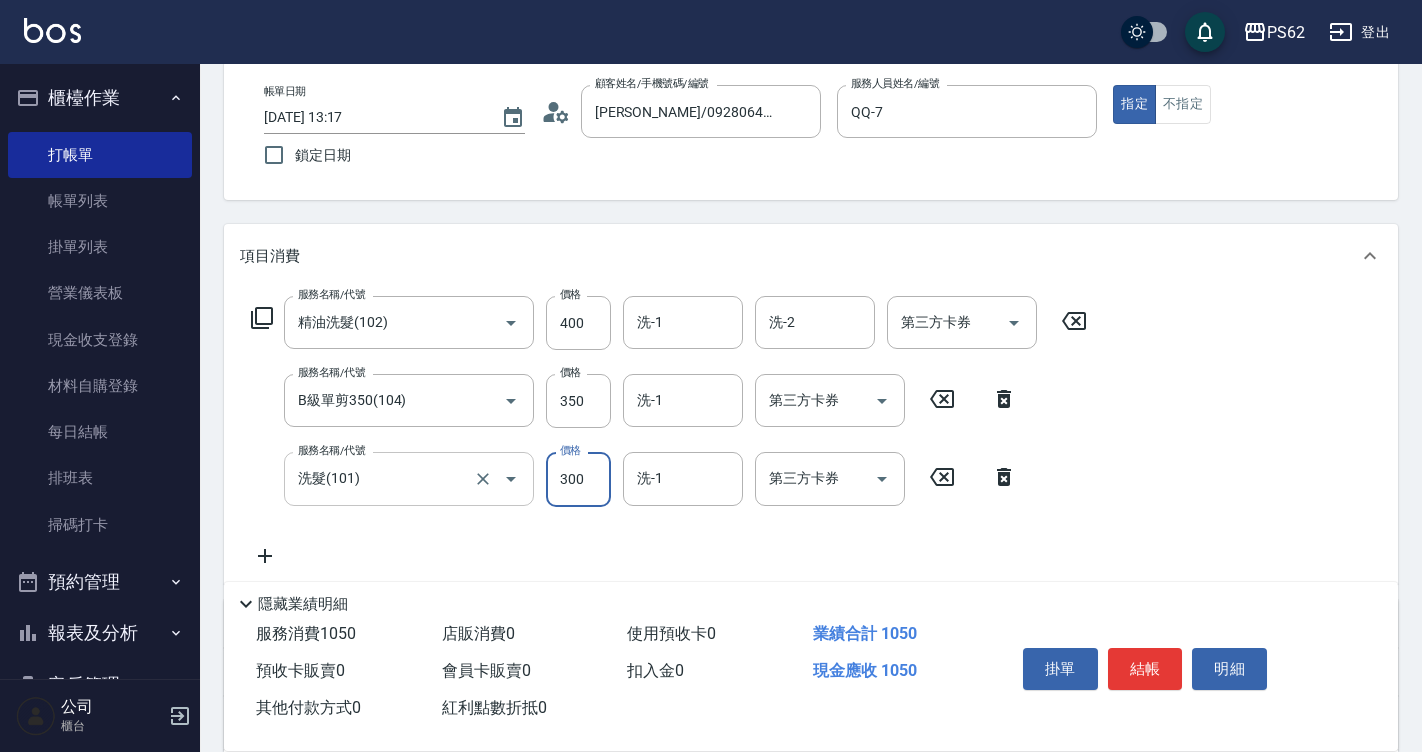 click on "洗髮(101)" at bounding box center [381, 478] 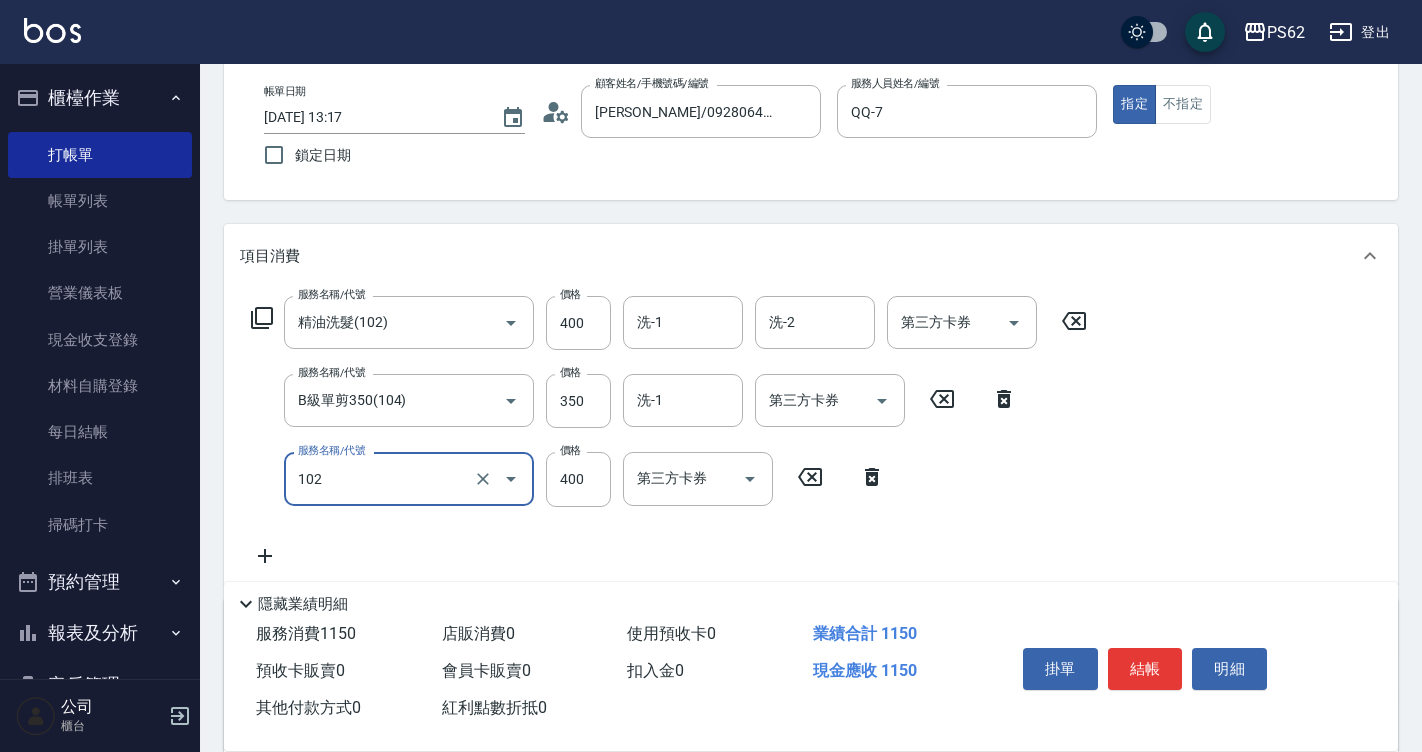 type on "精油洗髮(102)" 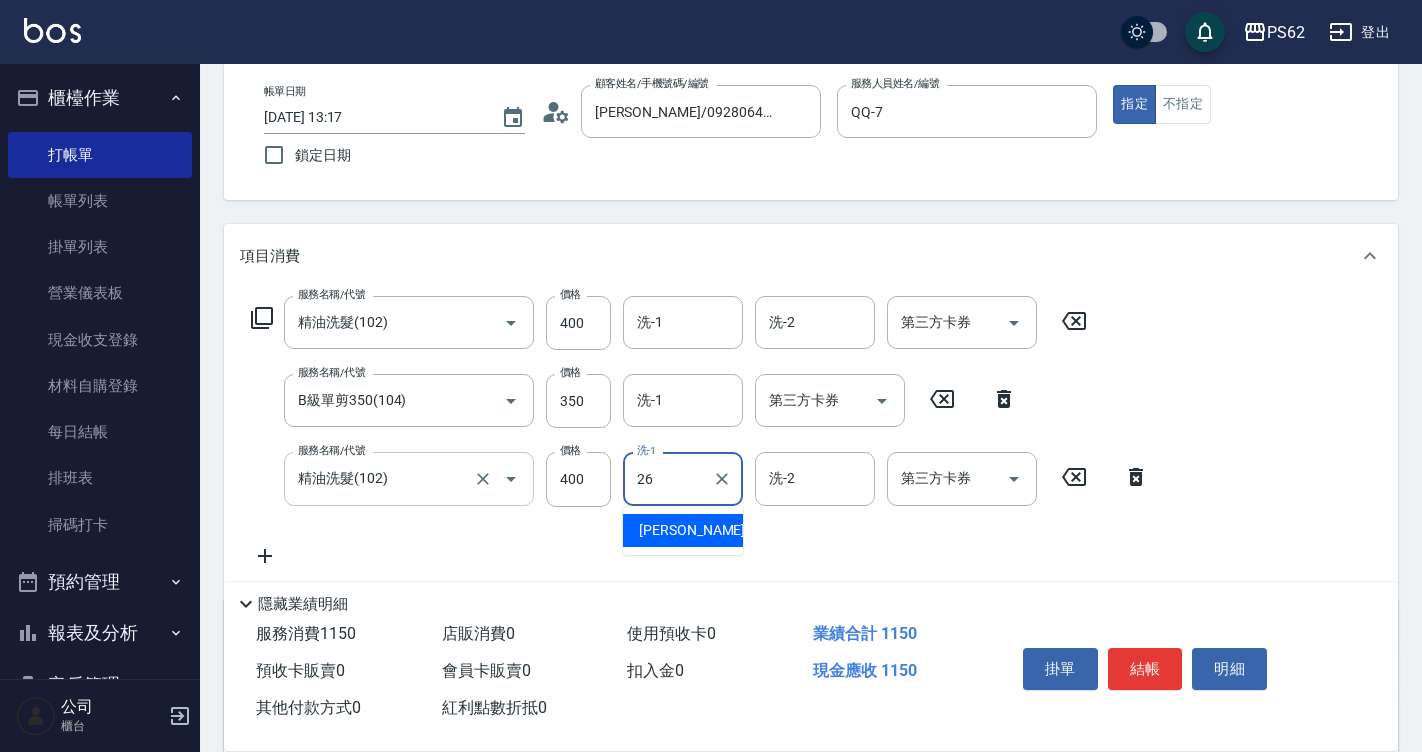 type on "[PERSON_NAME]-26" 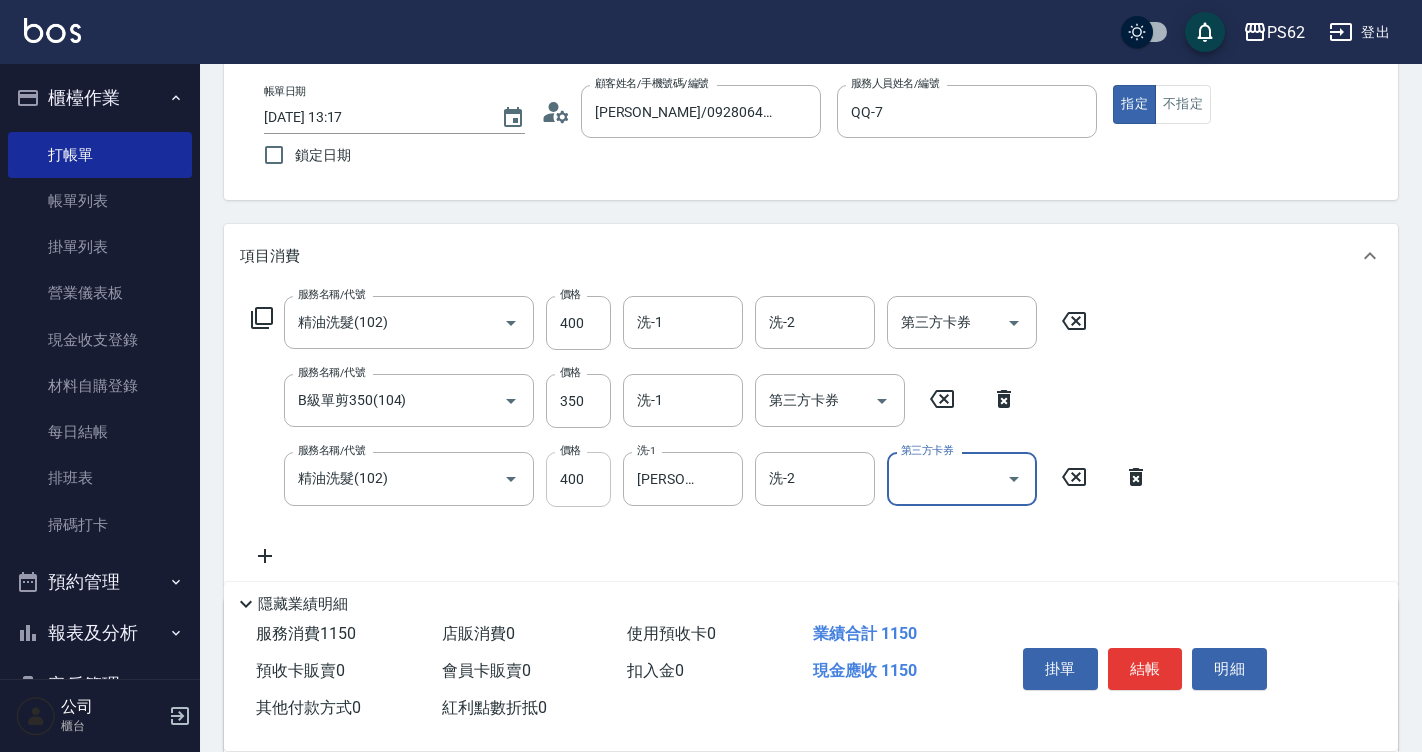 click on "400" at bounding box center (578, 479) 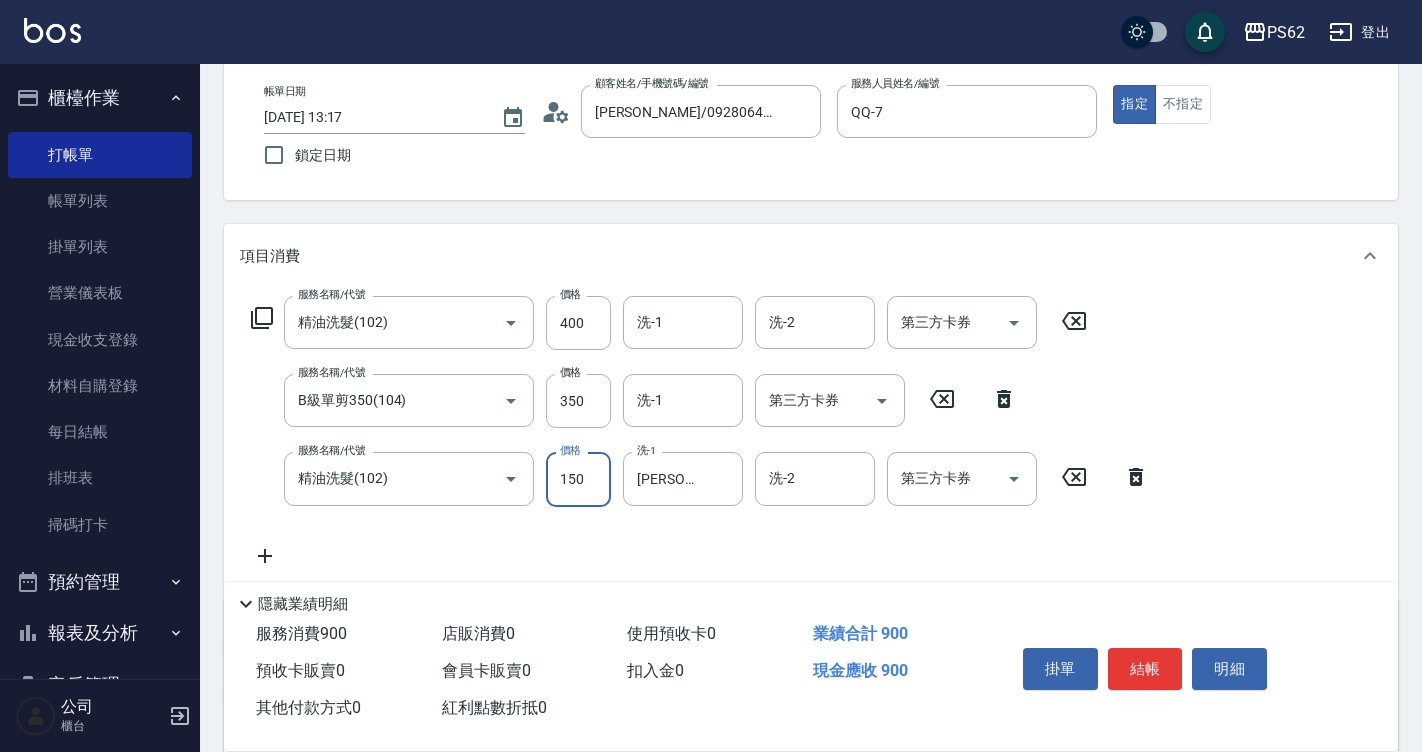 type on "150" 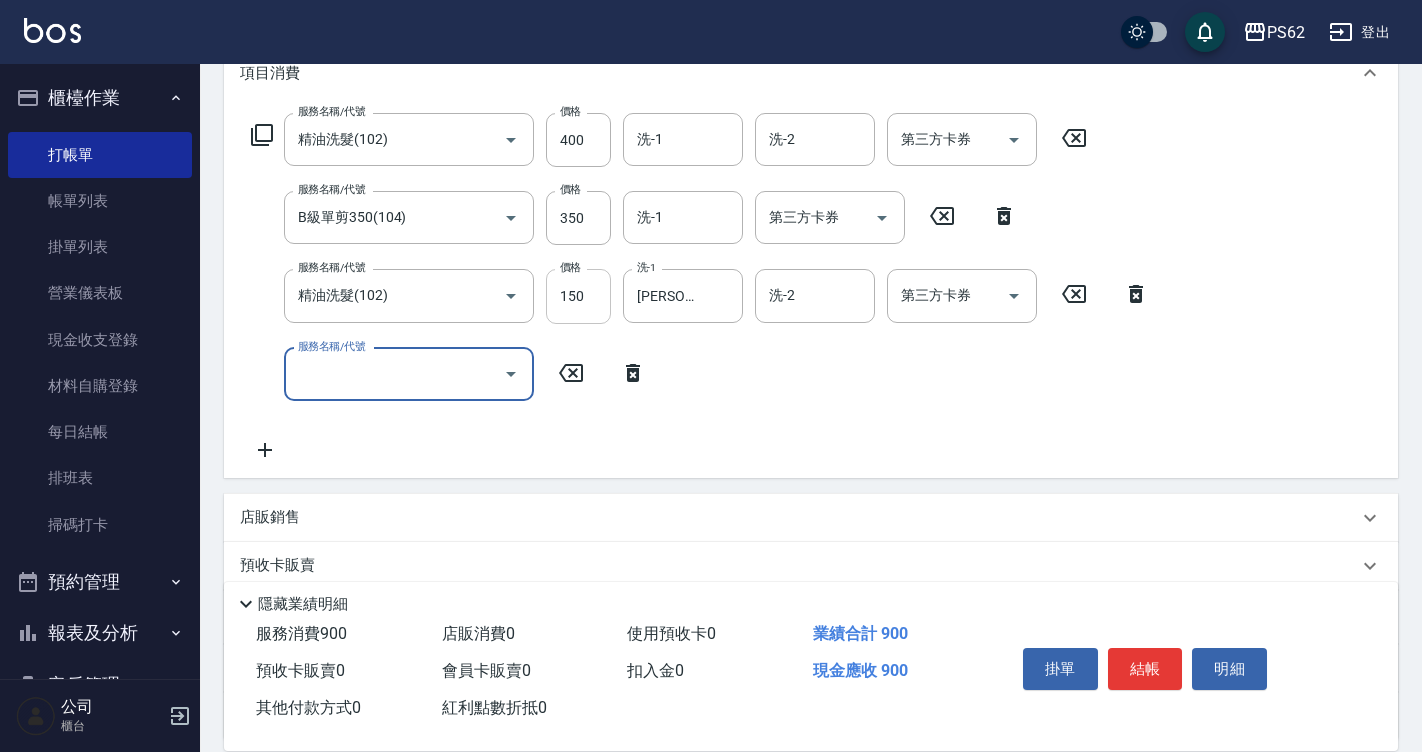 scroll, scrollTop: 300, scrollLeft: 0, axis: vertical 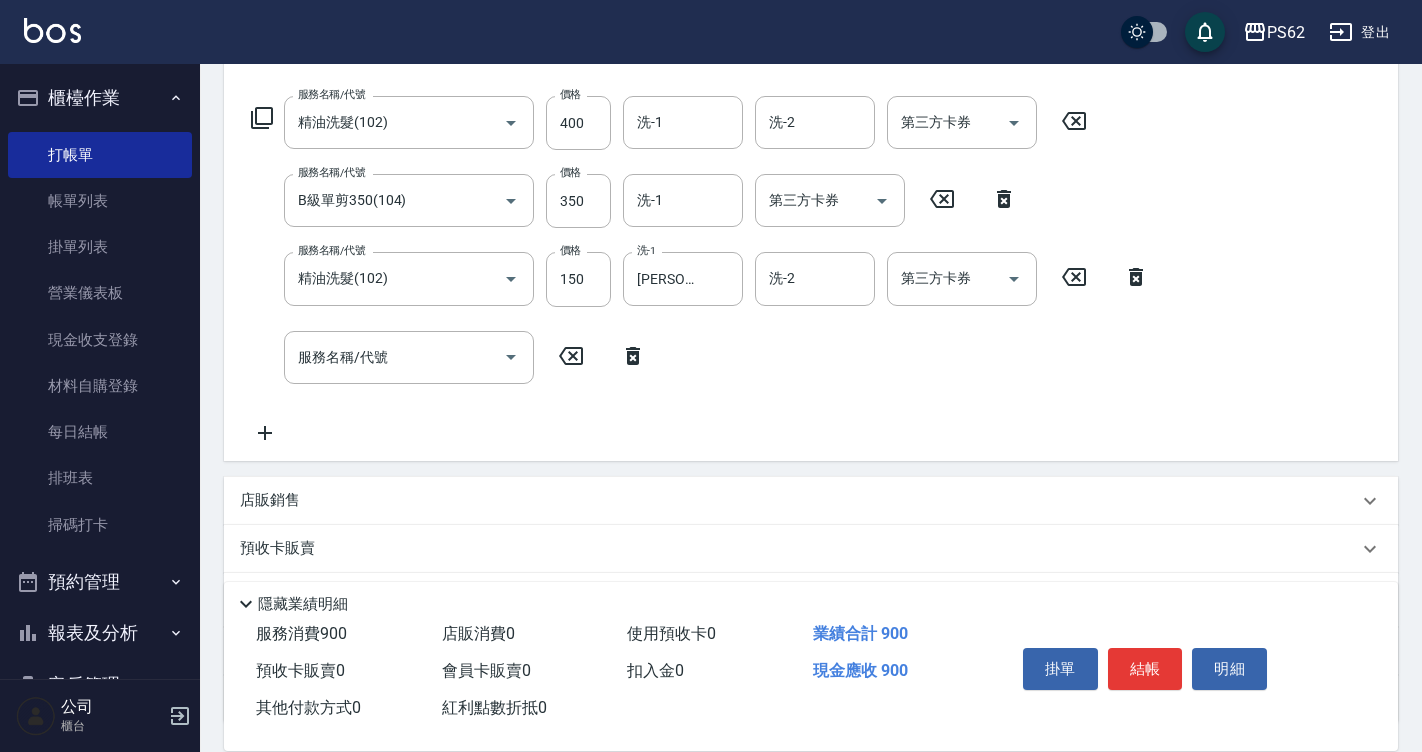 click on "服務名稱/代號 精油洗髮(102) 服務名稱/代號 價格 400 價格 洗-1 洗-1 洗-2 洗-2 第三方卡券 第三方卡券 服務名稱/代號 B級單剪350(104) 服務名稱/代號 價格 350 價格 洗-1 洗-1 第三方卡券 第三方卡券 服務名稱/代號 精油洗髮(102) 服務名稱/代號 價格 150 價格 洗-1 小欣-26 洗-1 洗-2 洗-2 第三方卡券 第三方卡券 服務名稱/代號 服務名稱/代號" at bounding box center (700, 270) 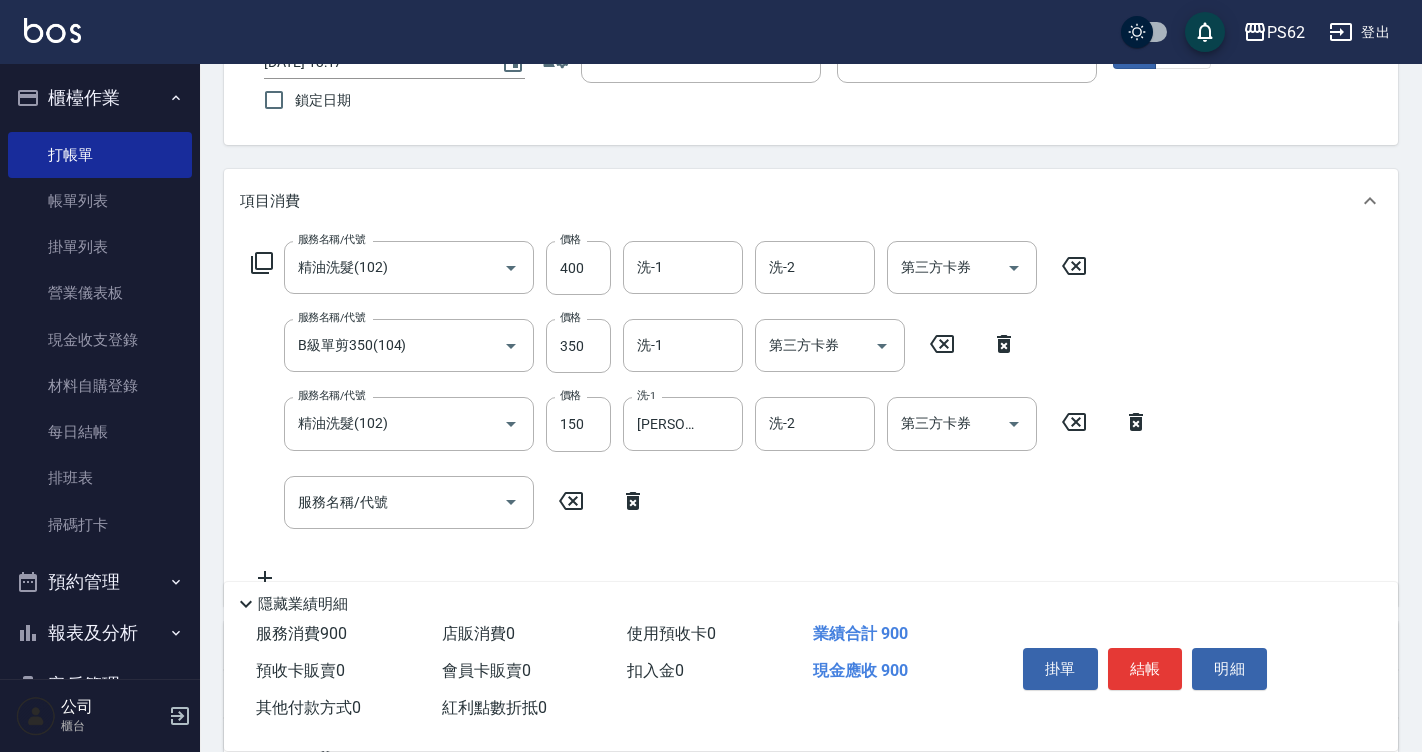 scroll, scrollTop: 200, scrollLeft: 0, axis: vertical 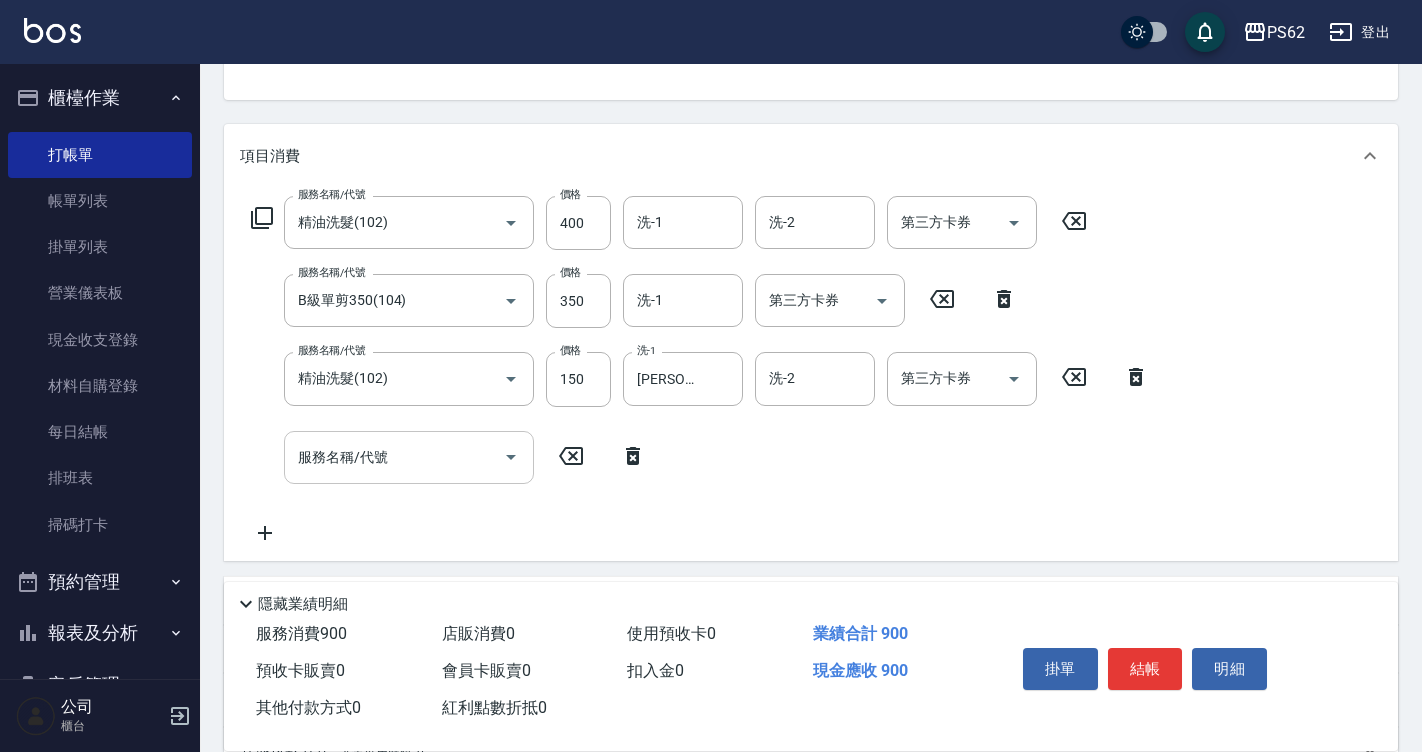 click on "服務名稱/代號" at bounding box center [394, 457] 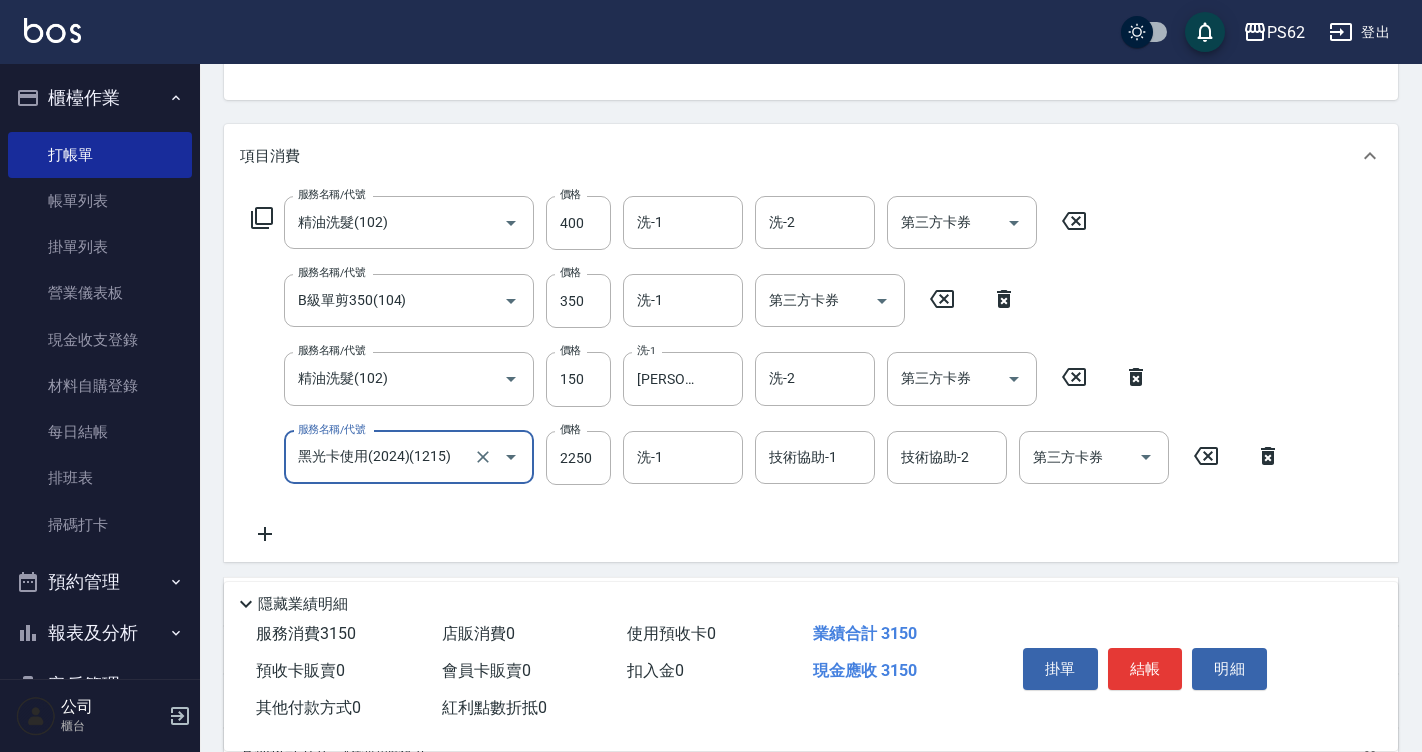 type on "黑光卡使用(2024)(1215)" 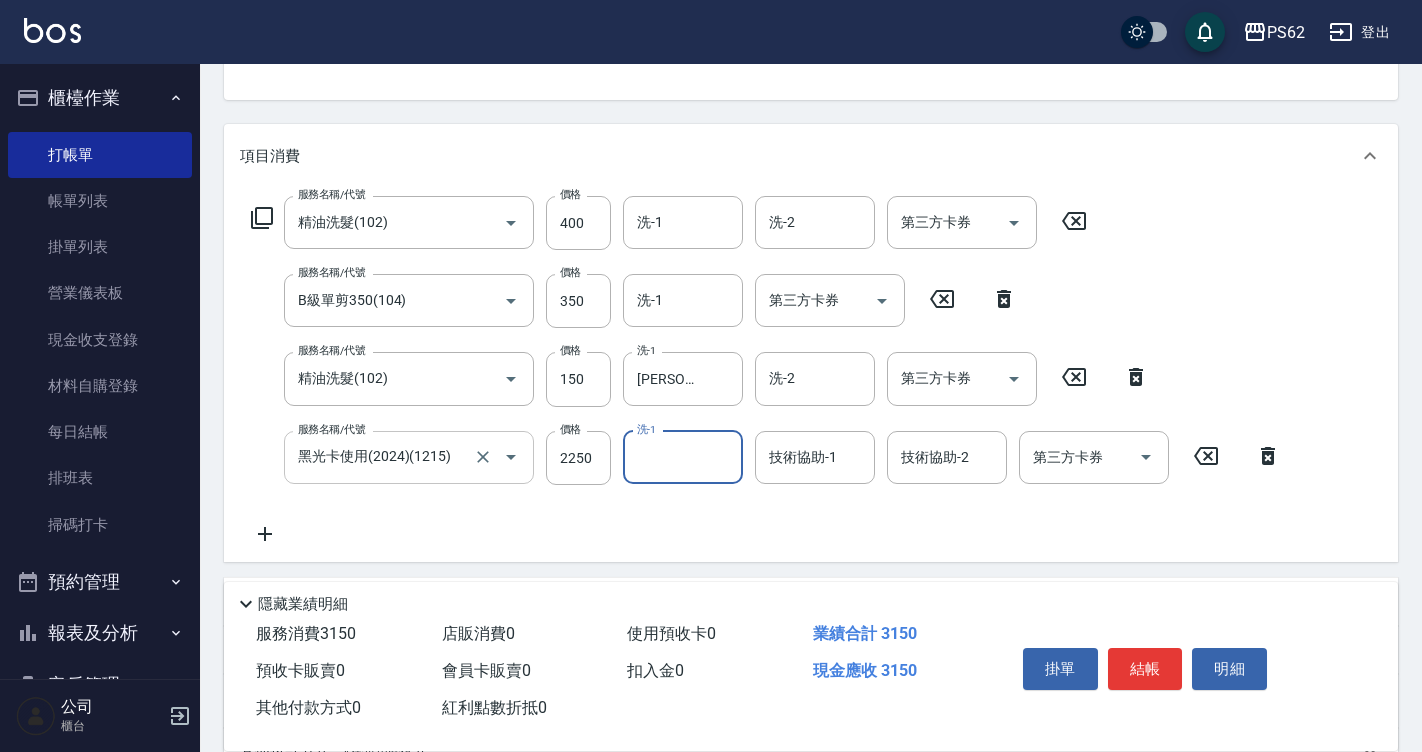 type on "2" 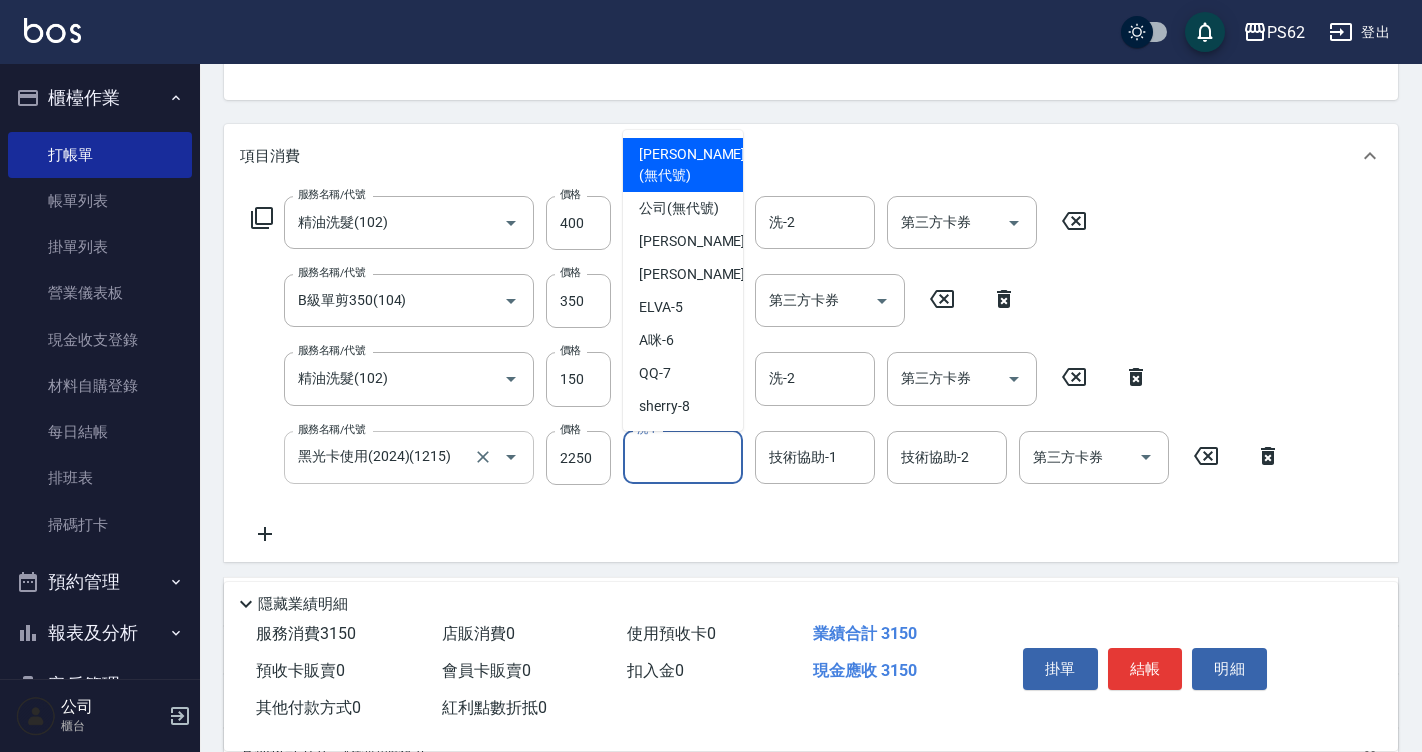 type on "[PERSON_NAME](無代號)" 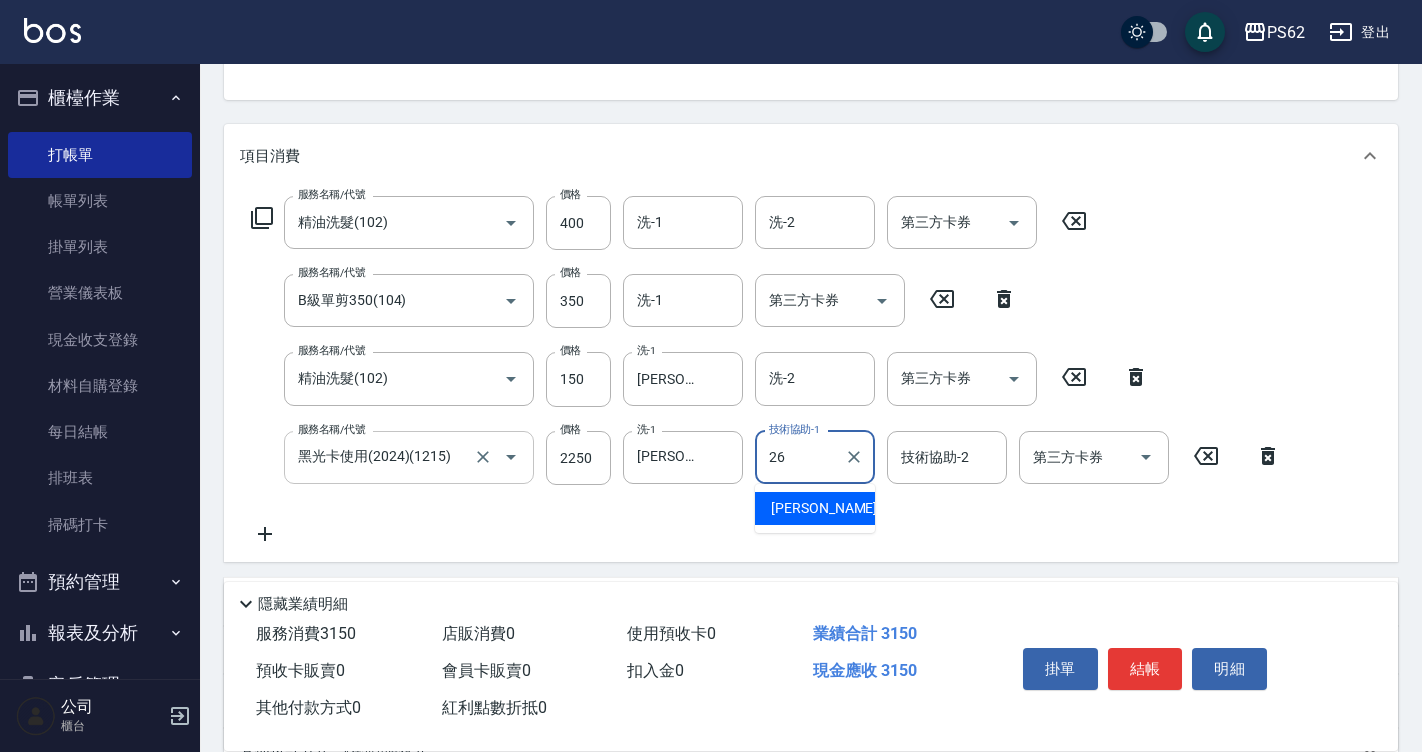 type on "[PERSON_NAME]-26" 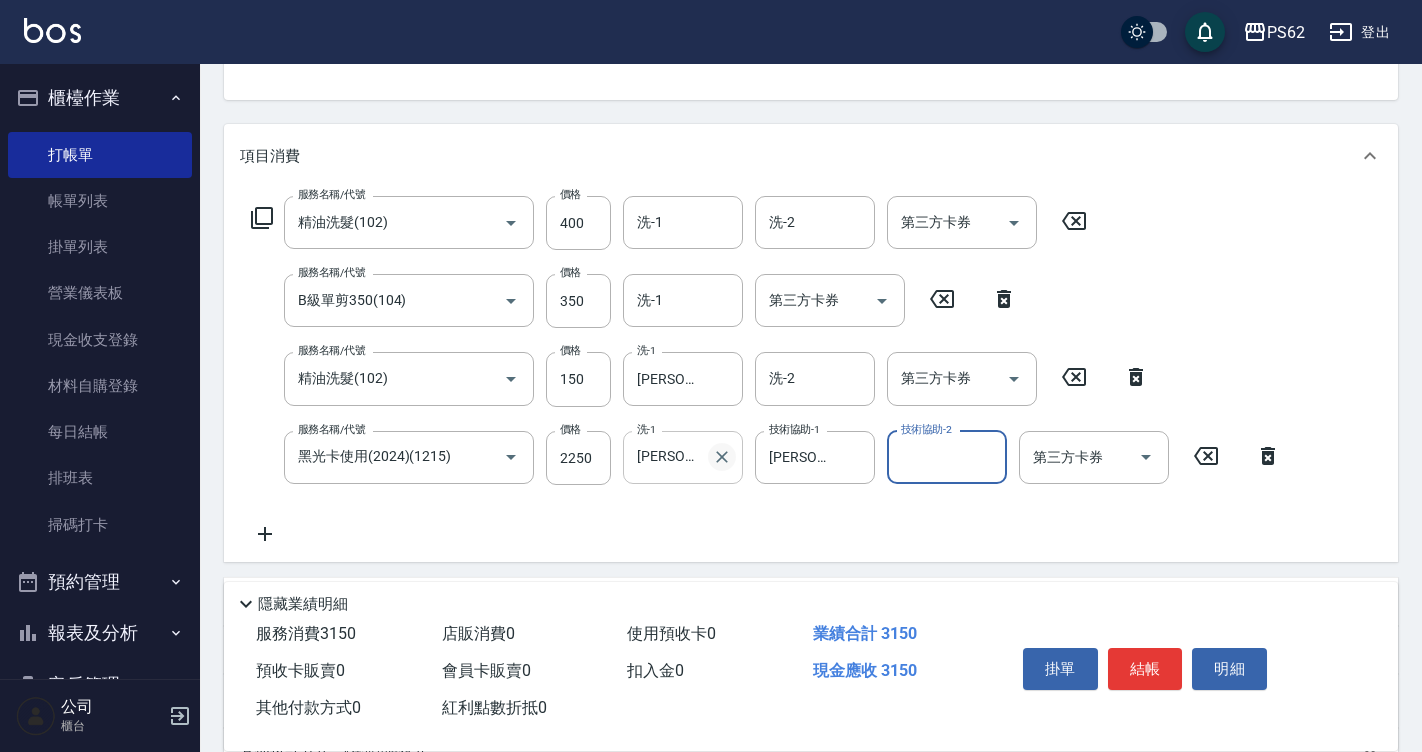 click 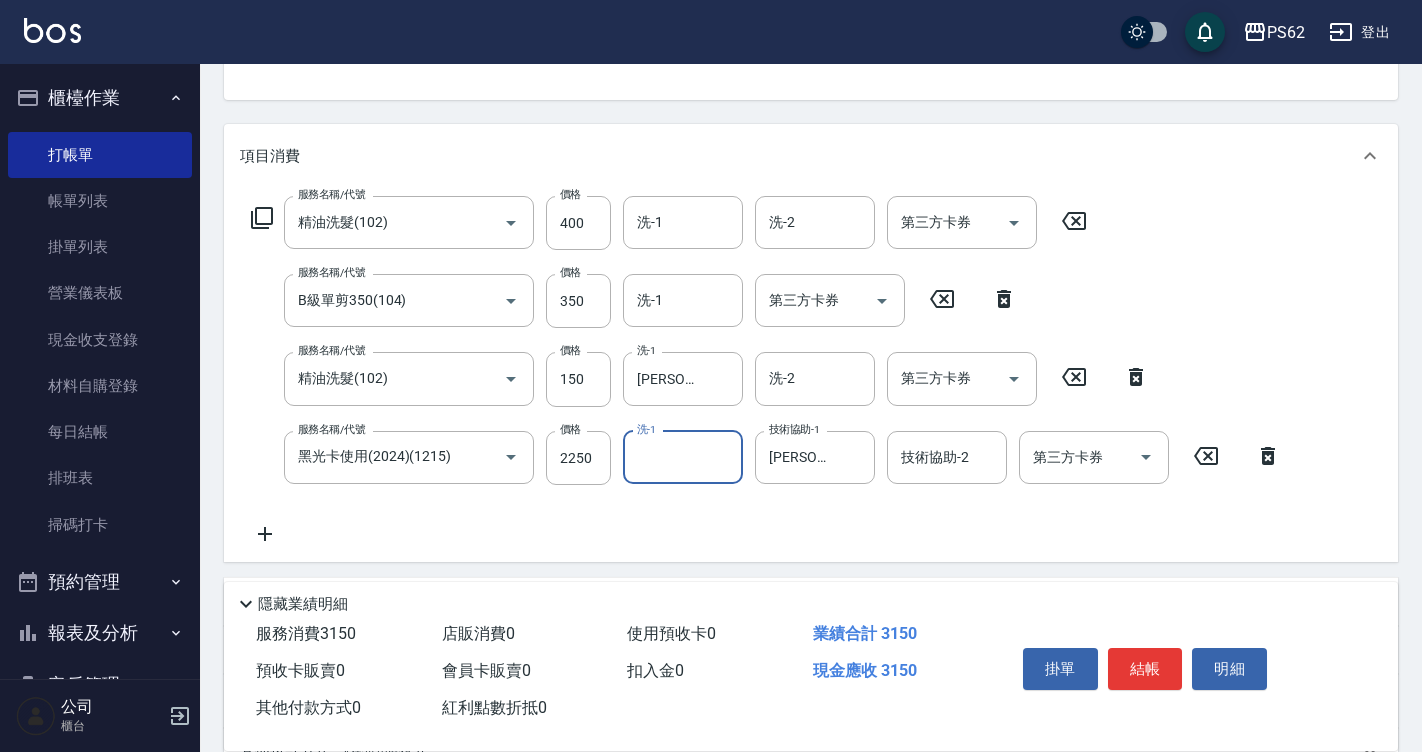 scroll, scrollTop: 0, scrollLeft: 0, axis: both 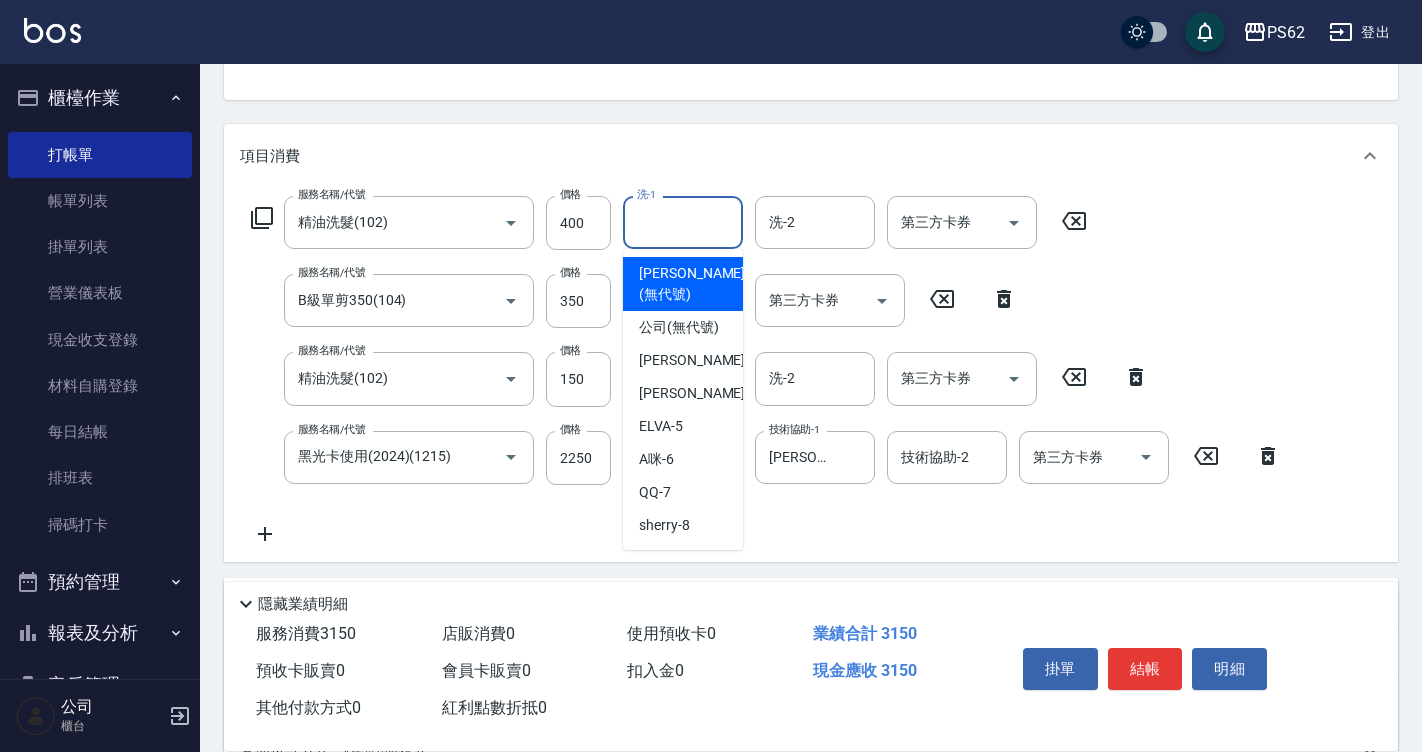 click on "洗-1" at bounding box center [683, 222] 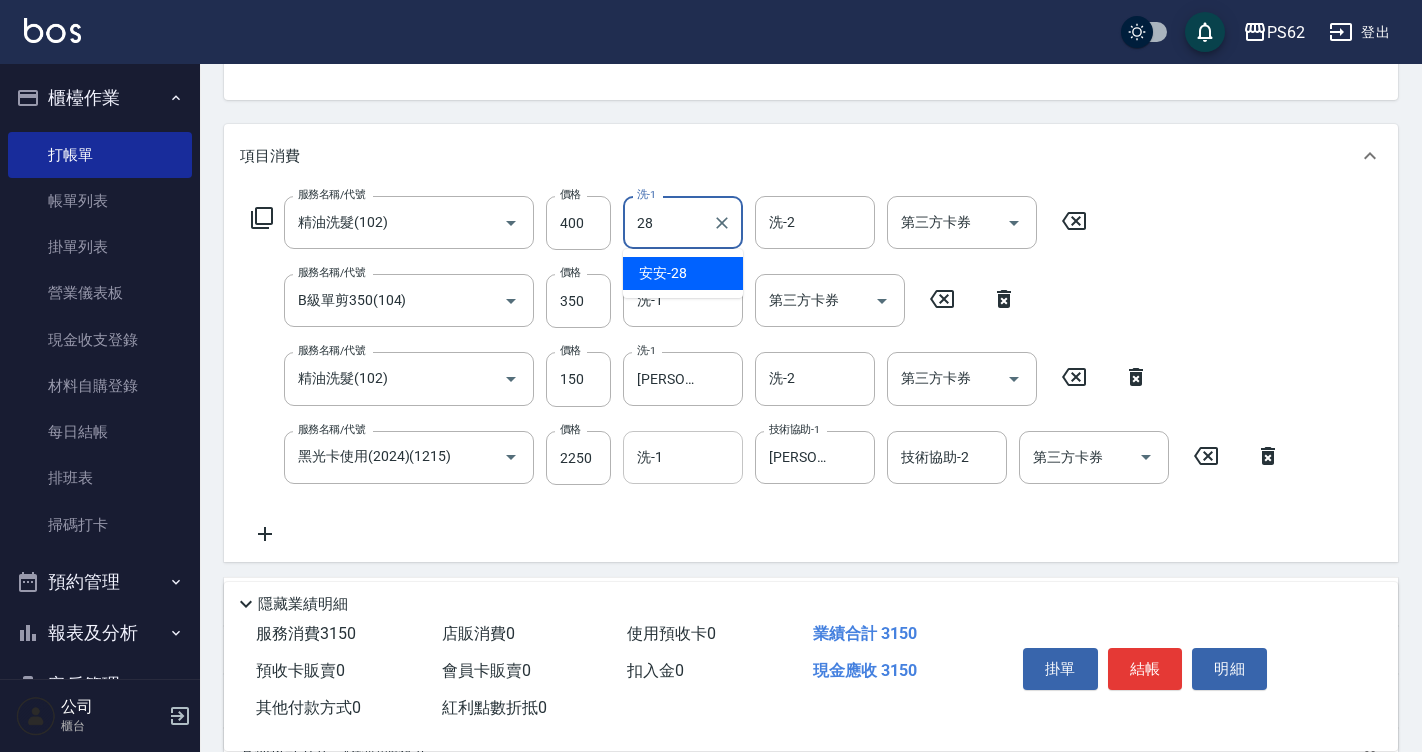 type on "安安-28" 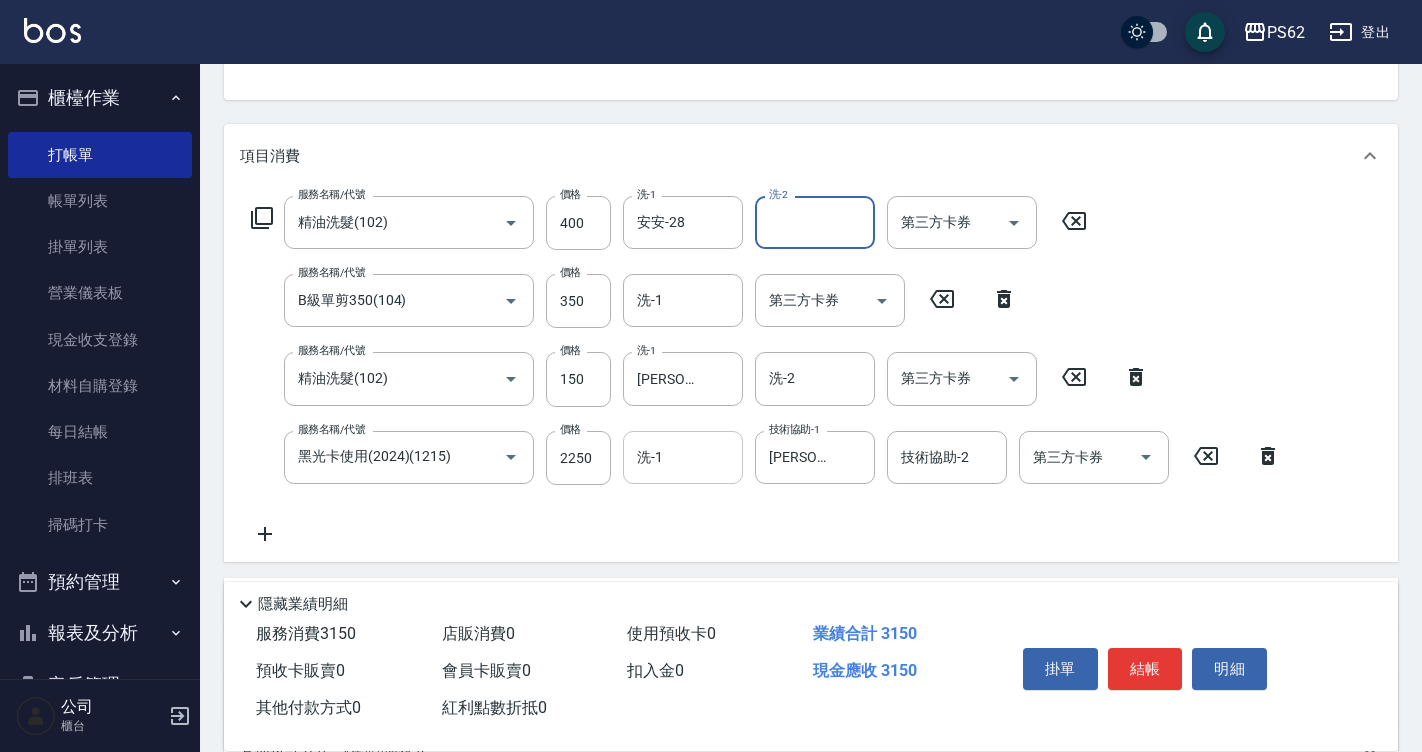 click on "洗-1" at bounding box center (683, 457) 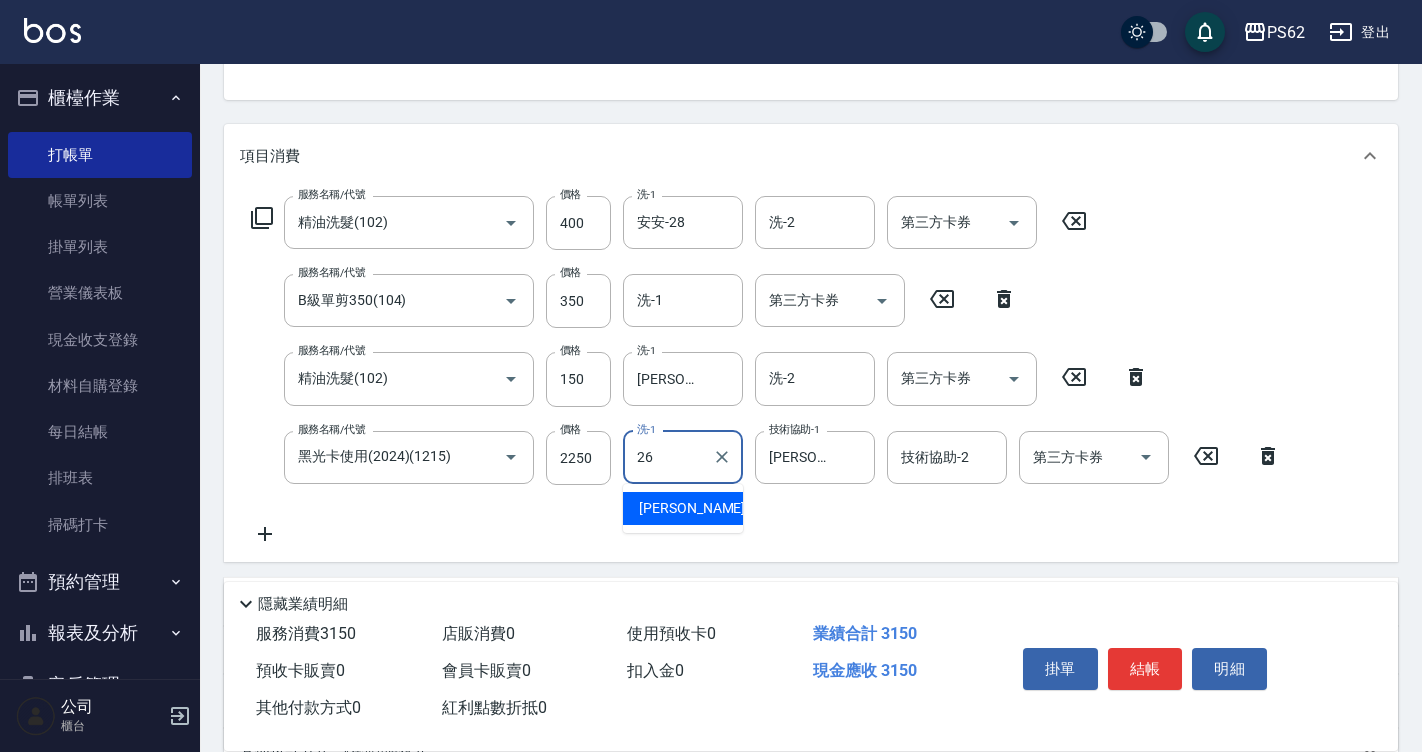type on "[PERSON_NAME]-26" 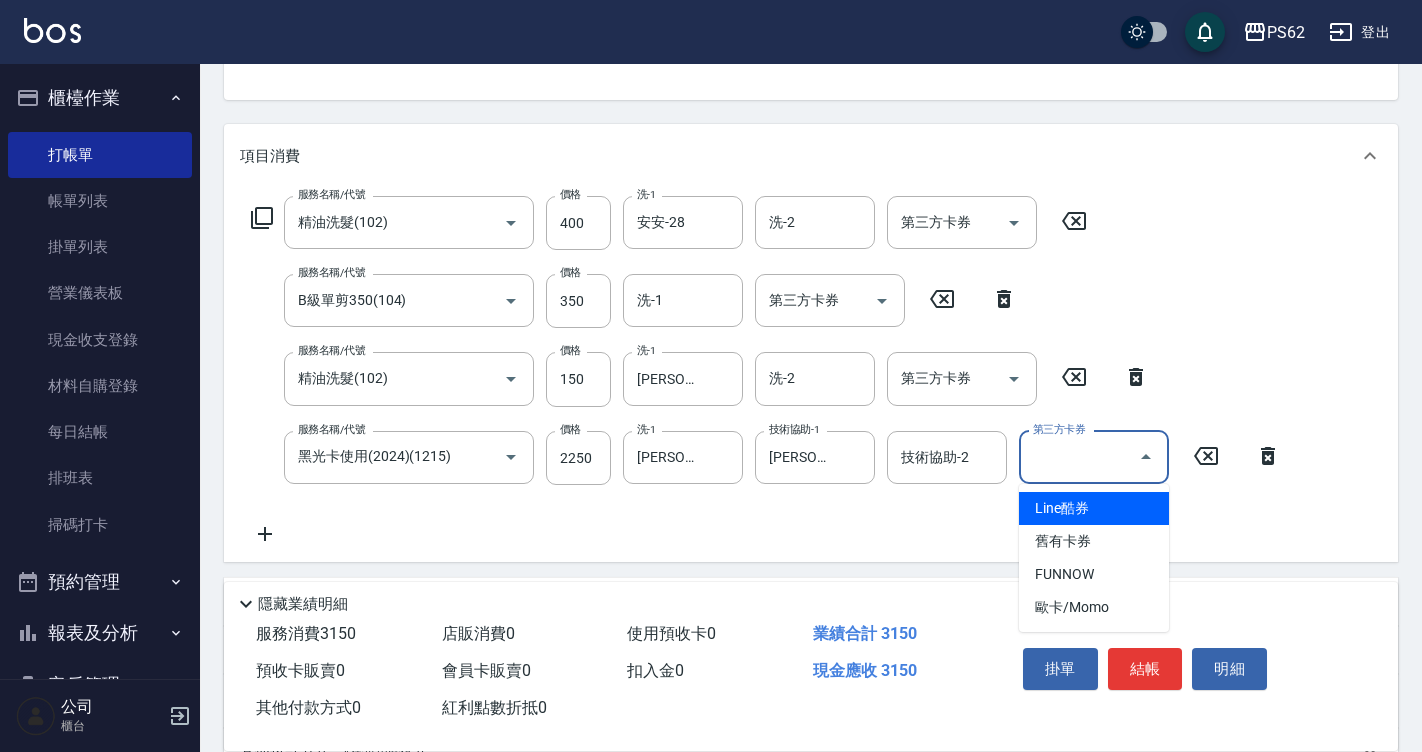 click on "第三方卡券" at bounding box center (1079, 457) 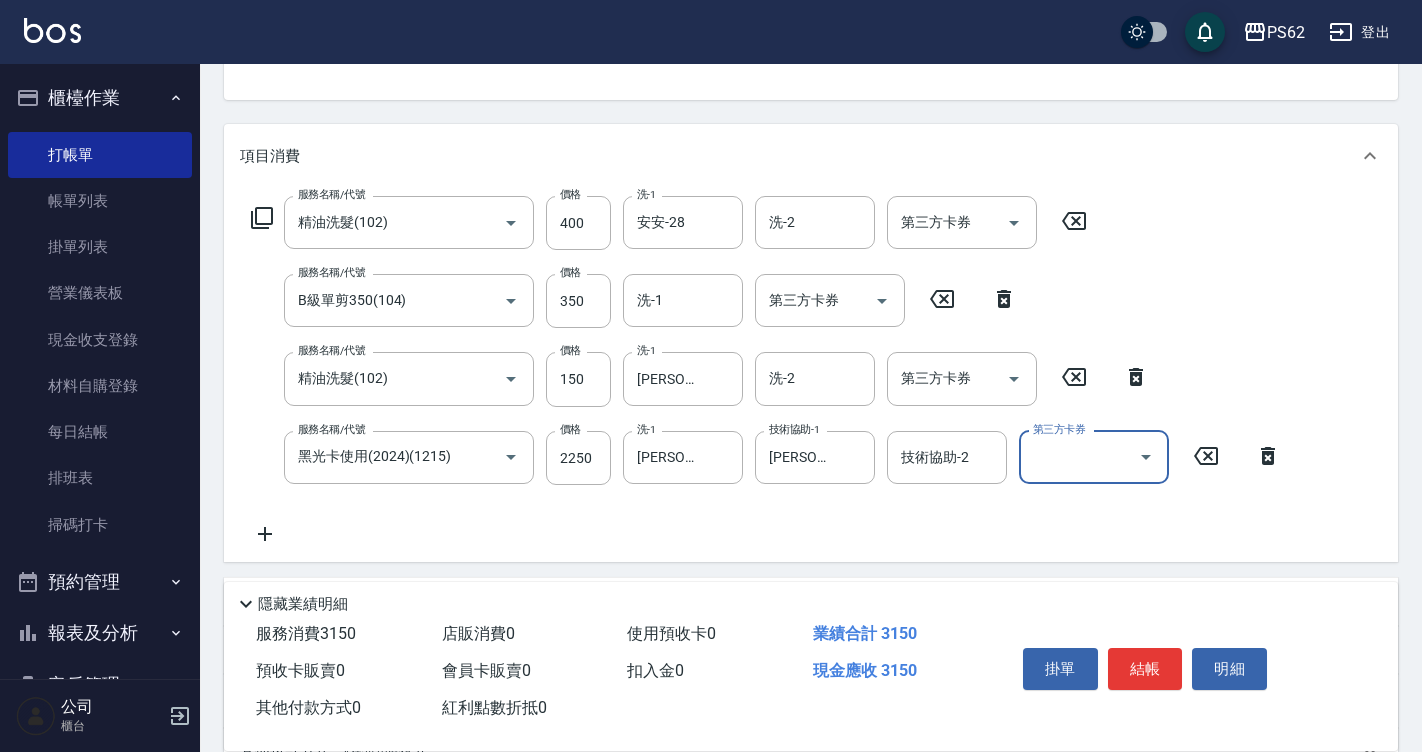 click on "第三方卡券" at bounding box center [1079, 457] 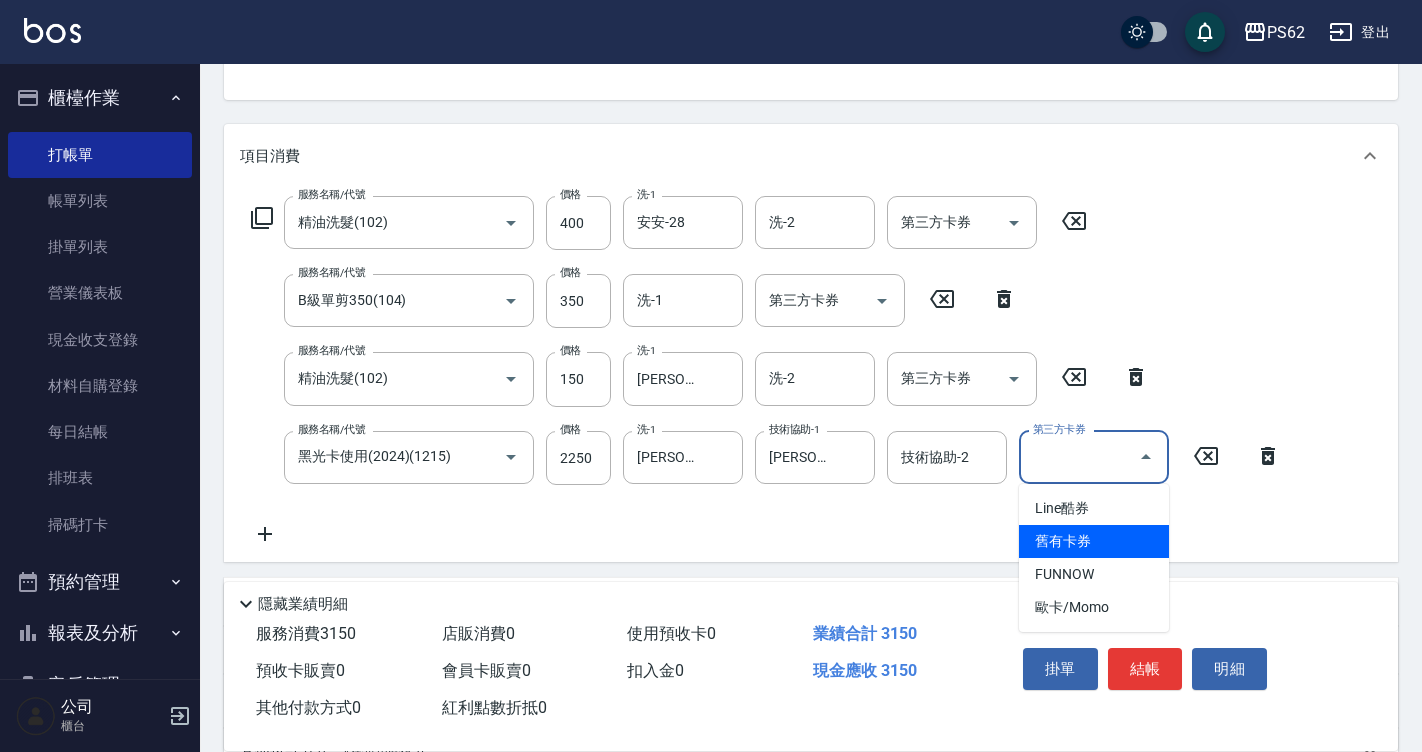 click on "舊有卡券" at bounding box center [1094, 541] 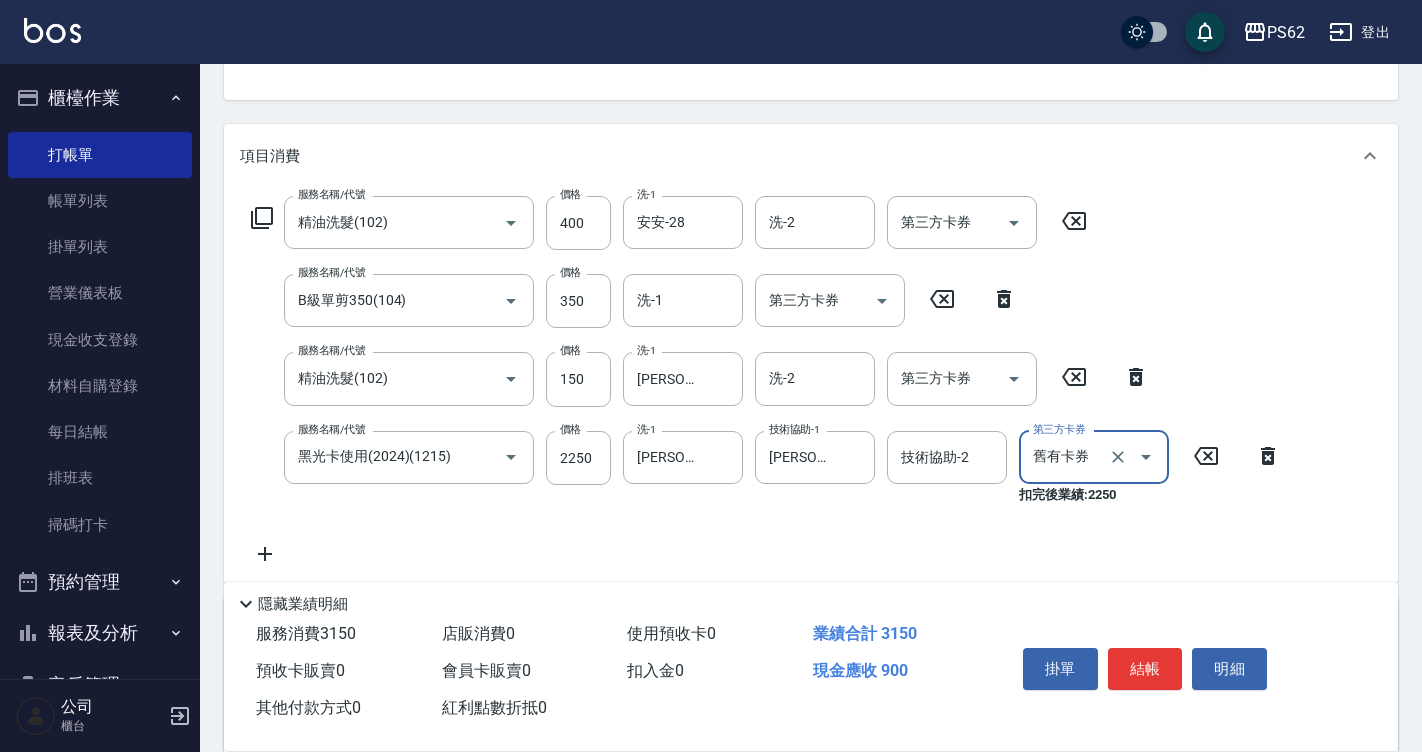click on "服務名稱/代號 精油洗髮(102) 服務名稱/代號 價格 400 價格 洗-1 安安-28 洗-1 洗-2 洗-2 第三方卡券 第三方卡券 服務名稱/代號 B級單剪350(104) 服務名稱/代號 價格 350 價格 洗-1 洗-1 第三方卡券 第三方卡券 服務名稱/代號 精油洗髮(102) 服務名稱/代號 價格 150 價格 洗-1 小欣-26 洗-1 洗-2 洗-2 第三方卡券 第三方卡券 服務名稱/代號 黑光卡使用(2024)(1215) 服務名稱/代號 價格 2250 價格 洗-1 小欣-26 洗-1 技術協助-1 小欣-26 技術協助-1 技術協助-2 技術協助-2 第三方卡券 舊有卡券 第三方卡券 扣完後業績: 2250" at bounding box center (766, 381) 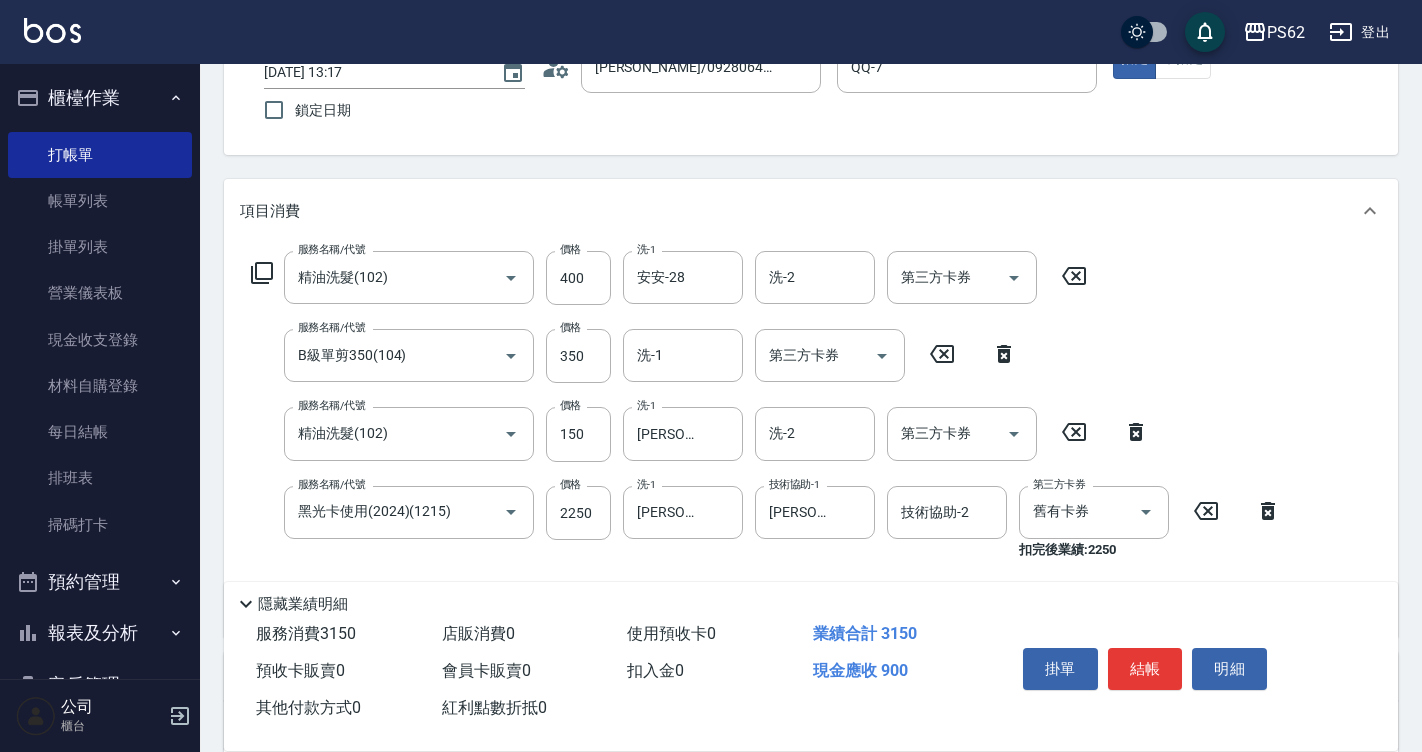 scroll, scrollTop: 100, scrollLeft: 0, axis: vertical 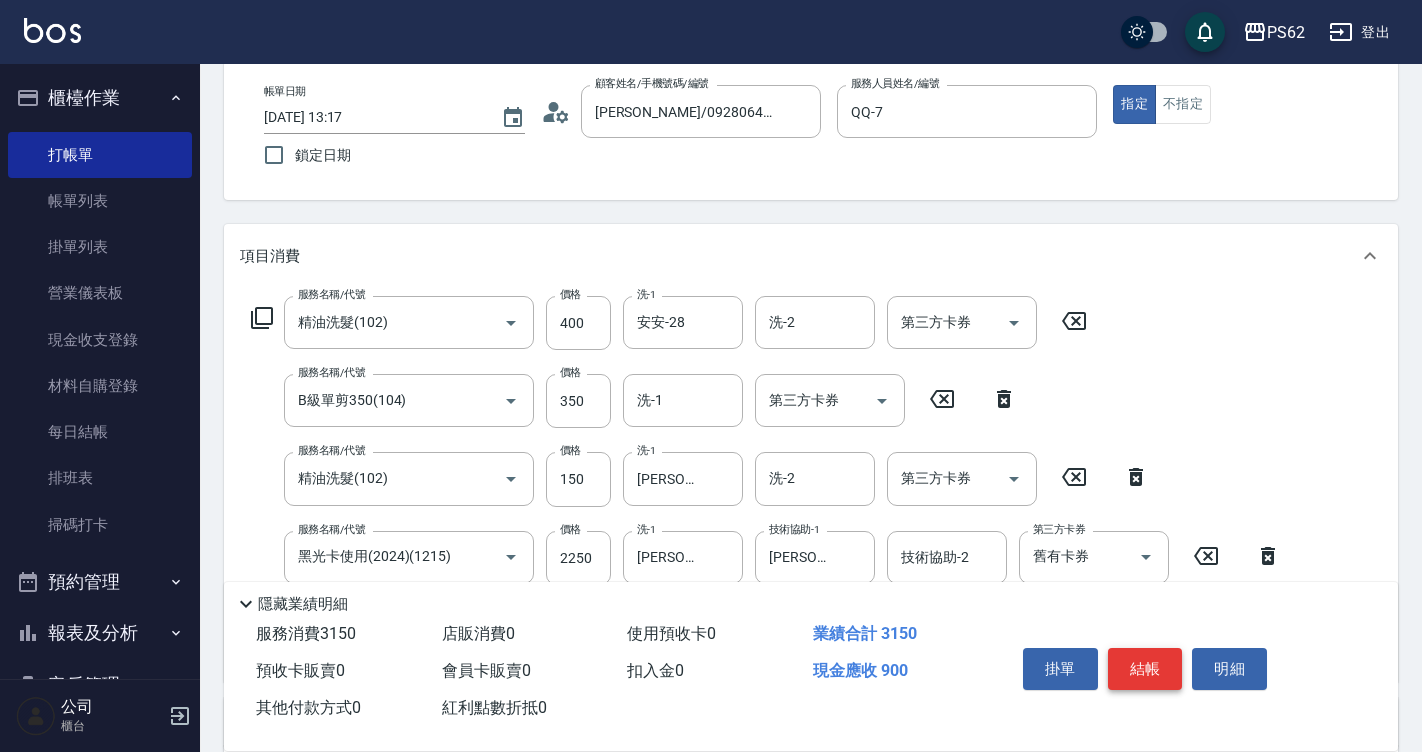 click on "結帳" at bounding box center (1145, 669) 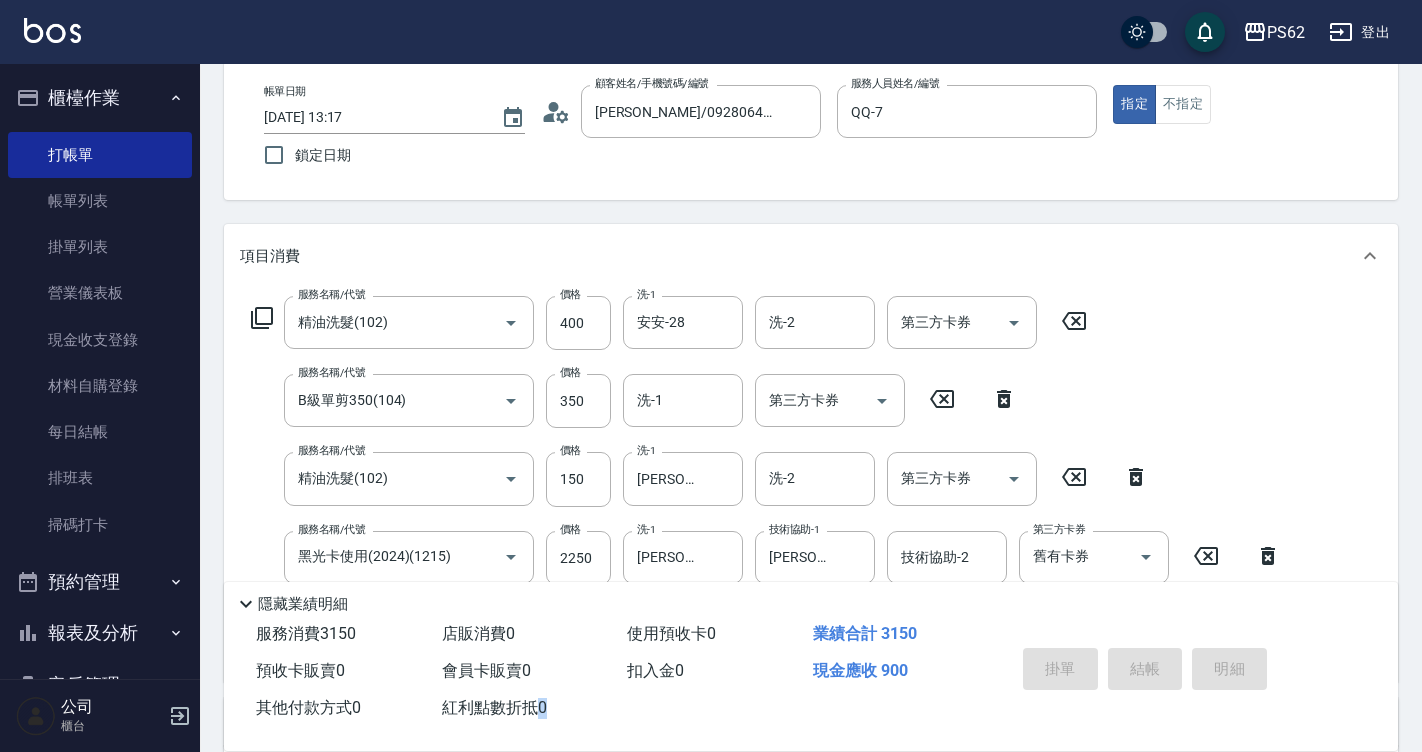 scroll, scrollTop: 0, scrollLeft: 0, axis: both 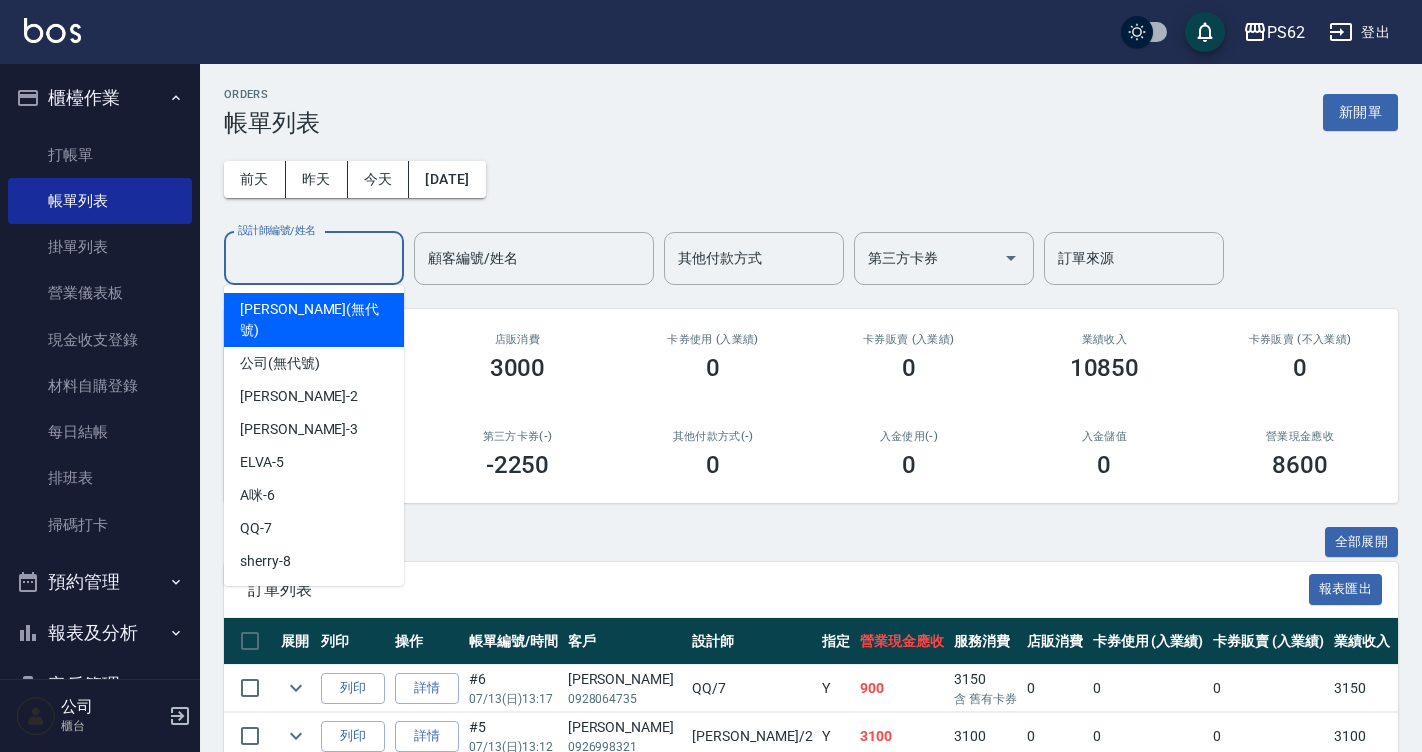 click on "設計師編號/姓名" at bounding box center (314, 258) 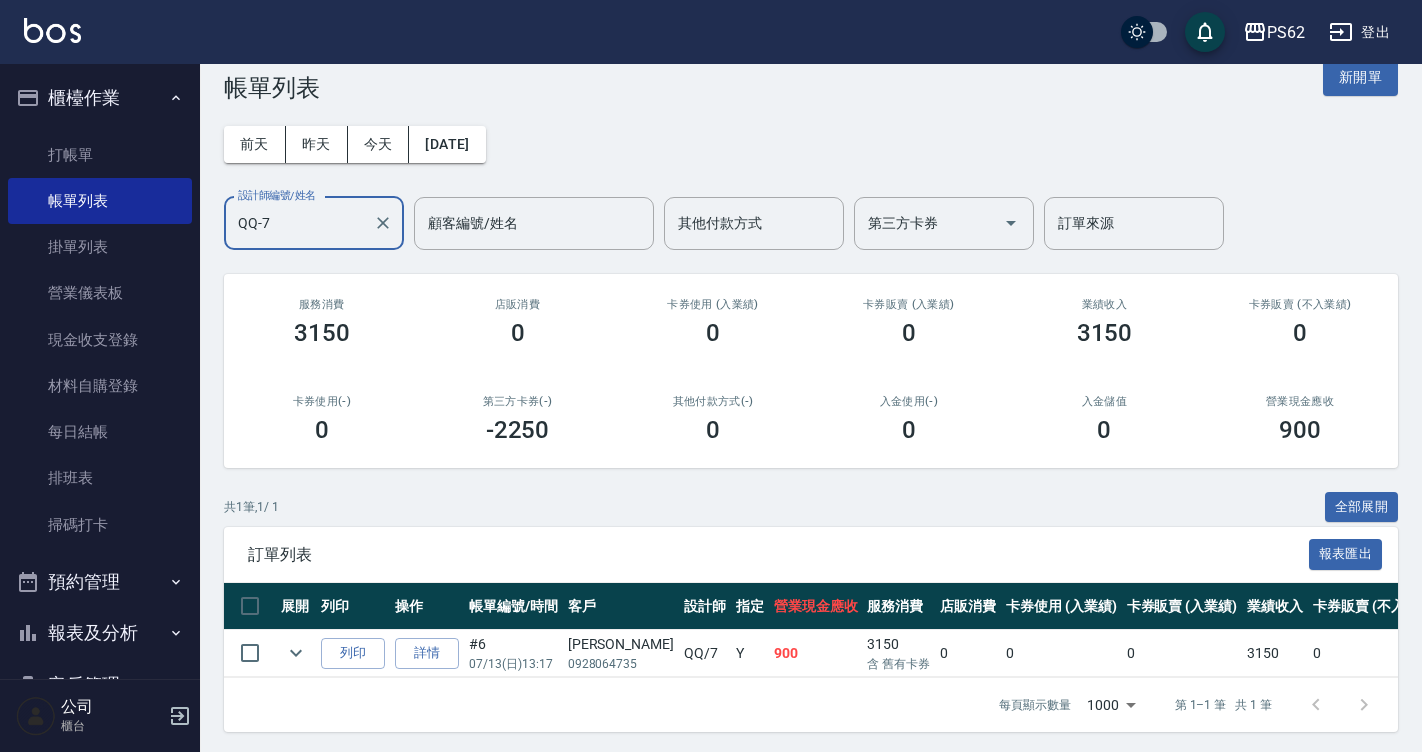 scroll, scrollTop: 54, scrollLeft: 0, axis: vertical 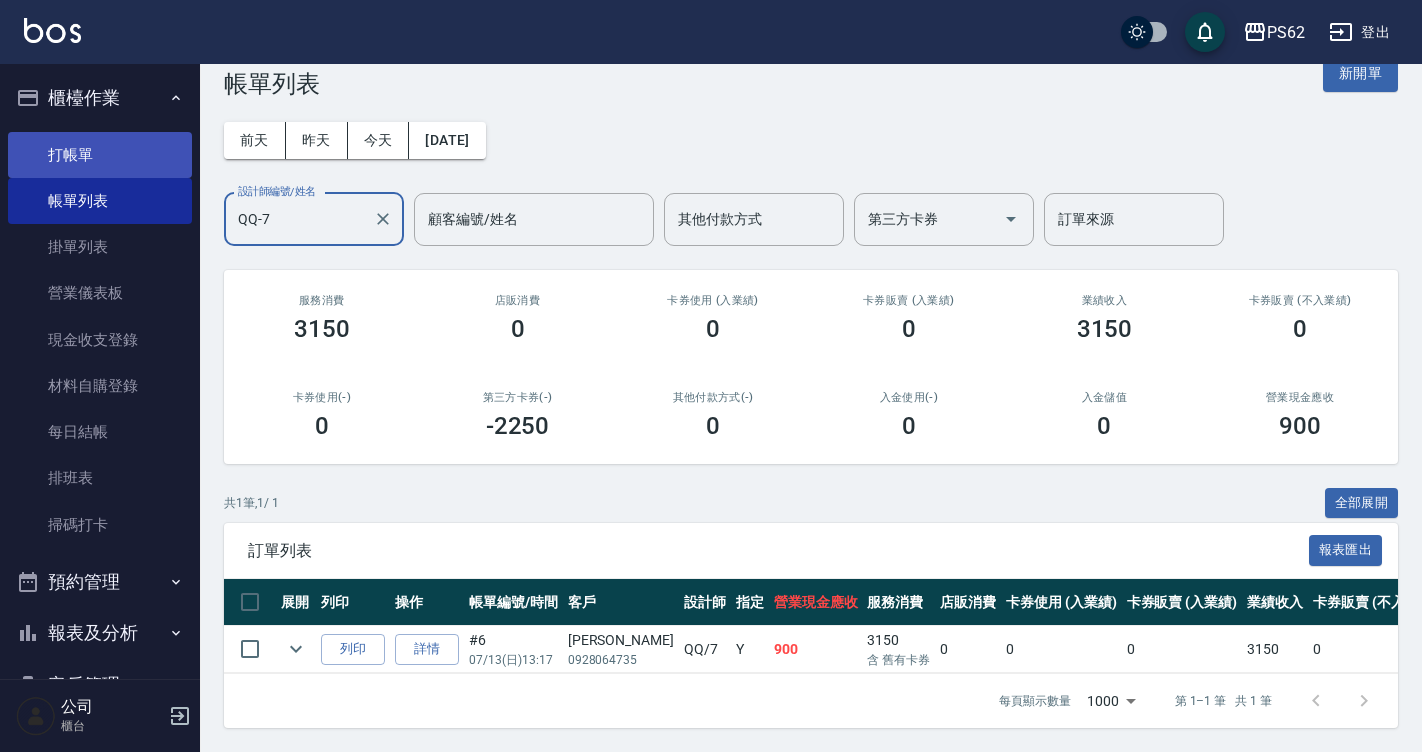 type on "QQ-7" 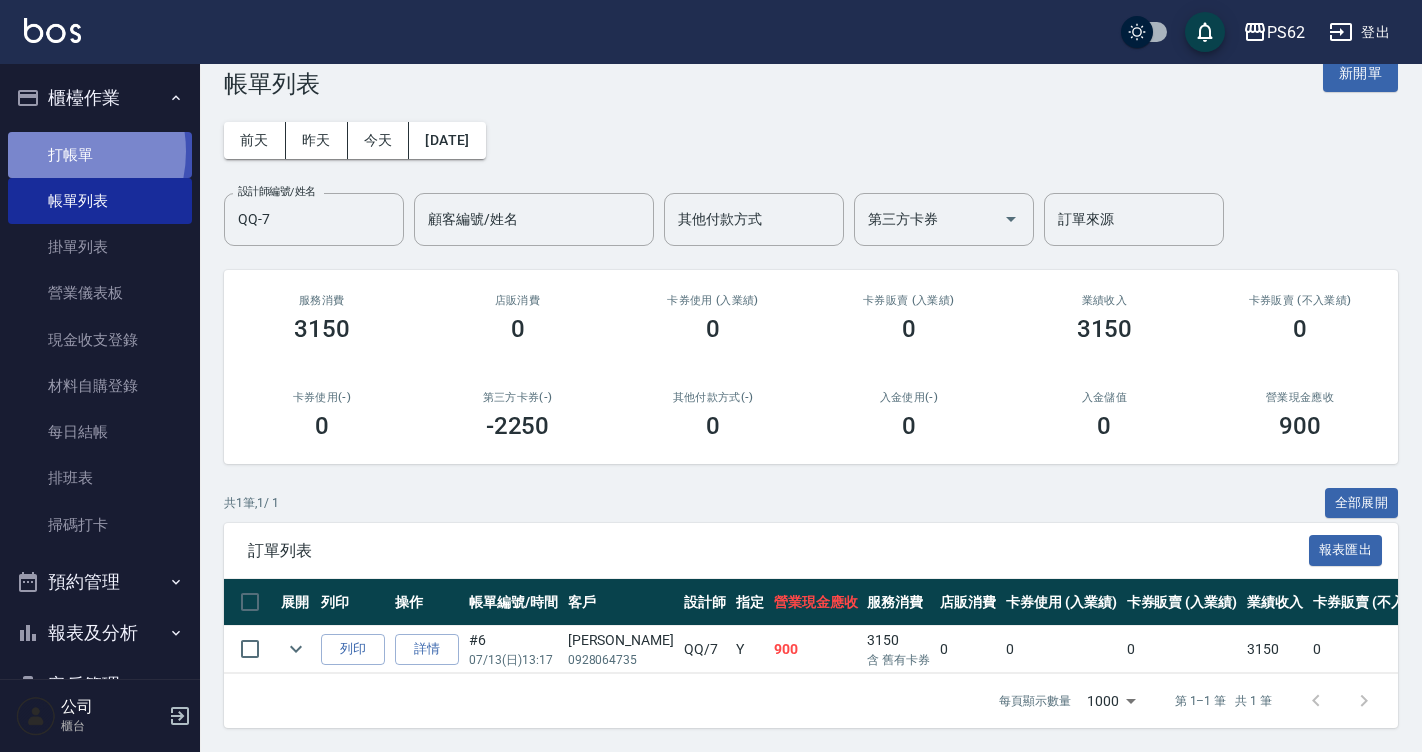 click on "打帳單" at bounding box center [100, 155] 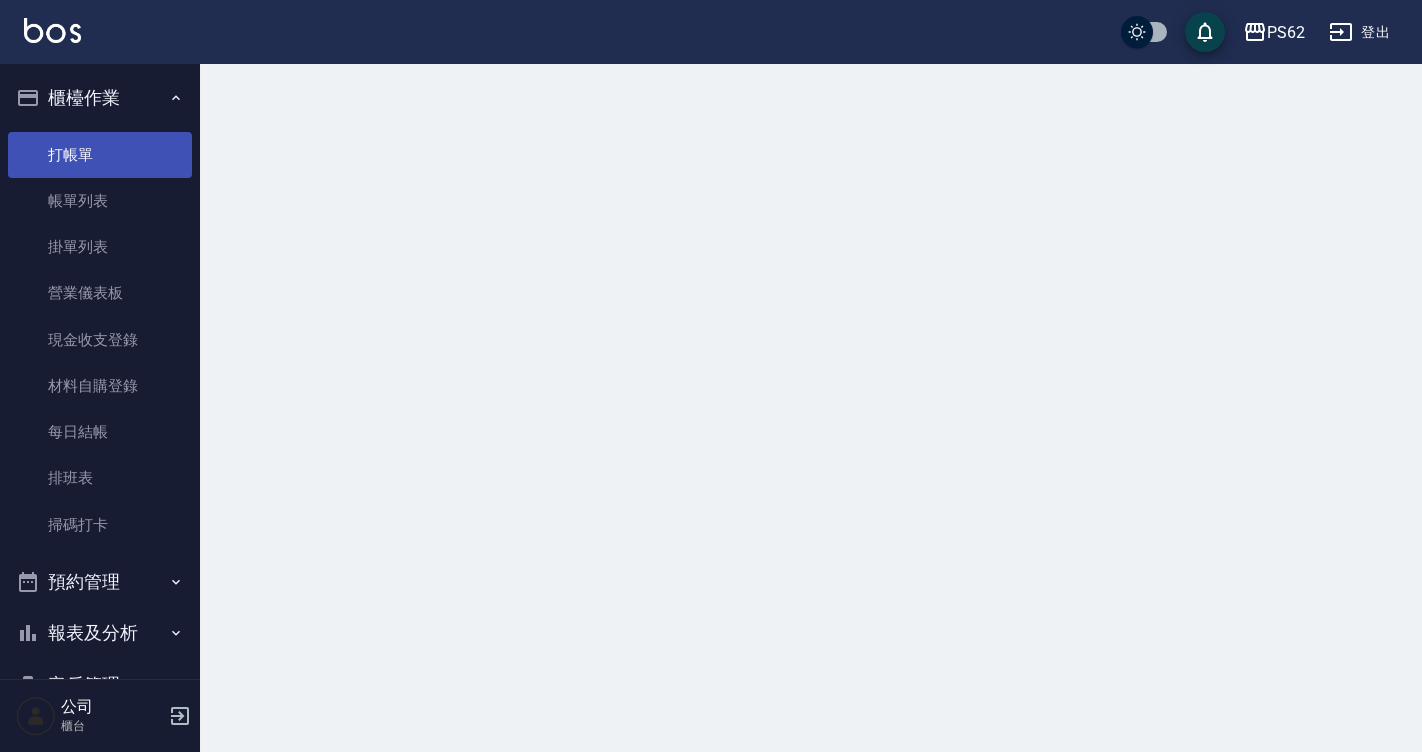 scroll, scrollTop: 0, scrollLeft: 0, axis: both 